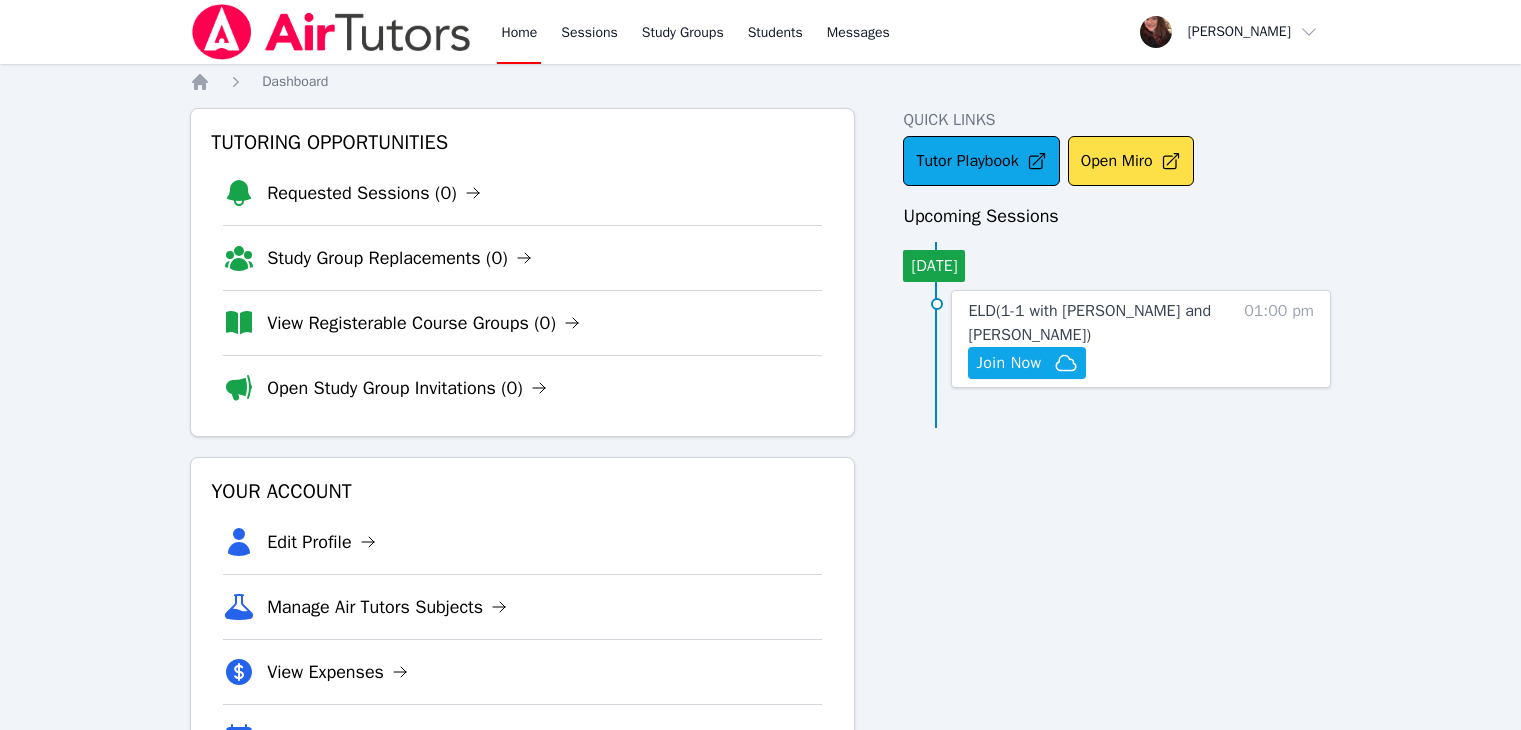 scroll, scrollTop: 94, scrollLeft: 0, axis: vertical 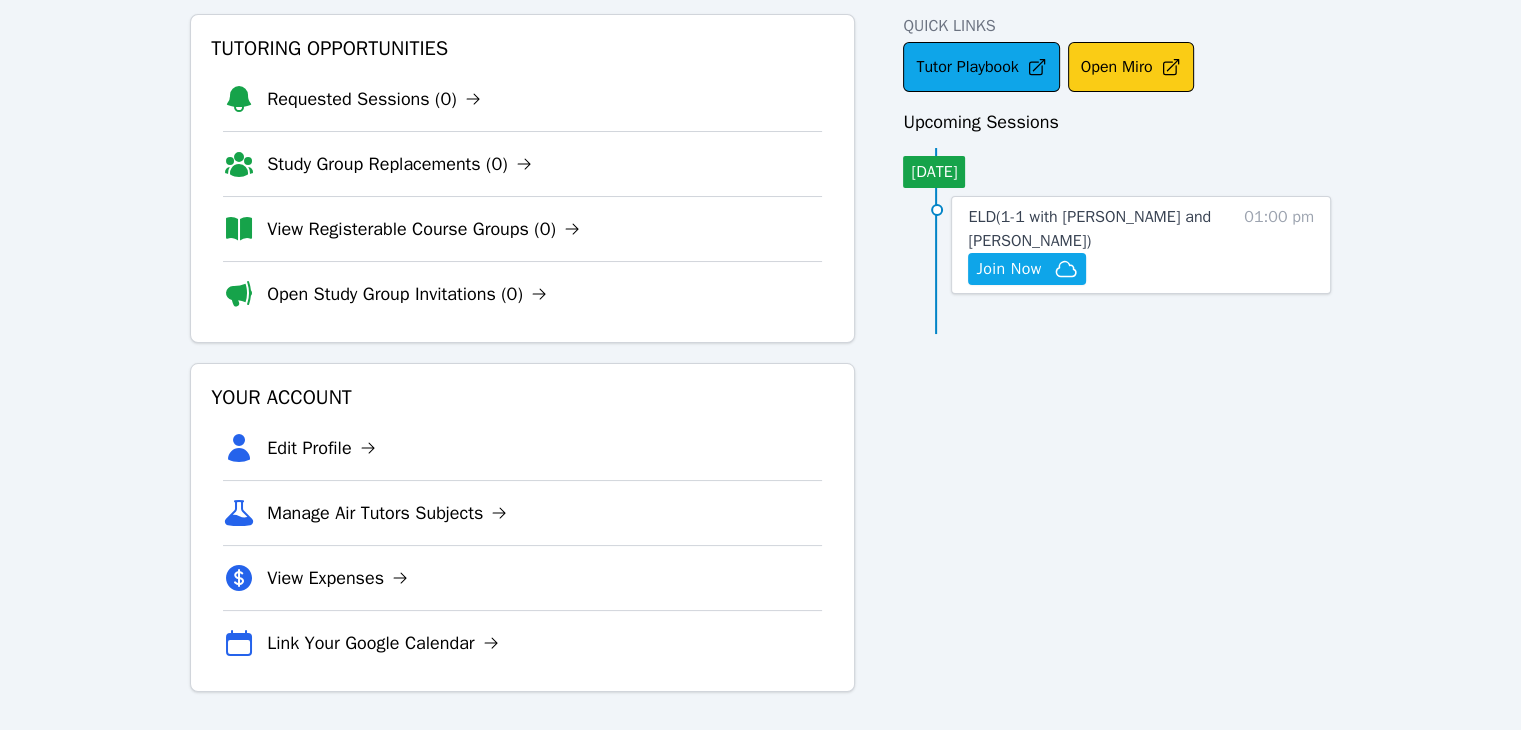 click on "Open Miro" at bounding box center [1131, 67] 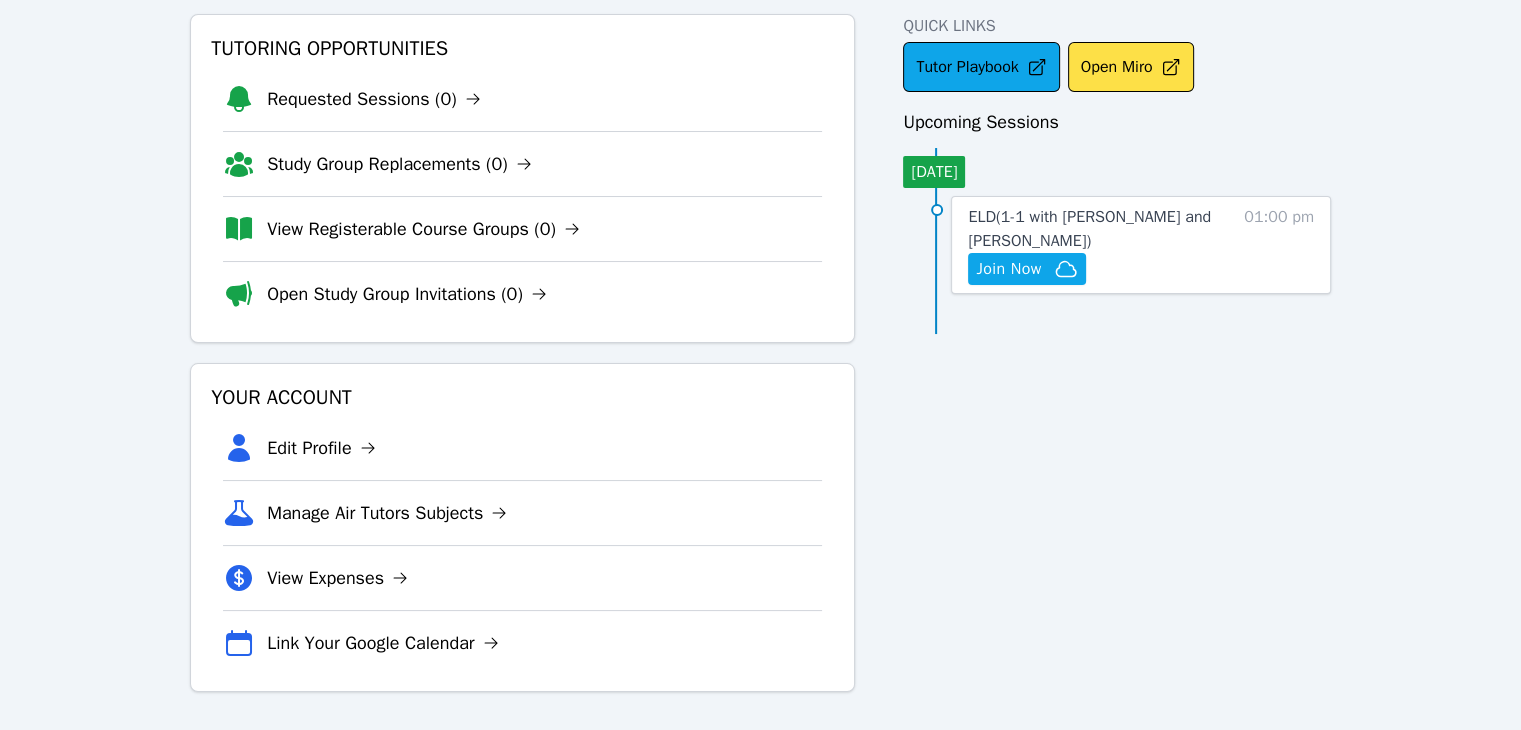 scroll, scrollTop: 0, scrollLeft: 0, axis: both 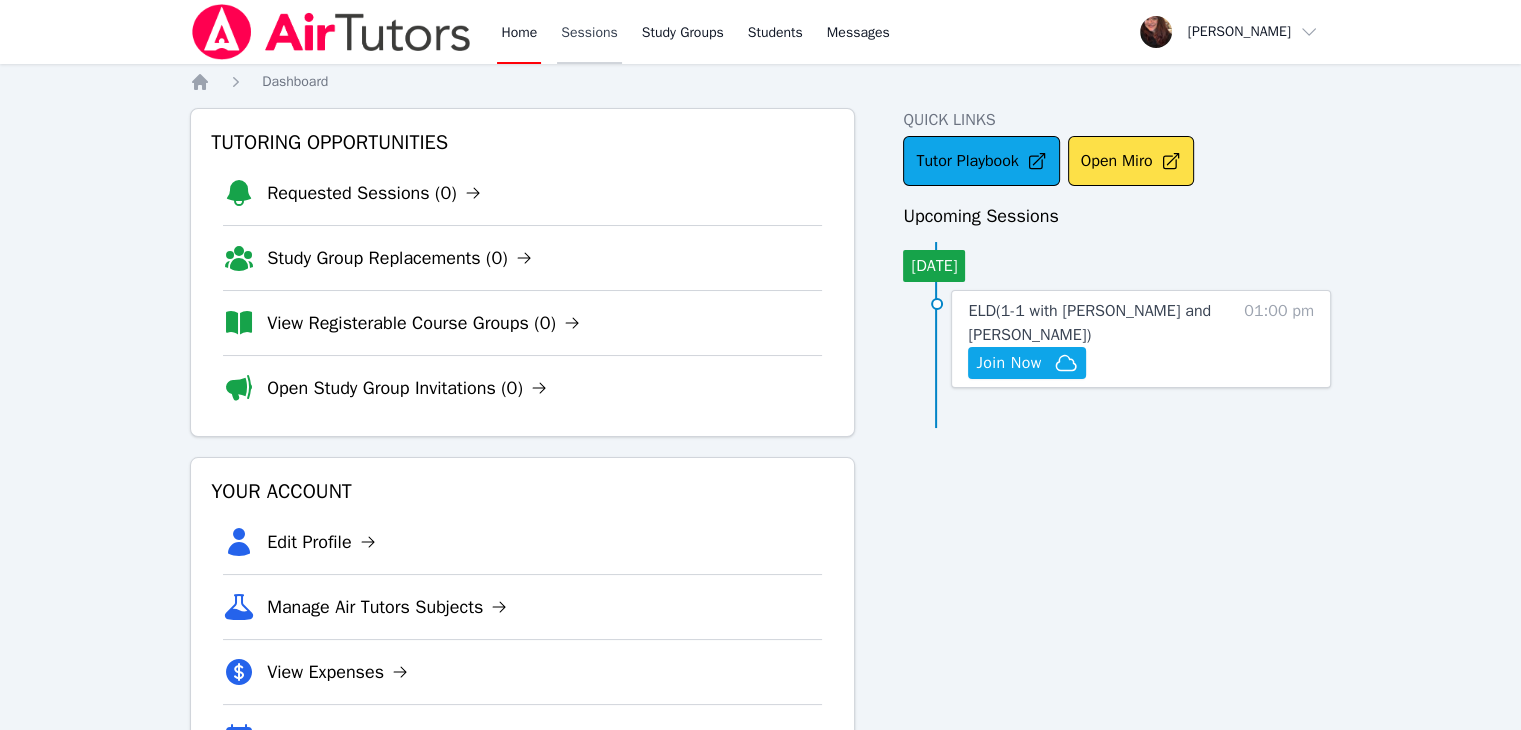 click on "Sessions" at bounding box center [589, 32] 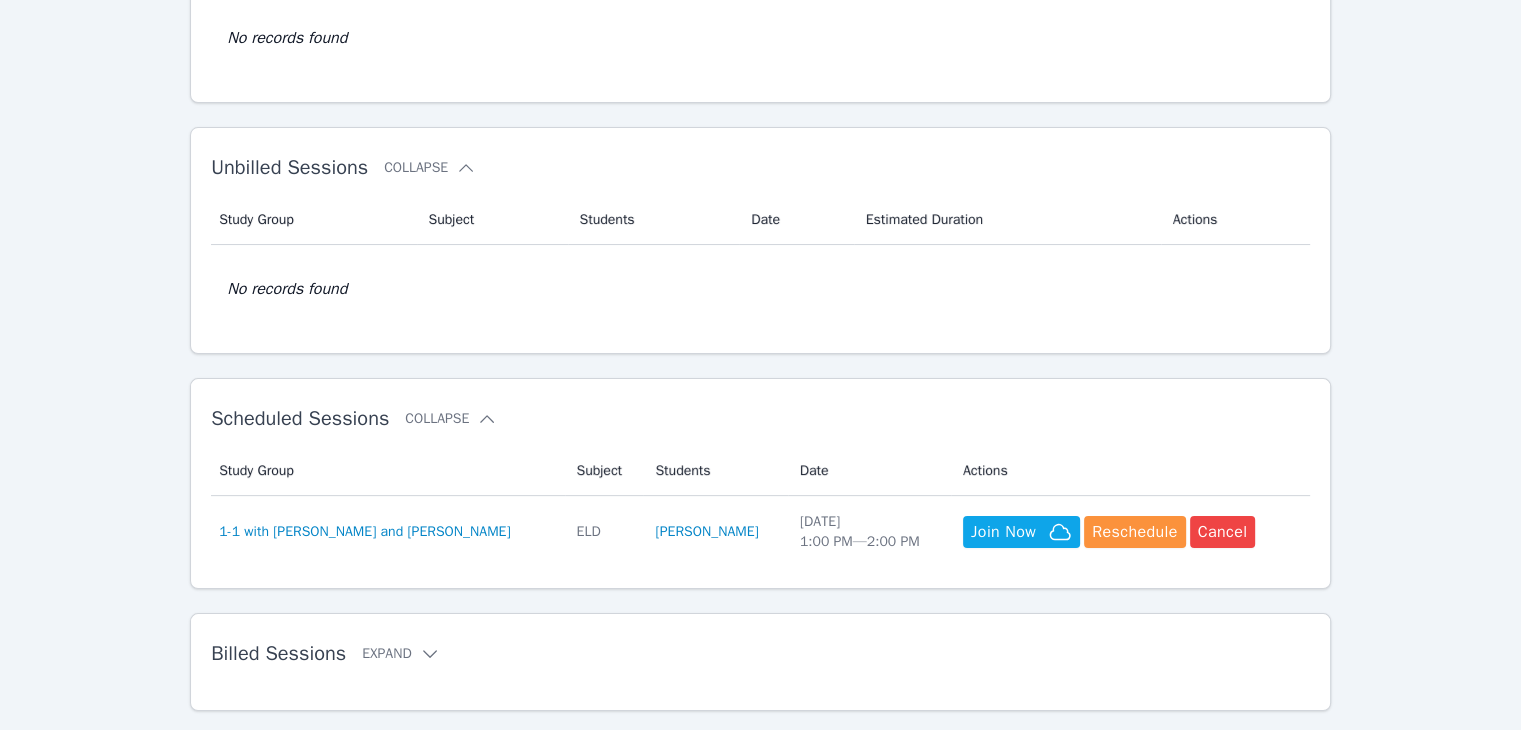 scroll, scrollTop: 275, scrollLeft: 0, axis: vertical 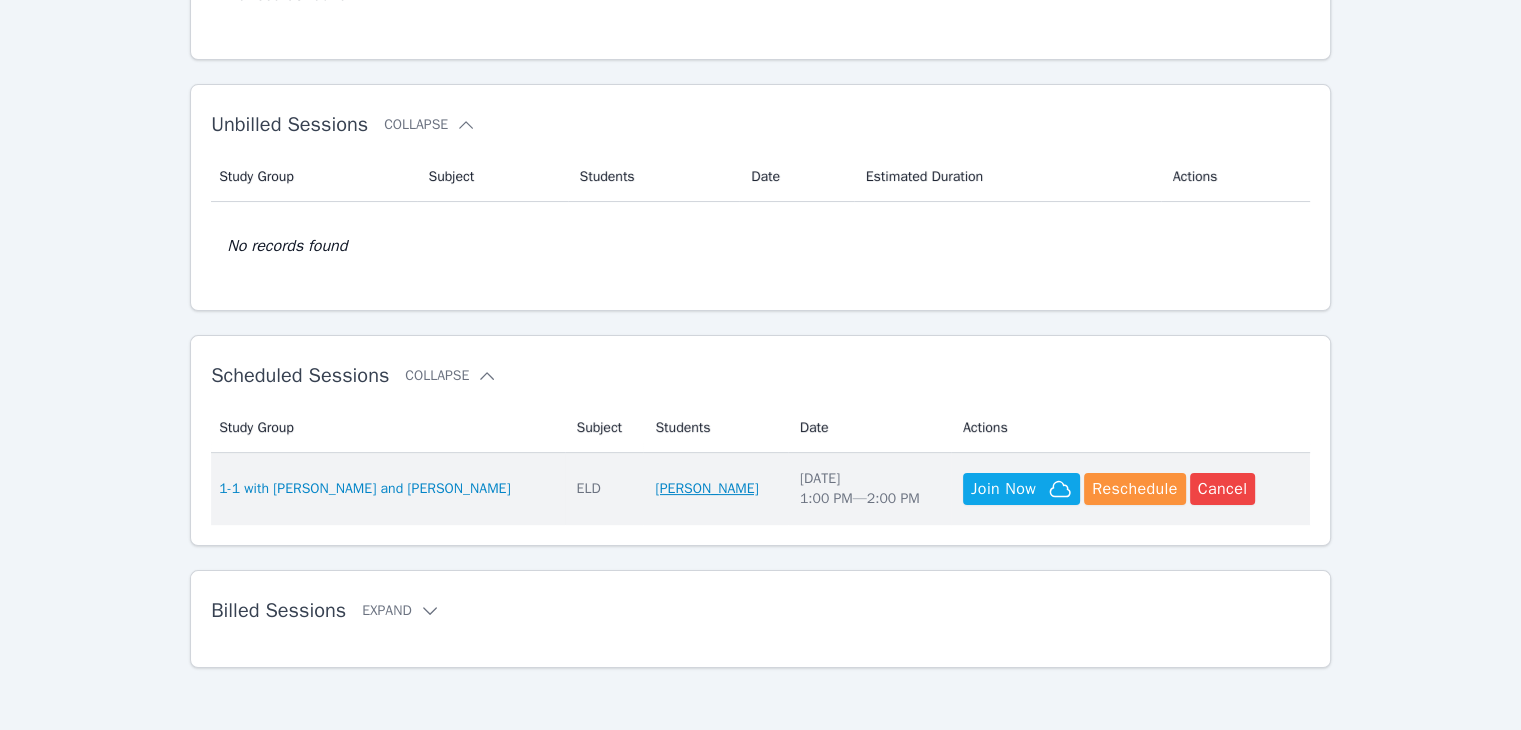 drag, startPoint x: 673, startPoint y: 498, endPoint x: 656, endPoint y: 495, distance: 17.262676 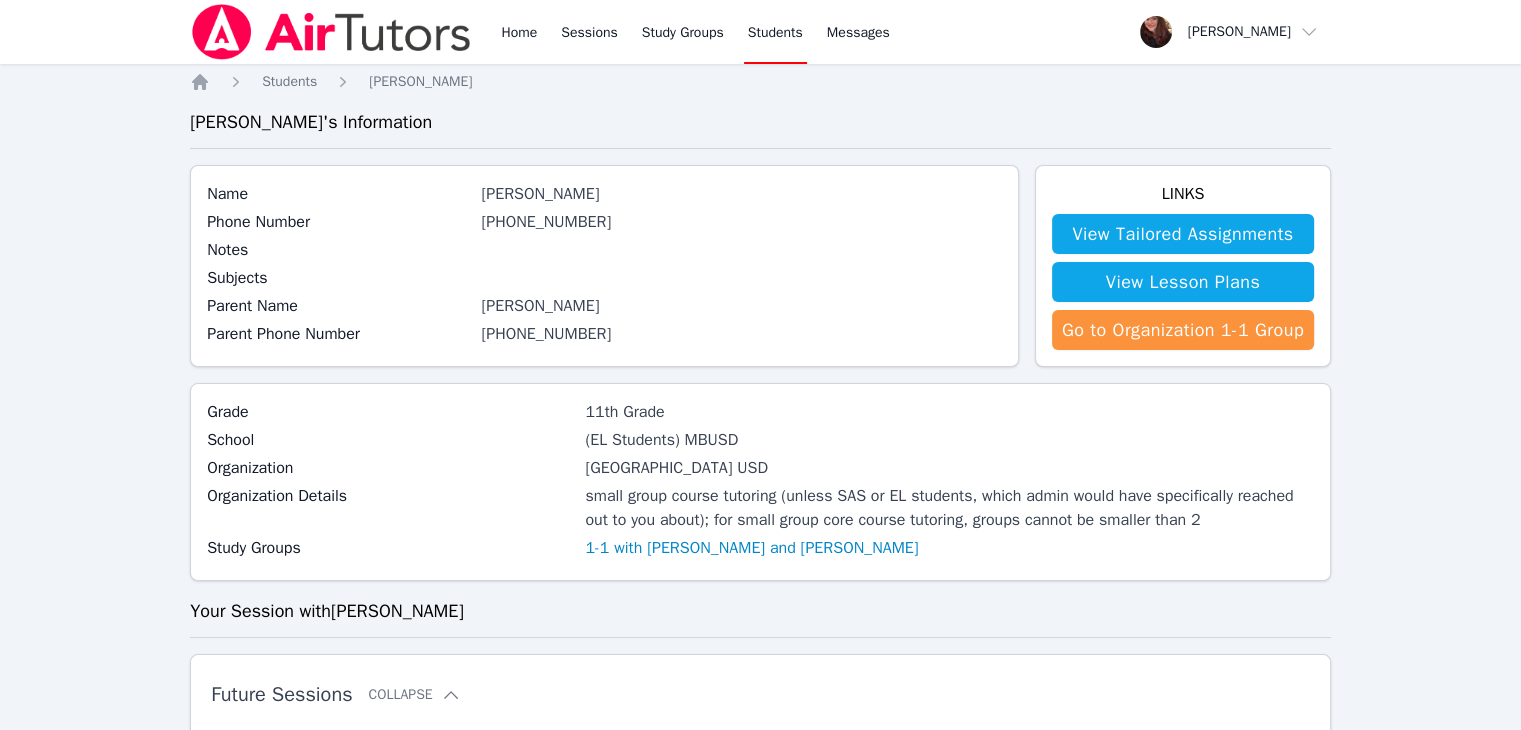 scroll, scrollTop: 0, scrollLeft: 0, axis: both 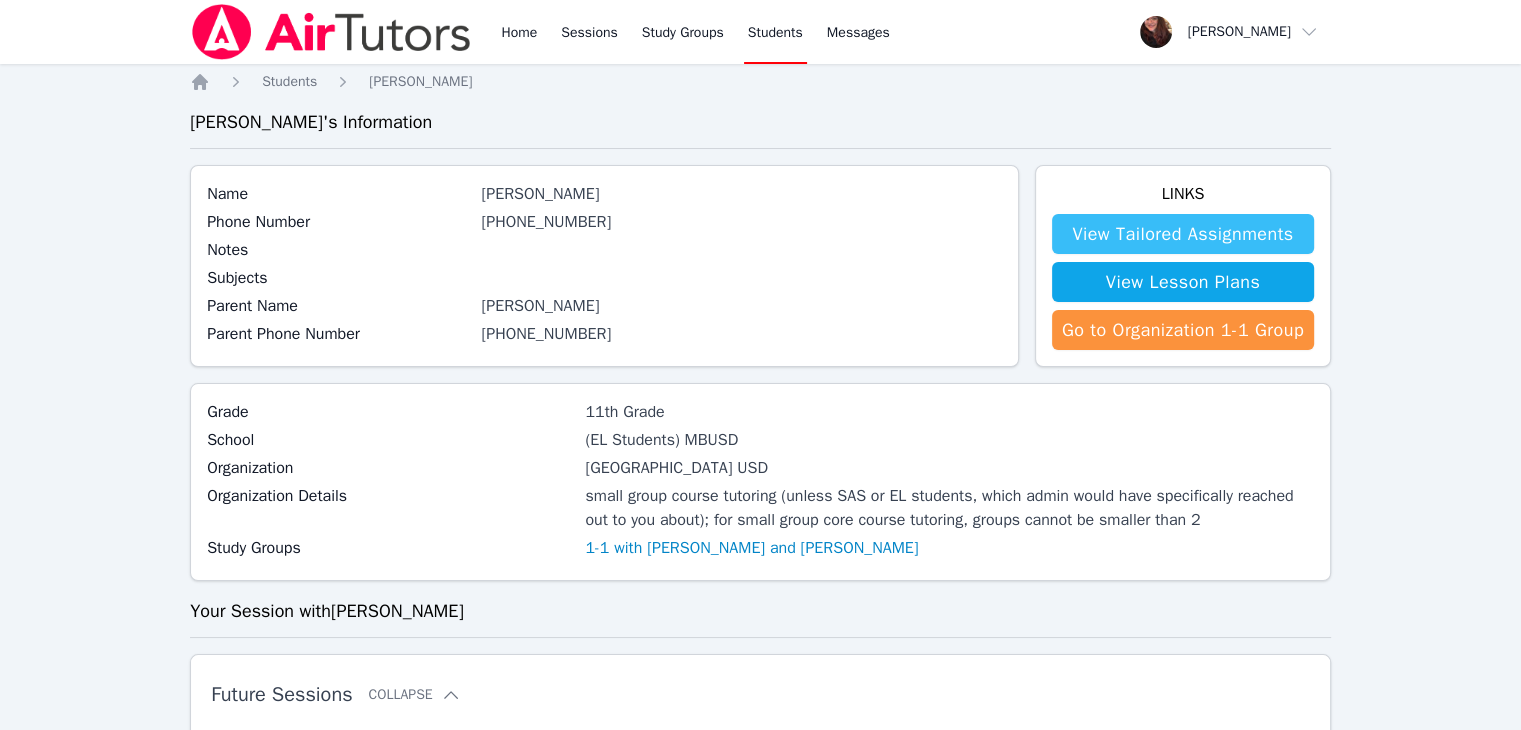 click on "View Tailored Assignments" at bounding box center [1183, 234] 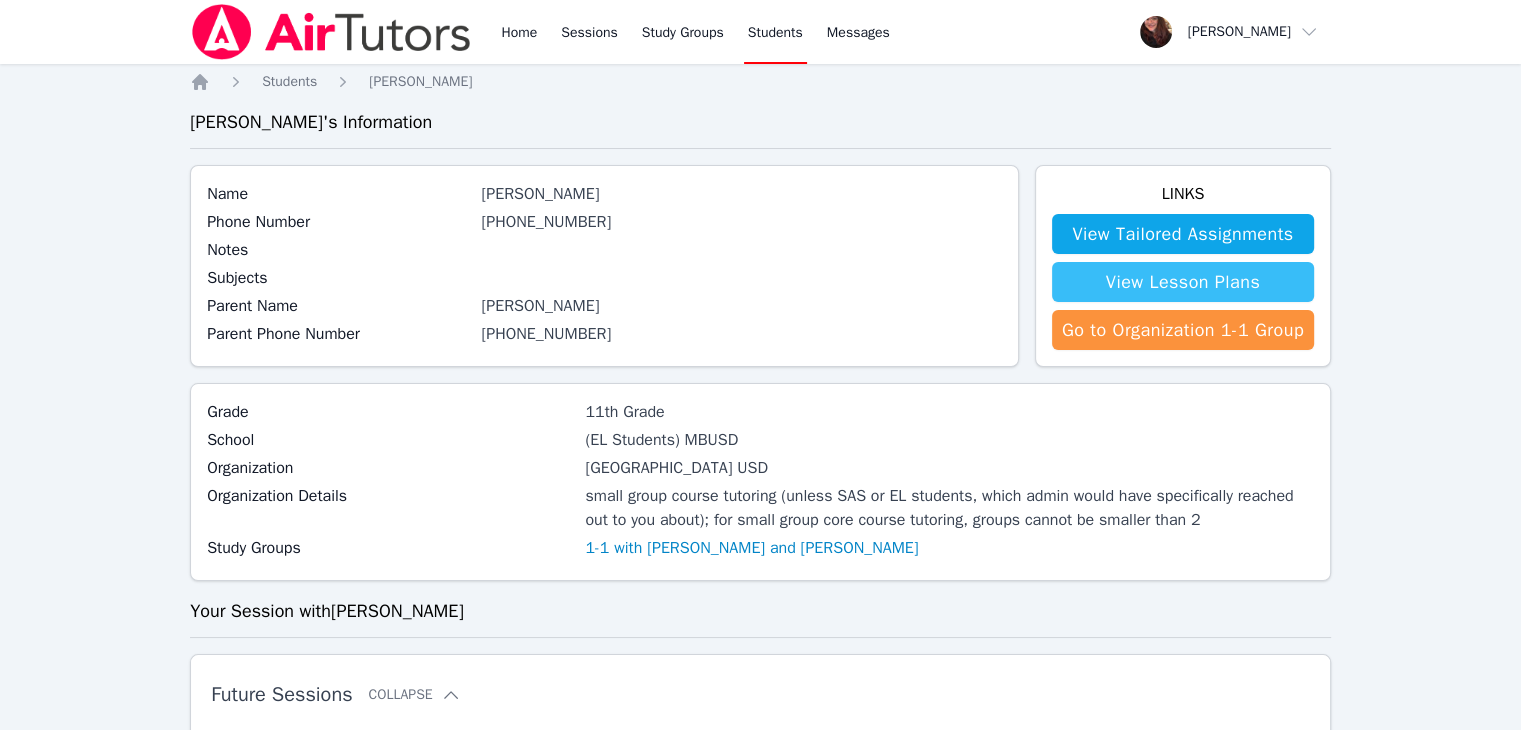 click on "View Lesson Plans" at bounding box center (1183, 282) 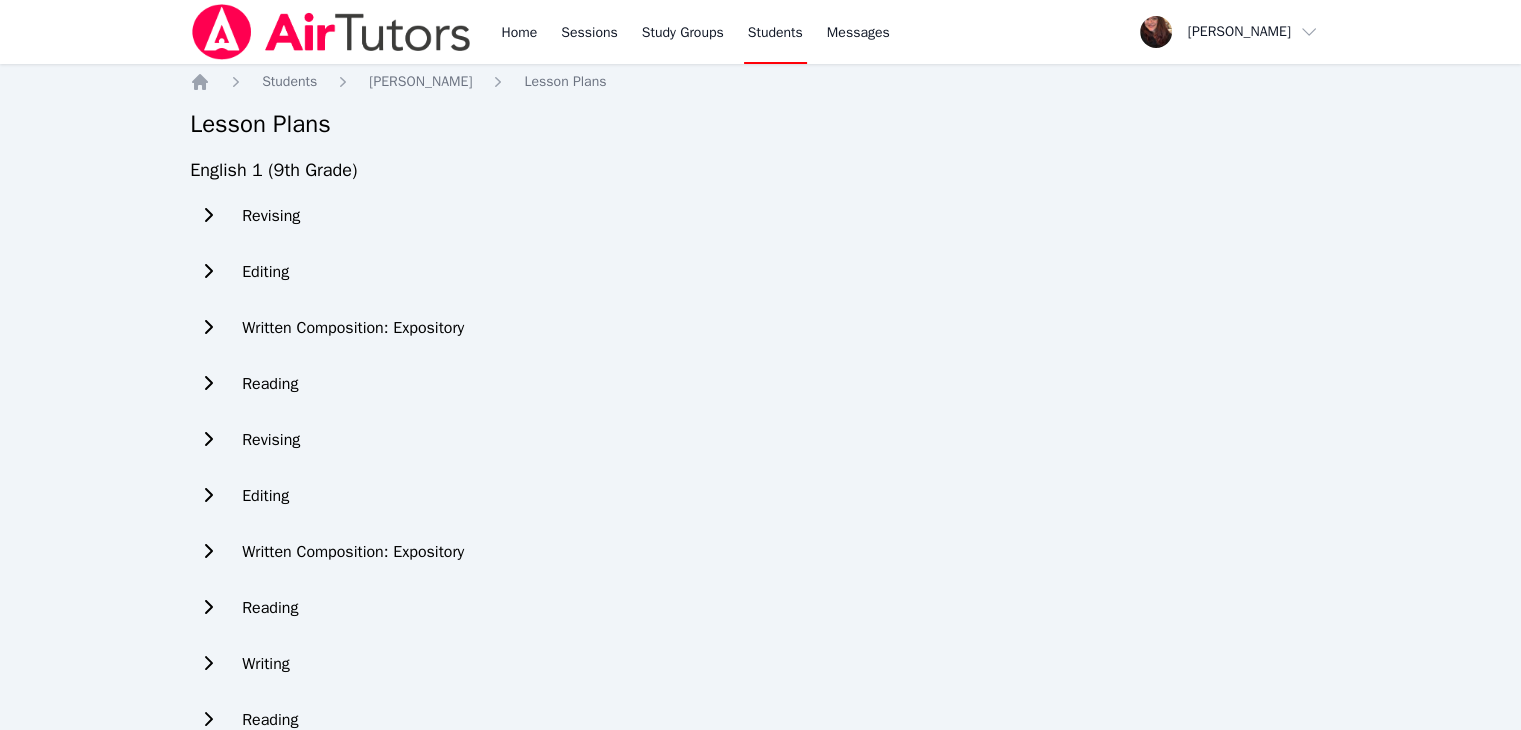 click on "Revising" at bounding box center (271, 216) 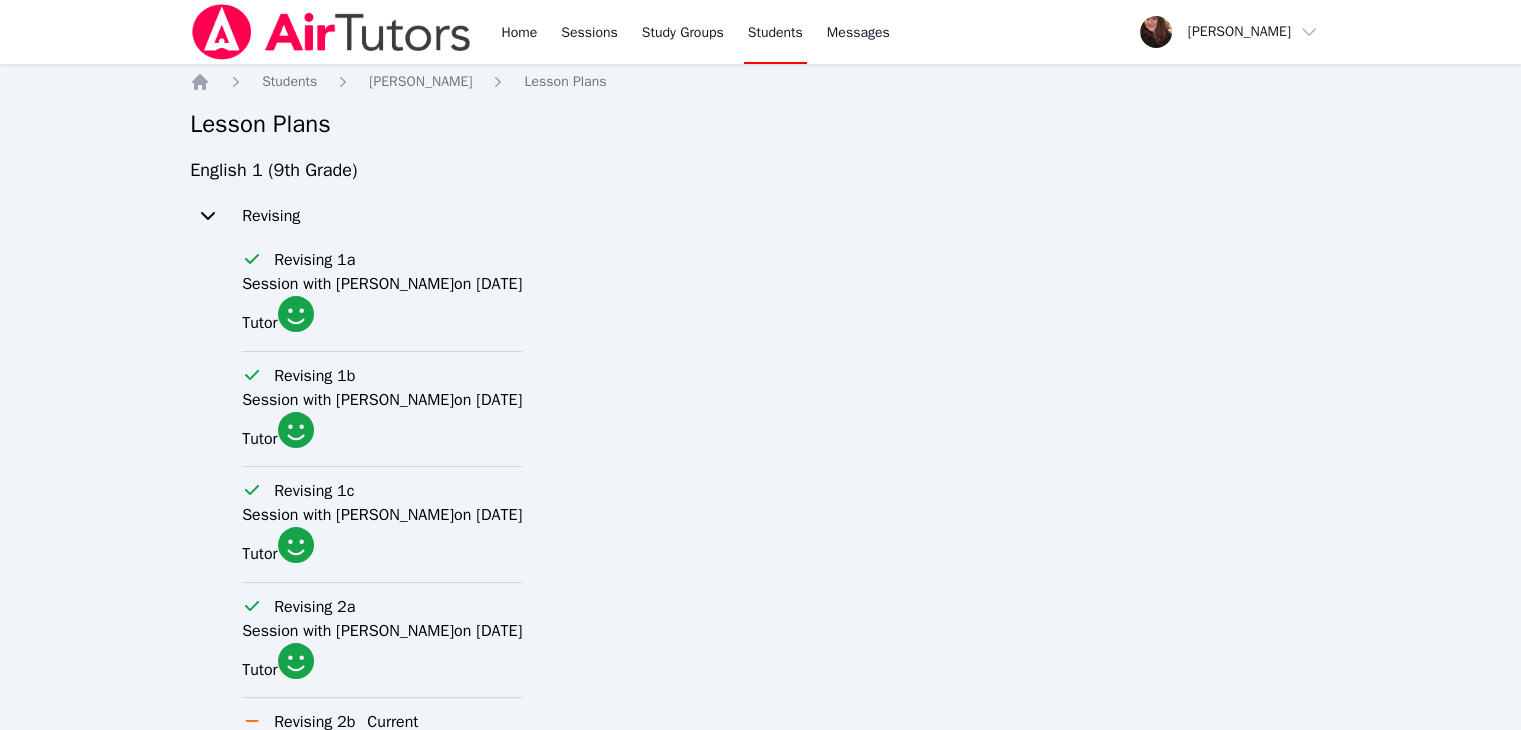 scroll, scrollTop: 400, scrollLeft: 0, axis: vertical 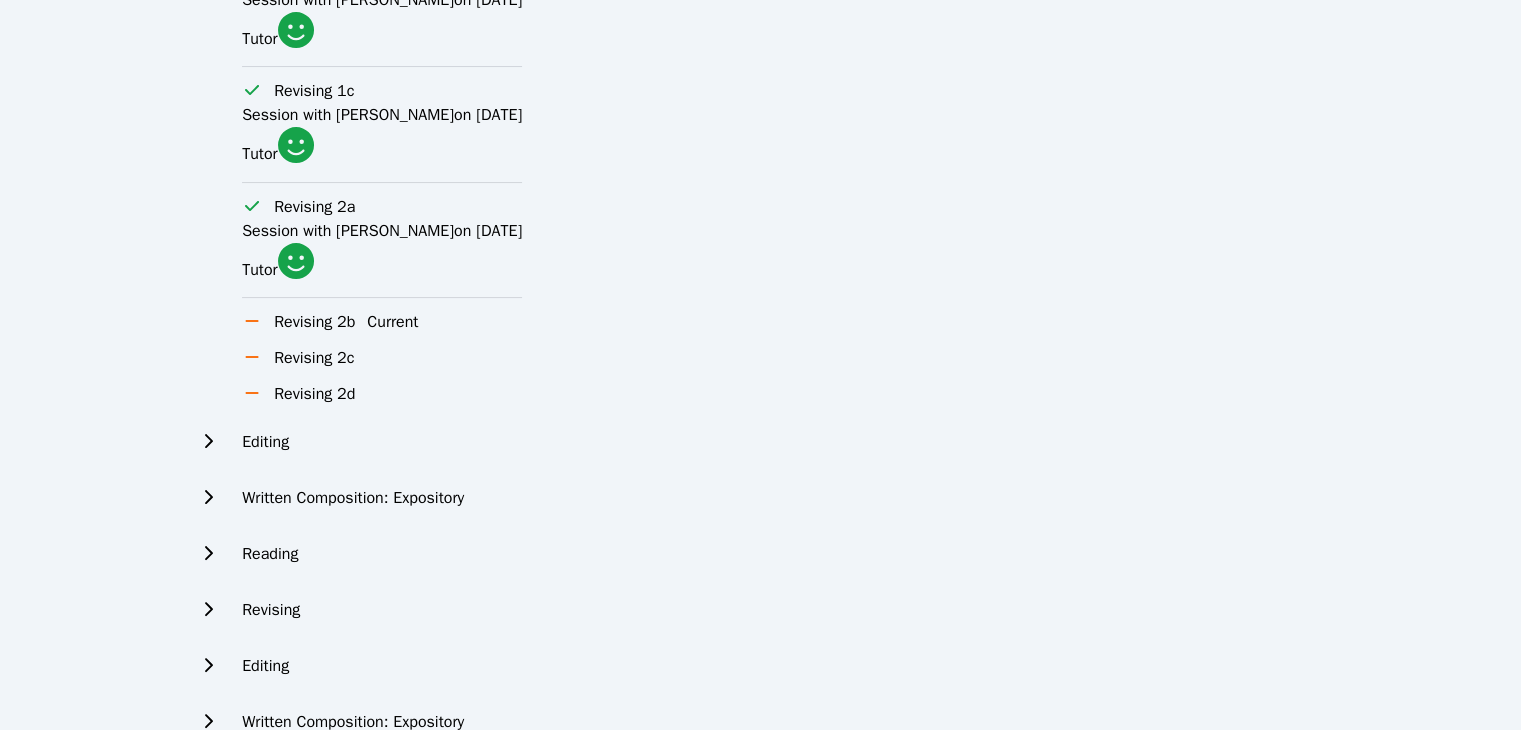 click 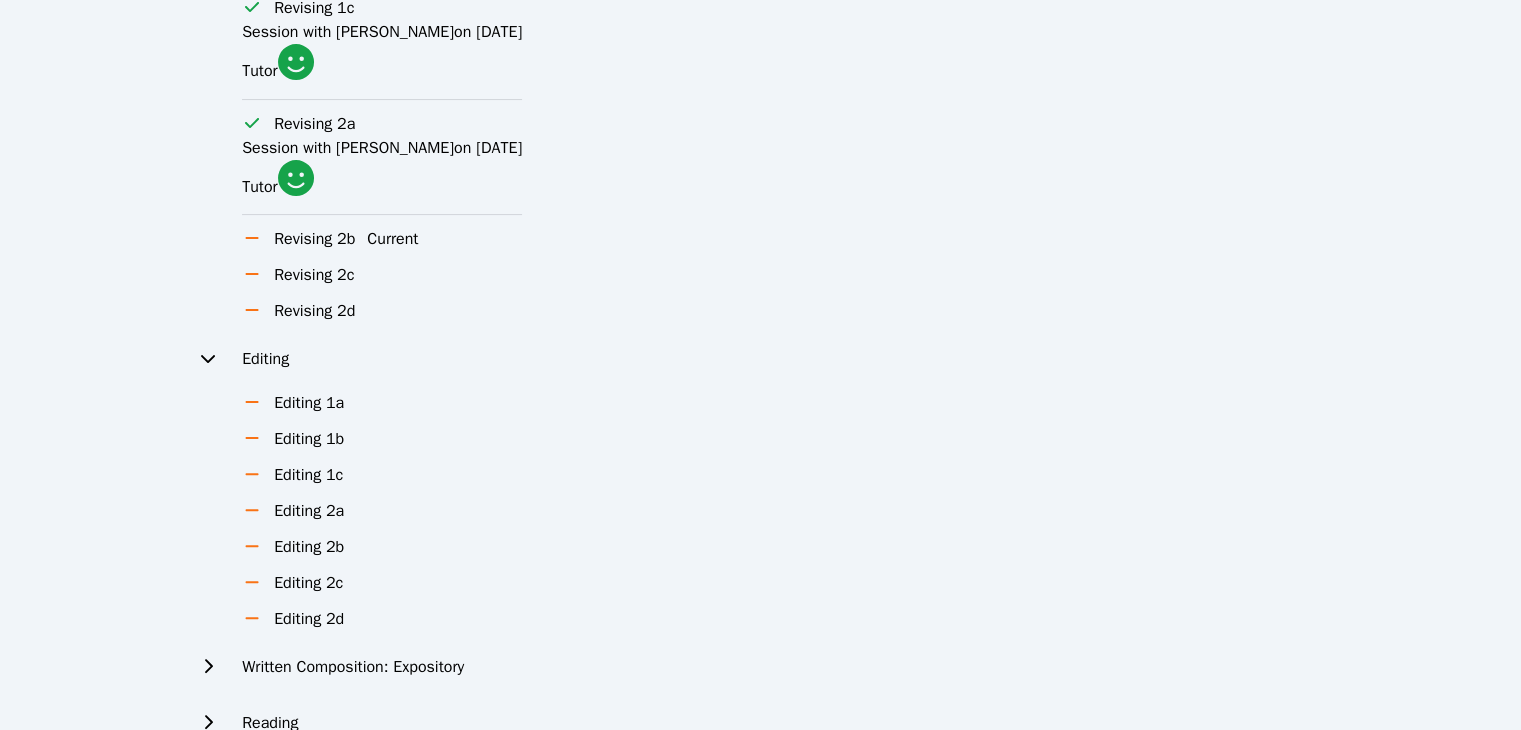 scroll, scrollTop: 700, scrollLeft: 0, axis: vertical 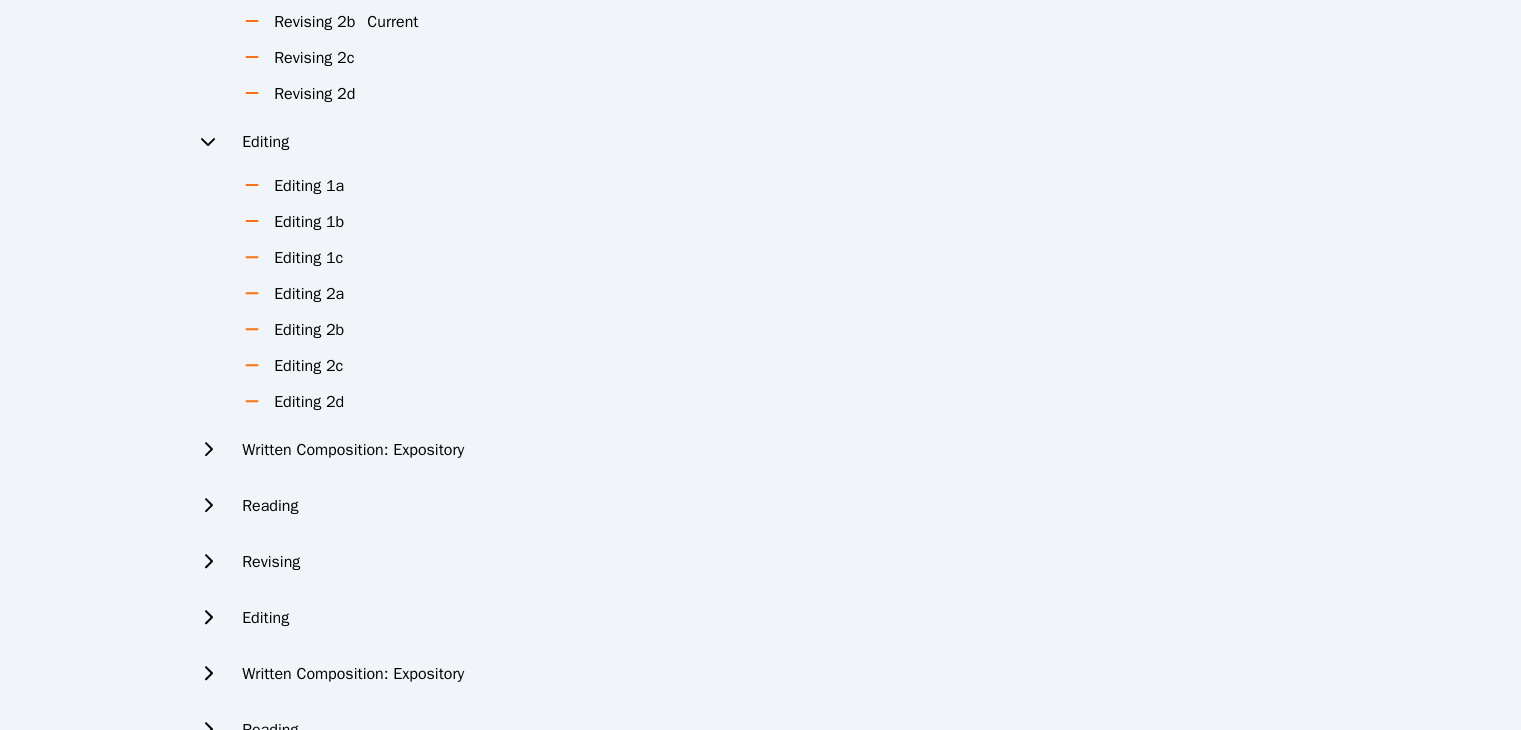 click on "Editing 2d" at bounding box center (309, 402) 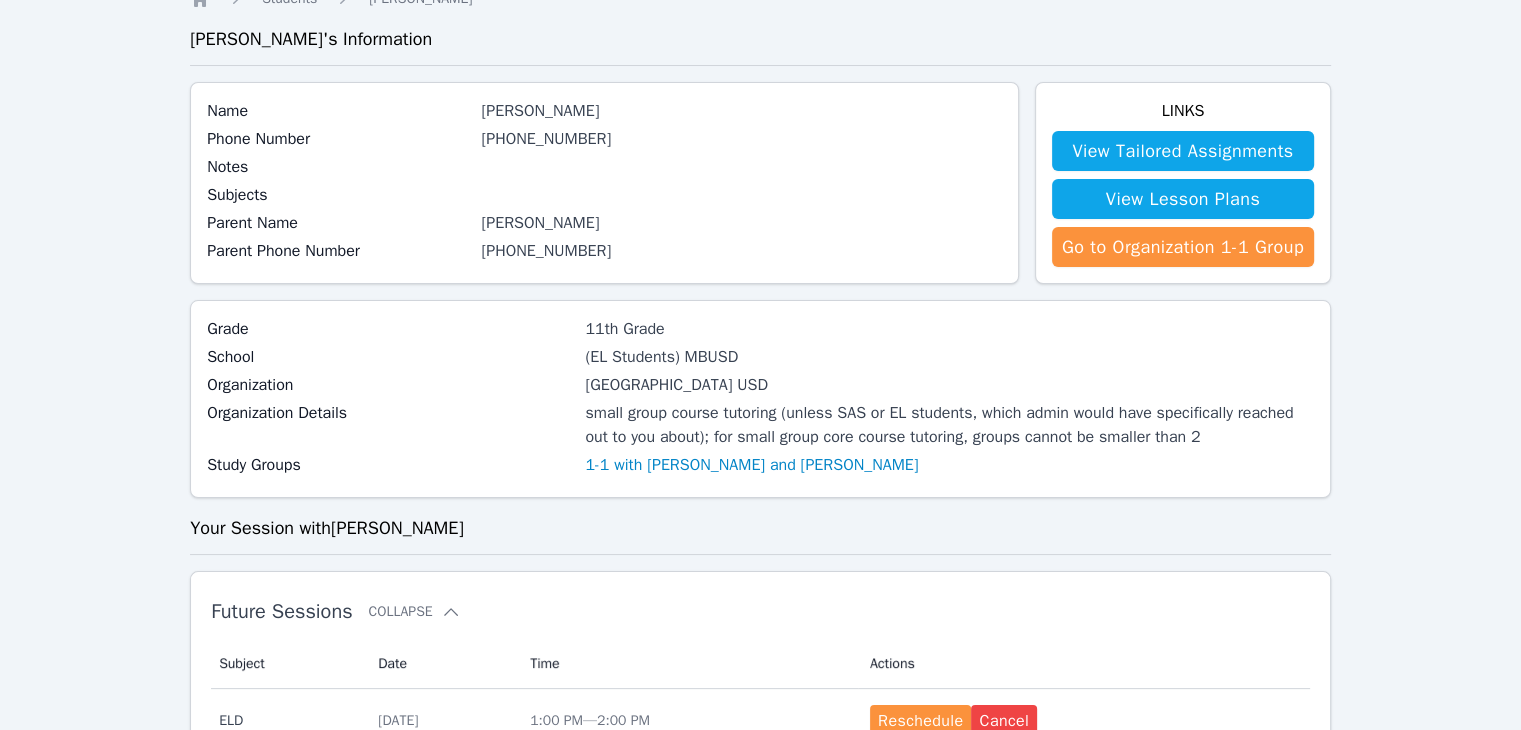scroll, scrollTop: 300, scrollLeft: 0, axis: vertical 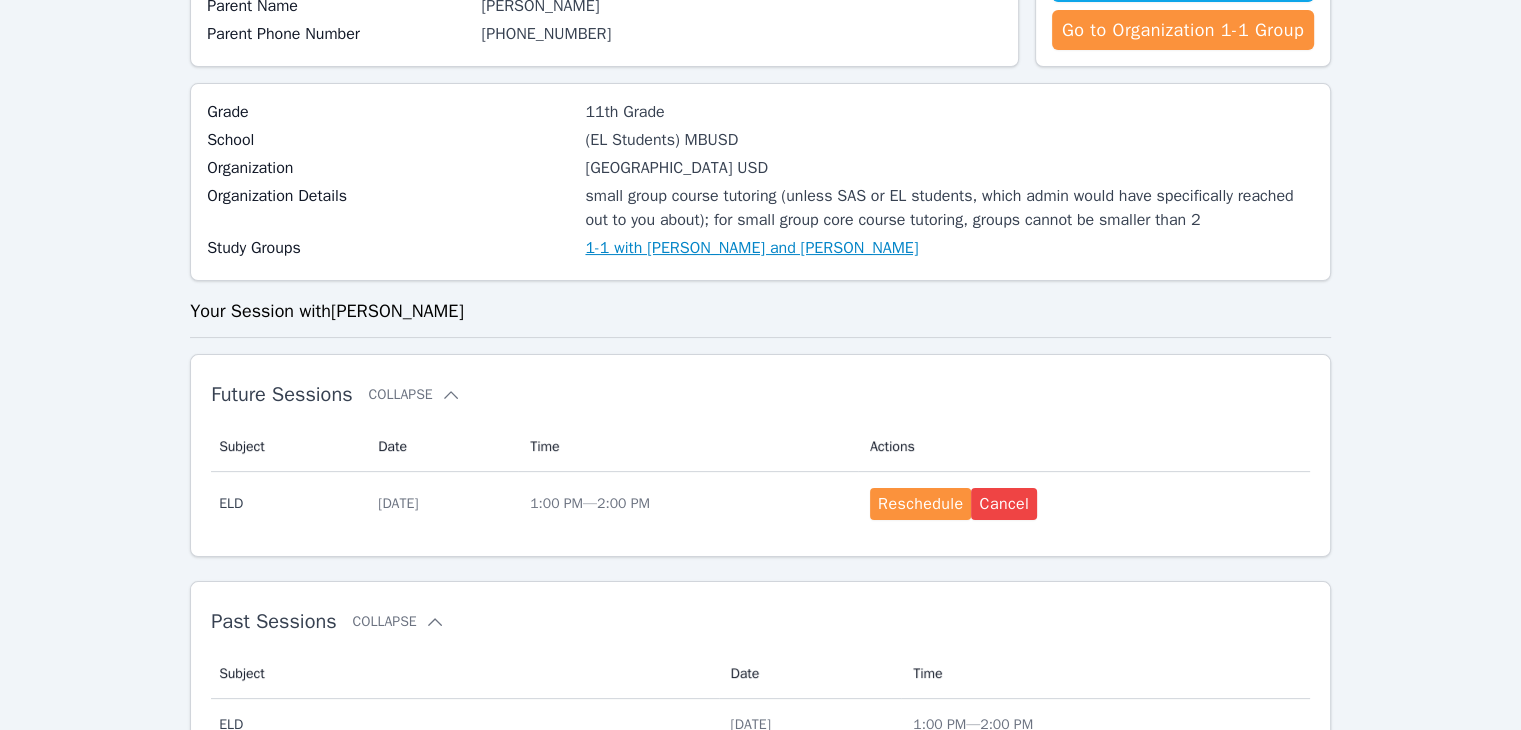 click on "1-1 with [PERSON_NAME] and [PERSON_NAME]" at bounding box center [751, 248] 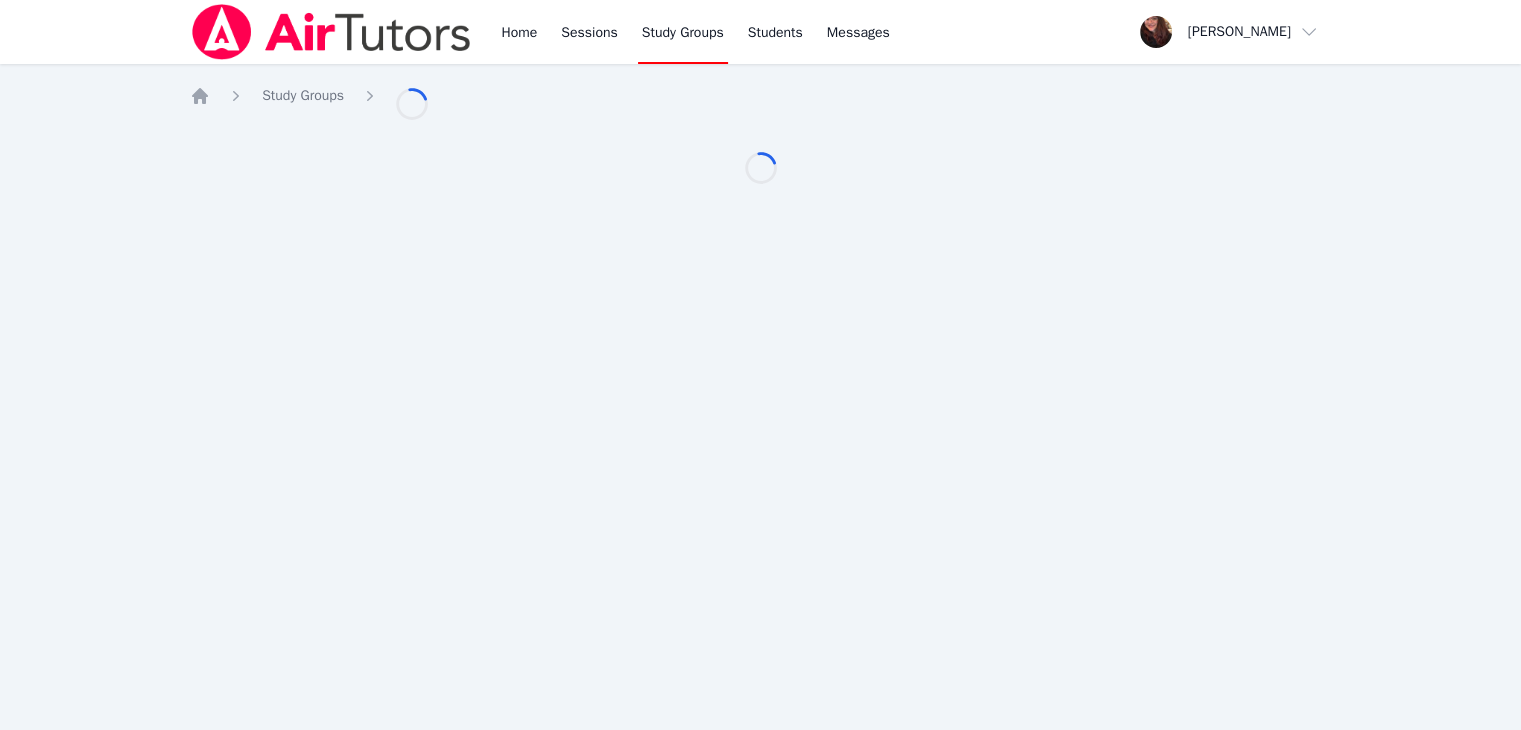 scroll, scrollTop: 0, scrollLeft: 0, axis: both 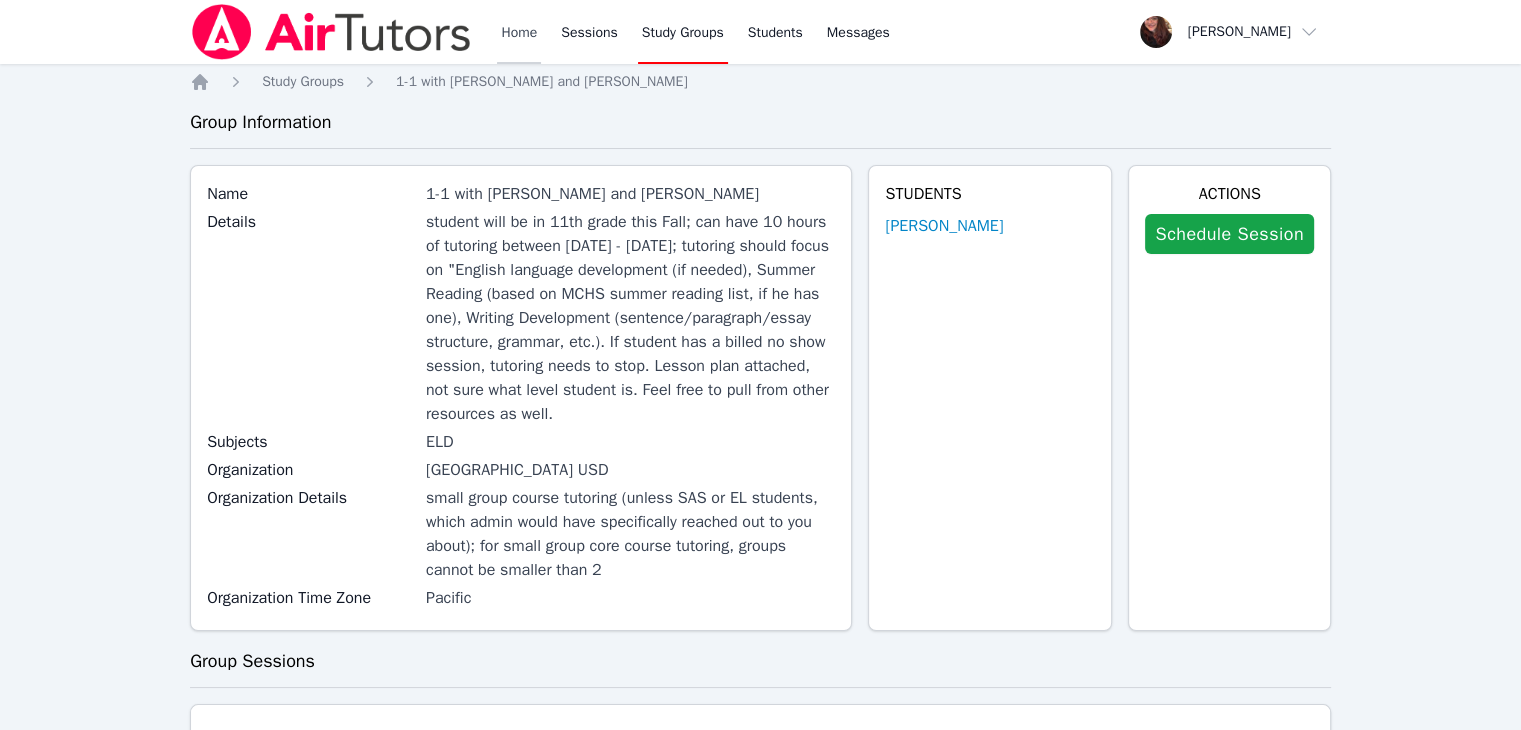 click on "Home" at bounding box center [519, 32] 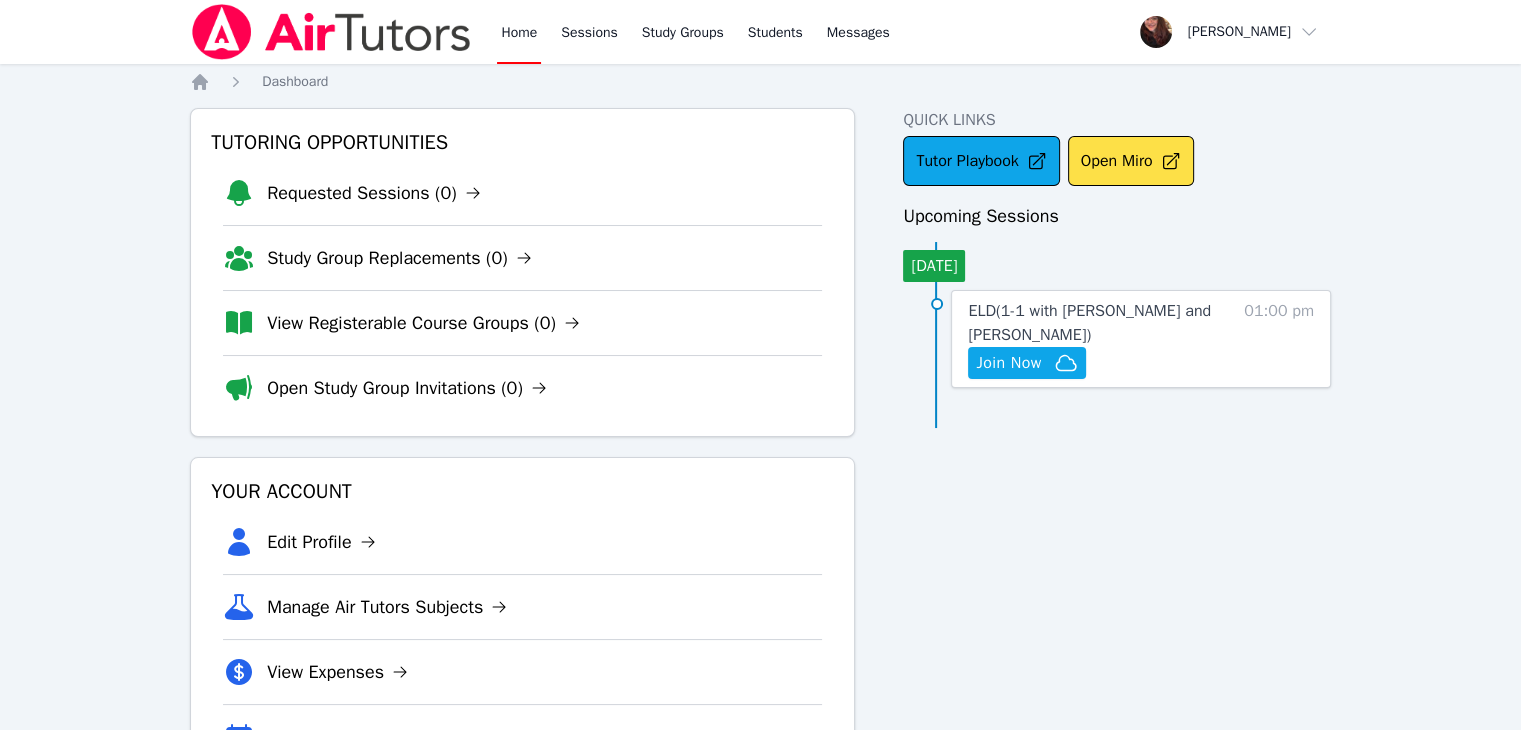 click on "ELD  ( 1-1 with Jason Aguinada and Tiffany Gates ) Hidden Join Now 01:00 pm" at bounding box center [1141, 339] 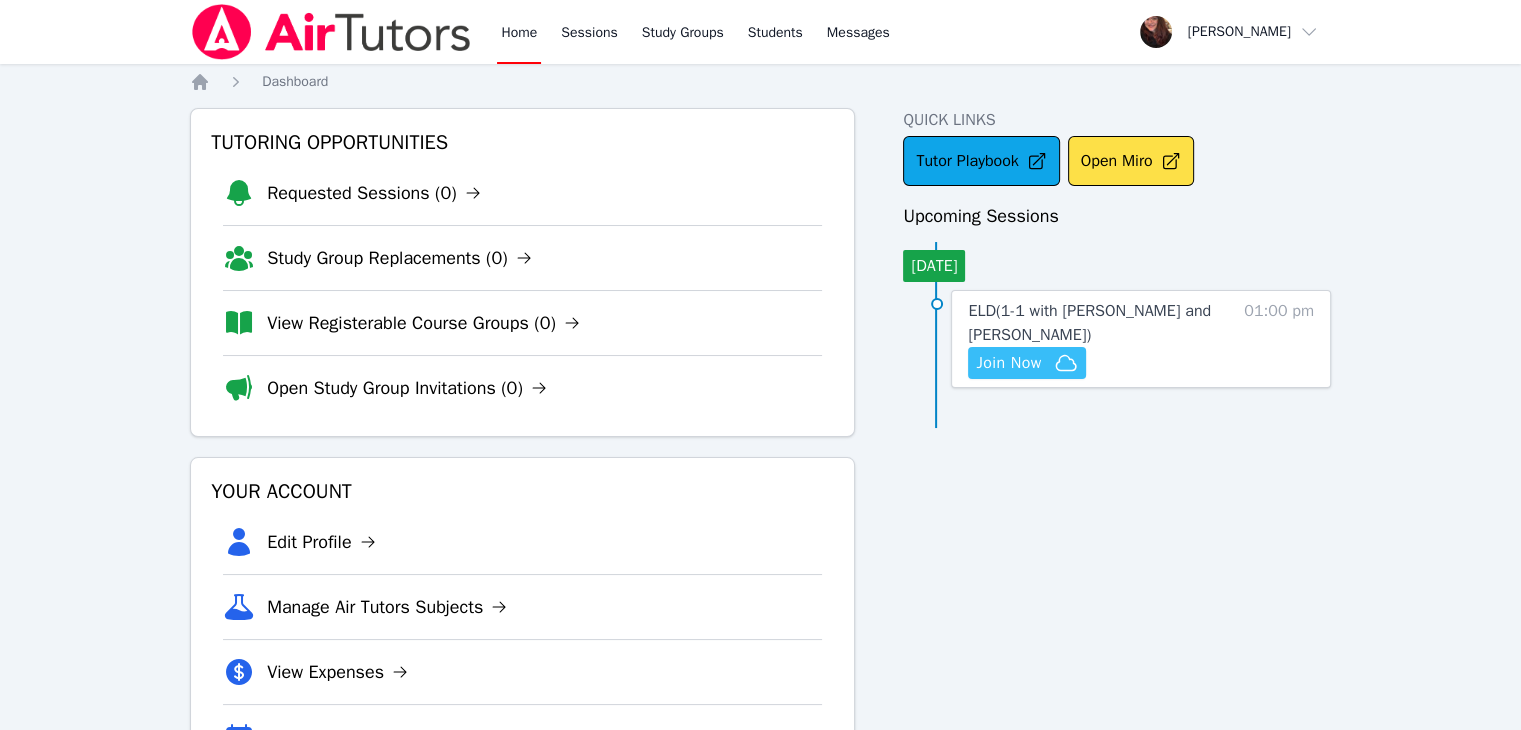 click on "Join Now" at bounding box center (1008, 363) 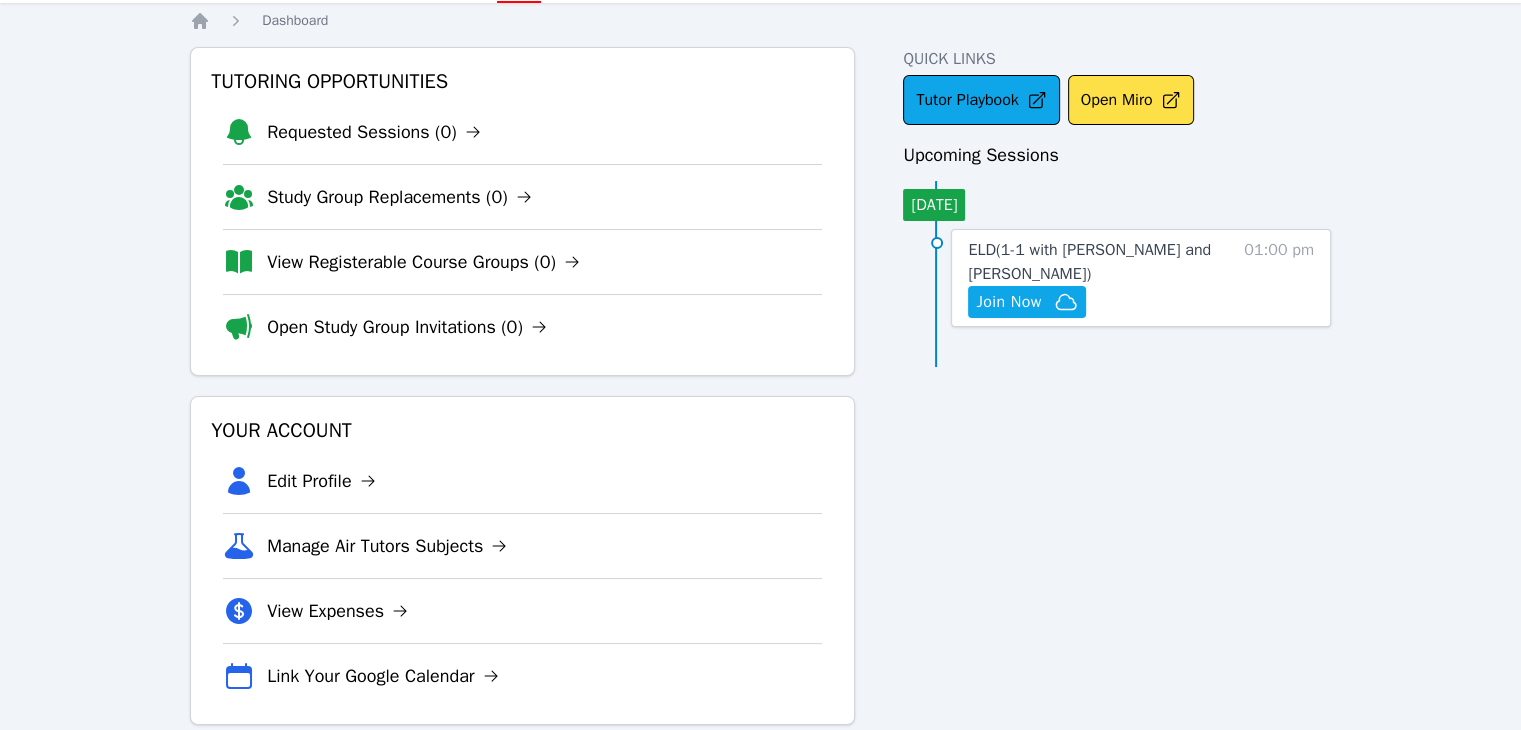 scroll, scrollTop: 94, scrollLeft: 0, axis: vertical 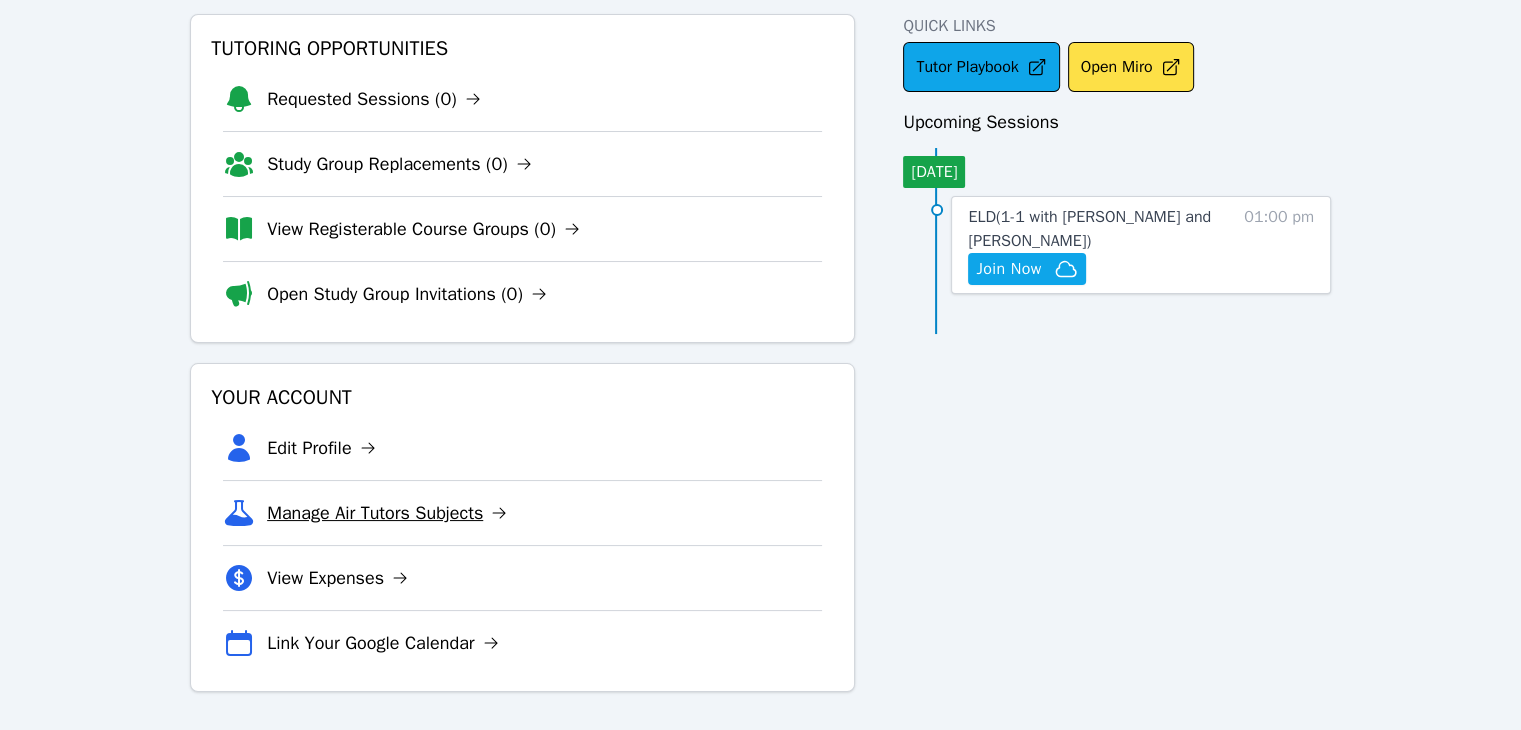 click on "Manage Air Tutors Subjects" at bounding box center (387, 513) 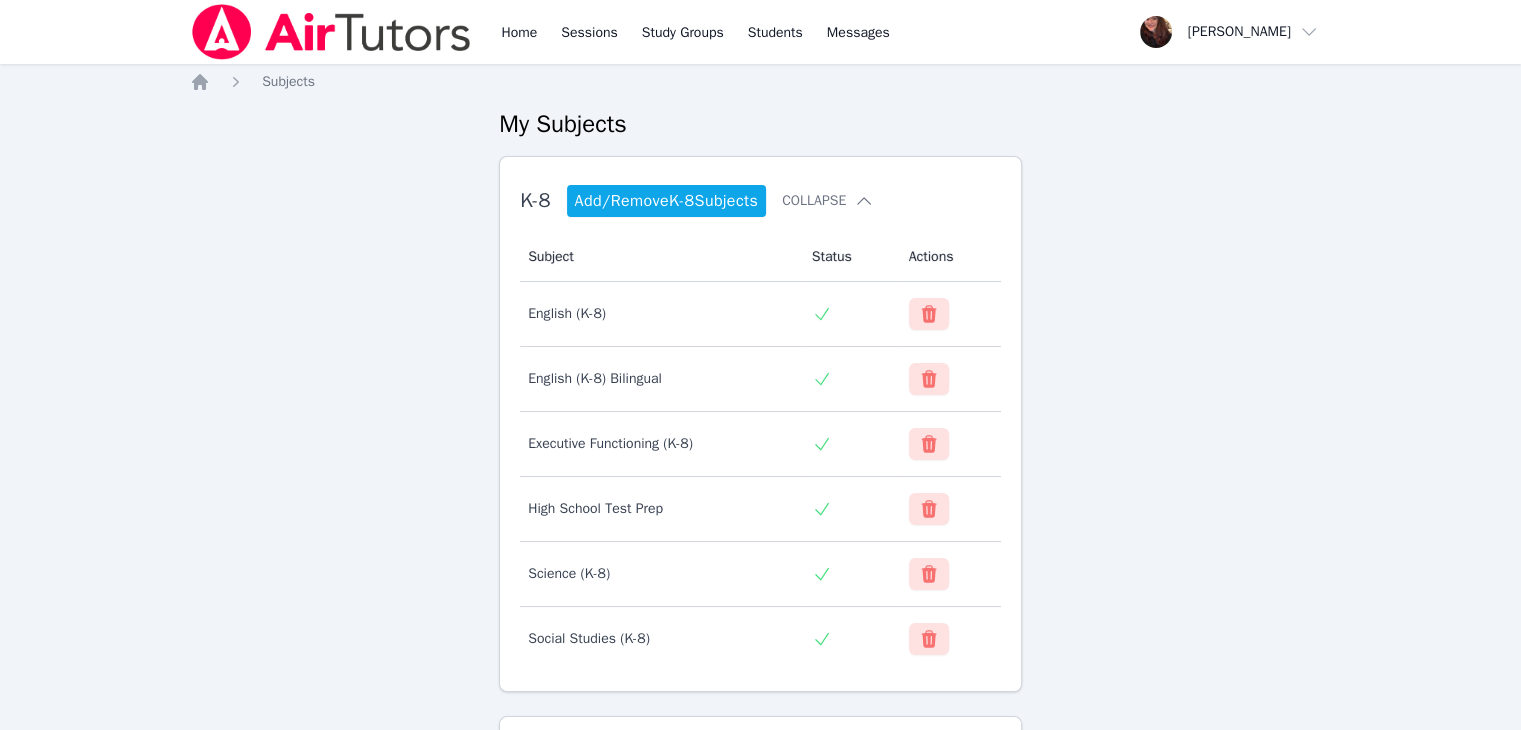 scroll, scrollTop: 0, scrollLeft: 0, axis: both 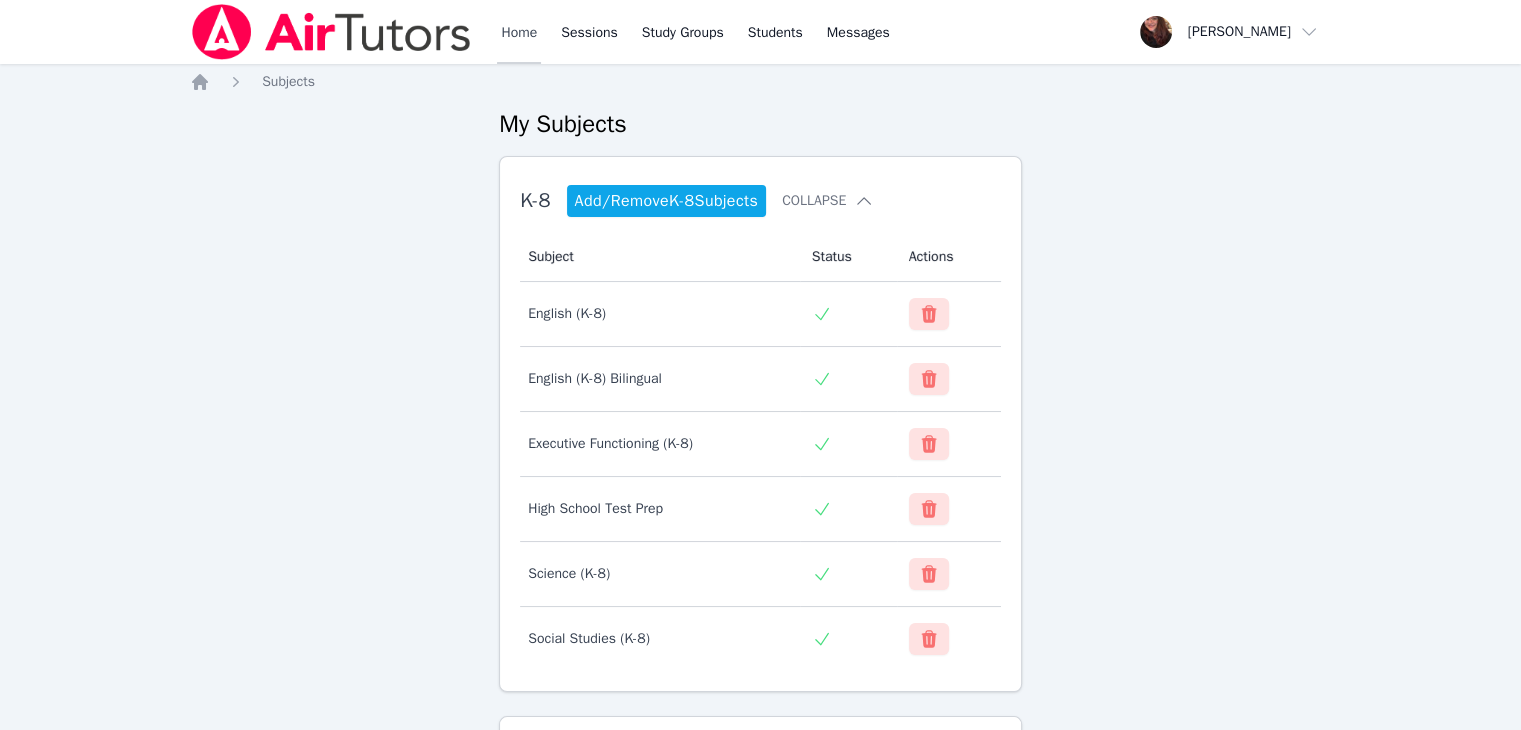 click on "Home" at bounding box center (519, 32) 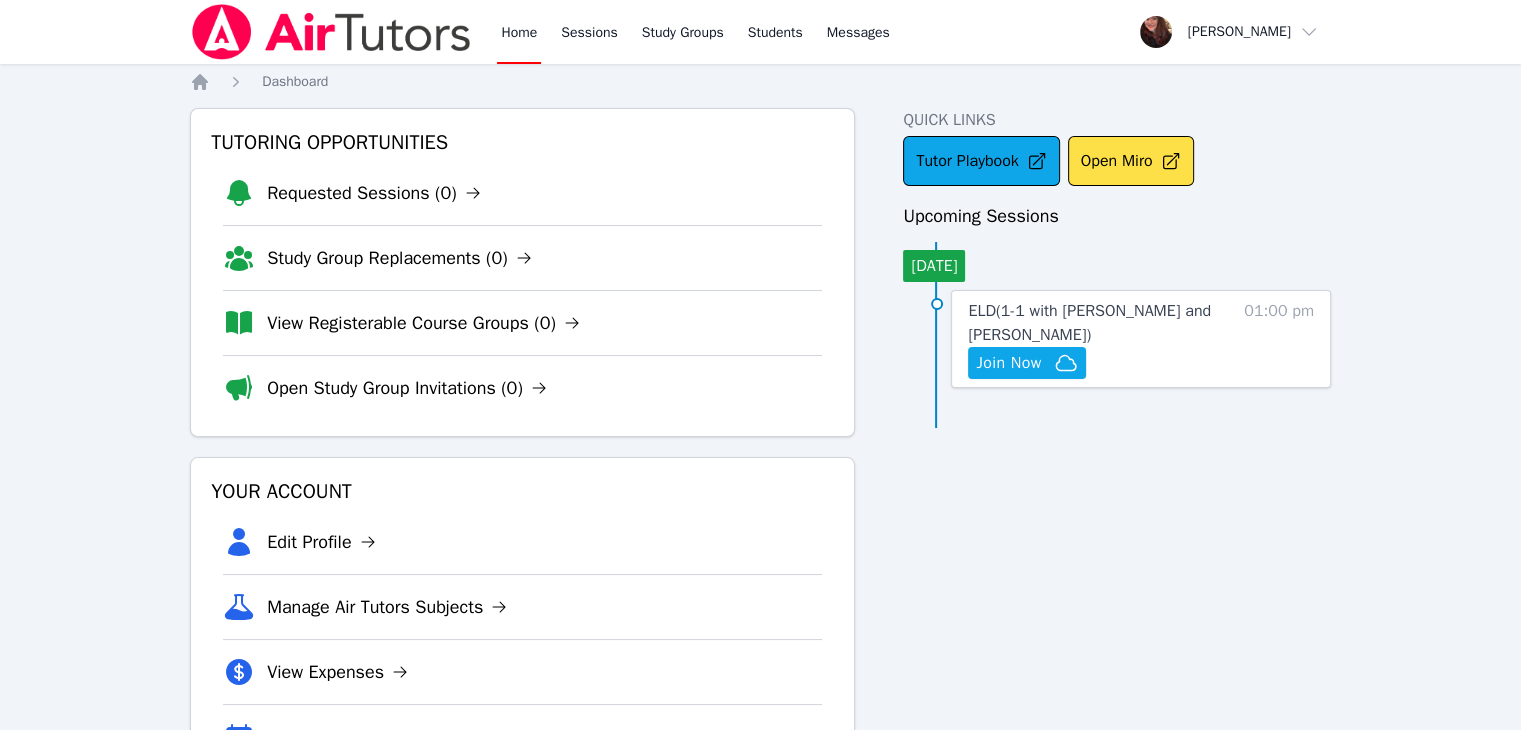 scroll, scrollTop: 0, scrollLeft: 0, axis: both 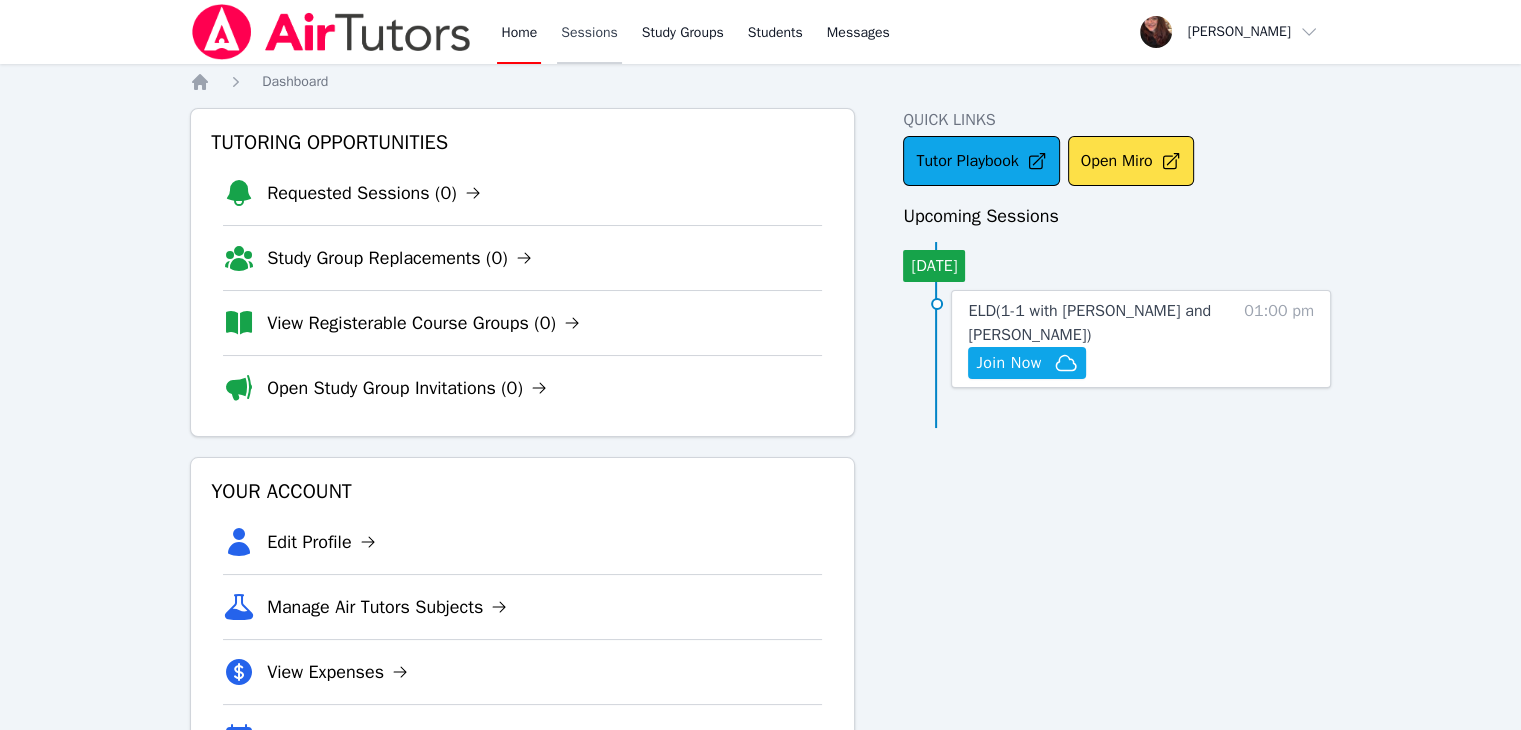 click on "Sessions" at bounding box center [589, 32] 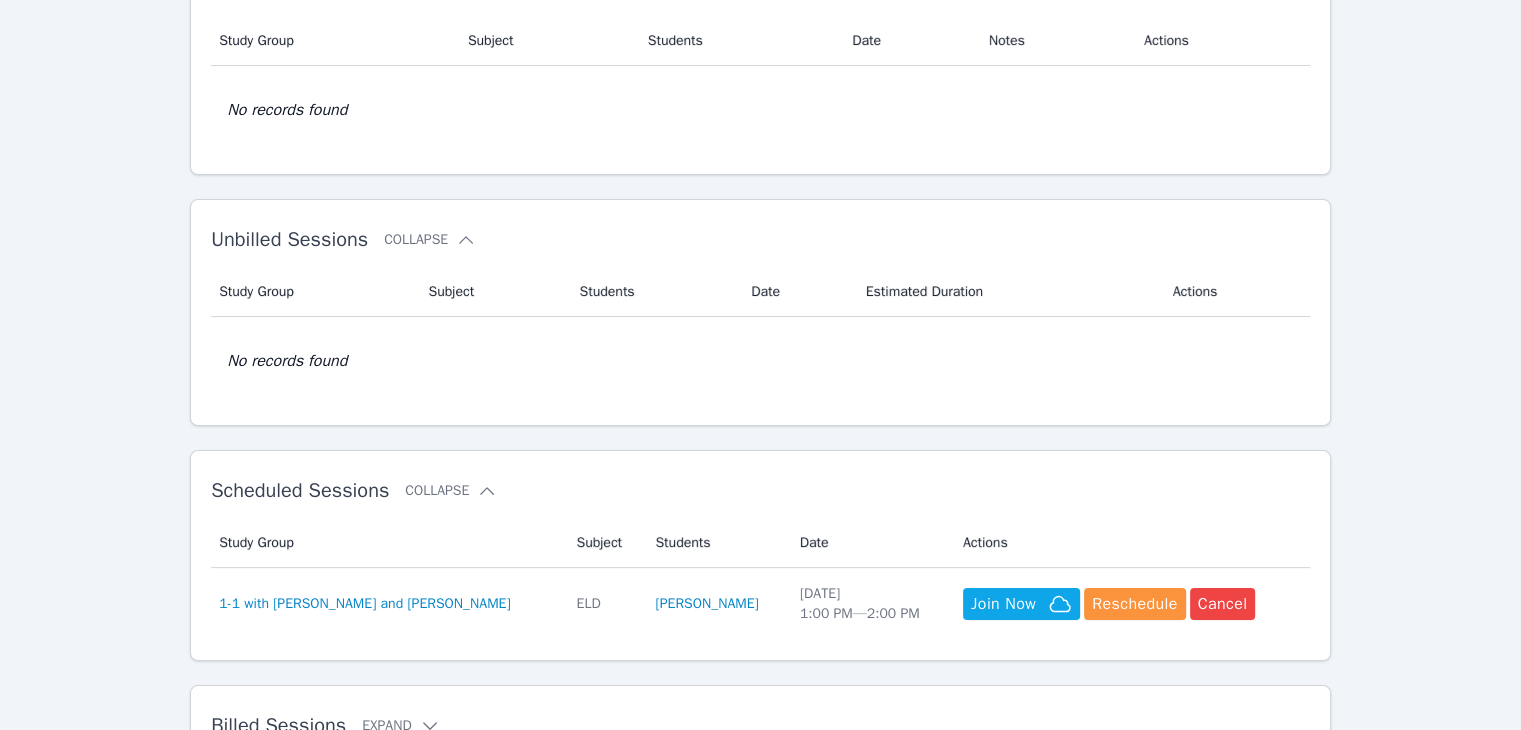 scroll, scrollTop: 275, scrollLeft: 0, axis: vertical 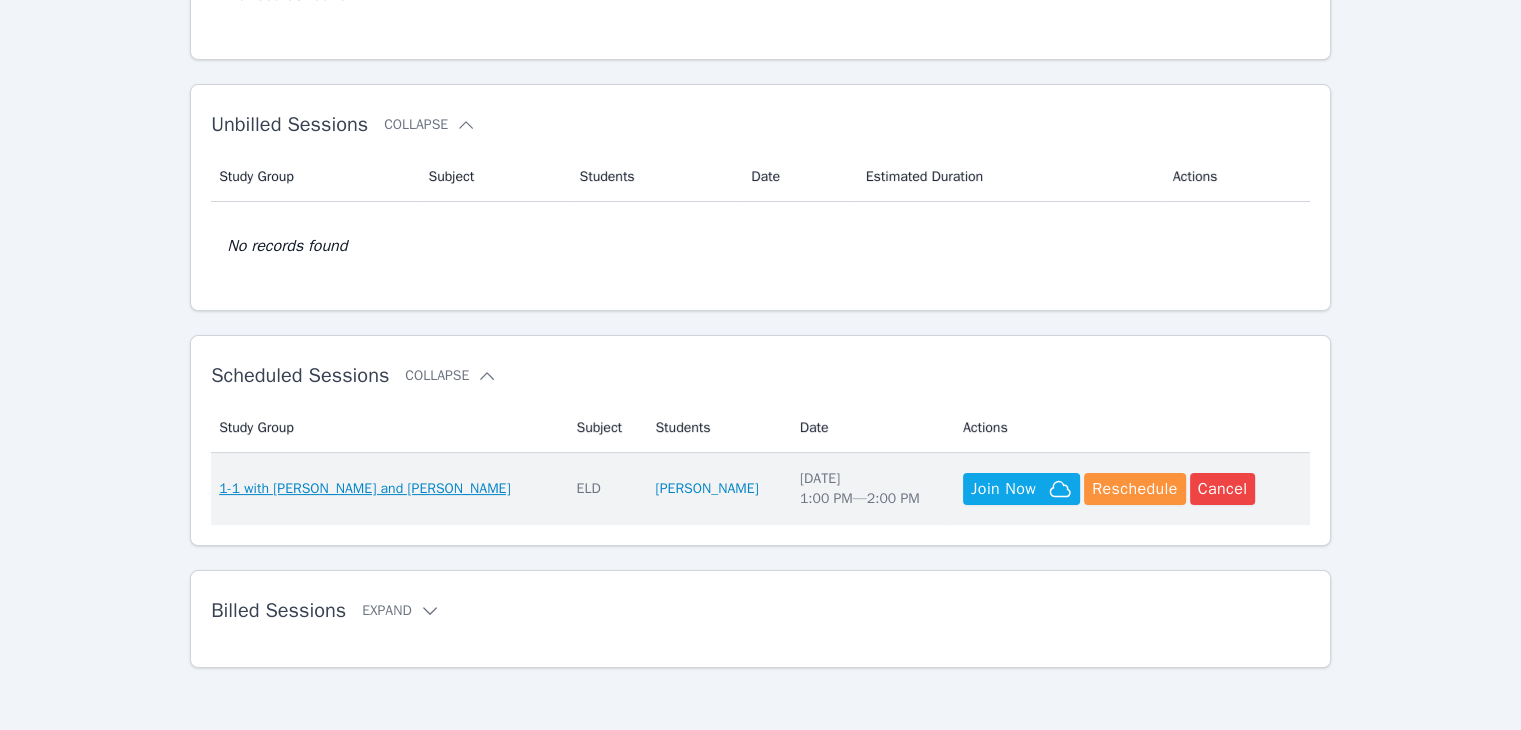 click on "1-1 with [PERSON_NAME] and [PERSON_NAME]" at bounding box center [364, 489] 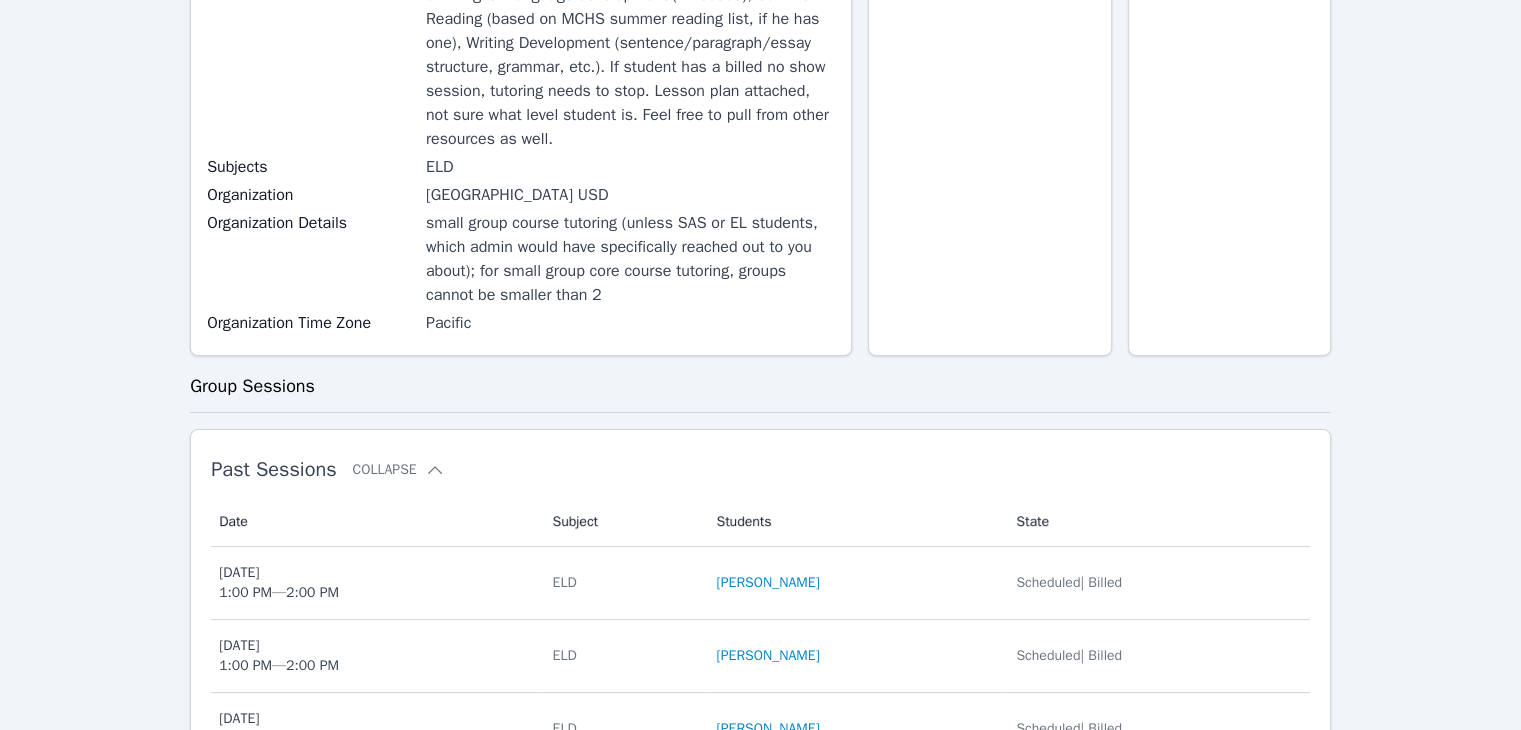scroll, scrollTop: 628, scrollLeft: 0, axis: vertical 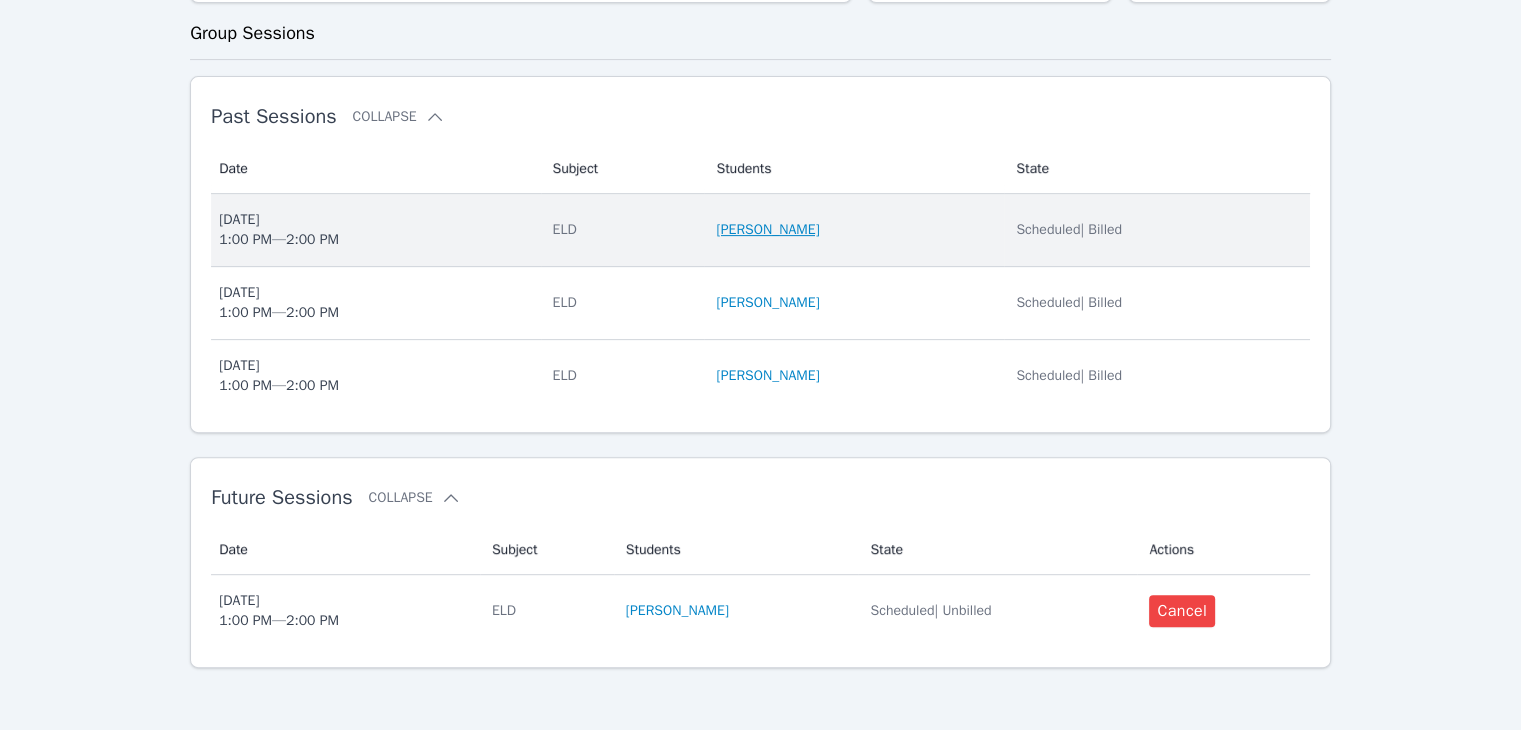click on "Jason Aguinada" at bounding box center [767, 230] 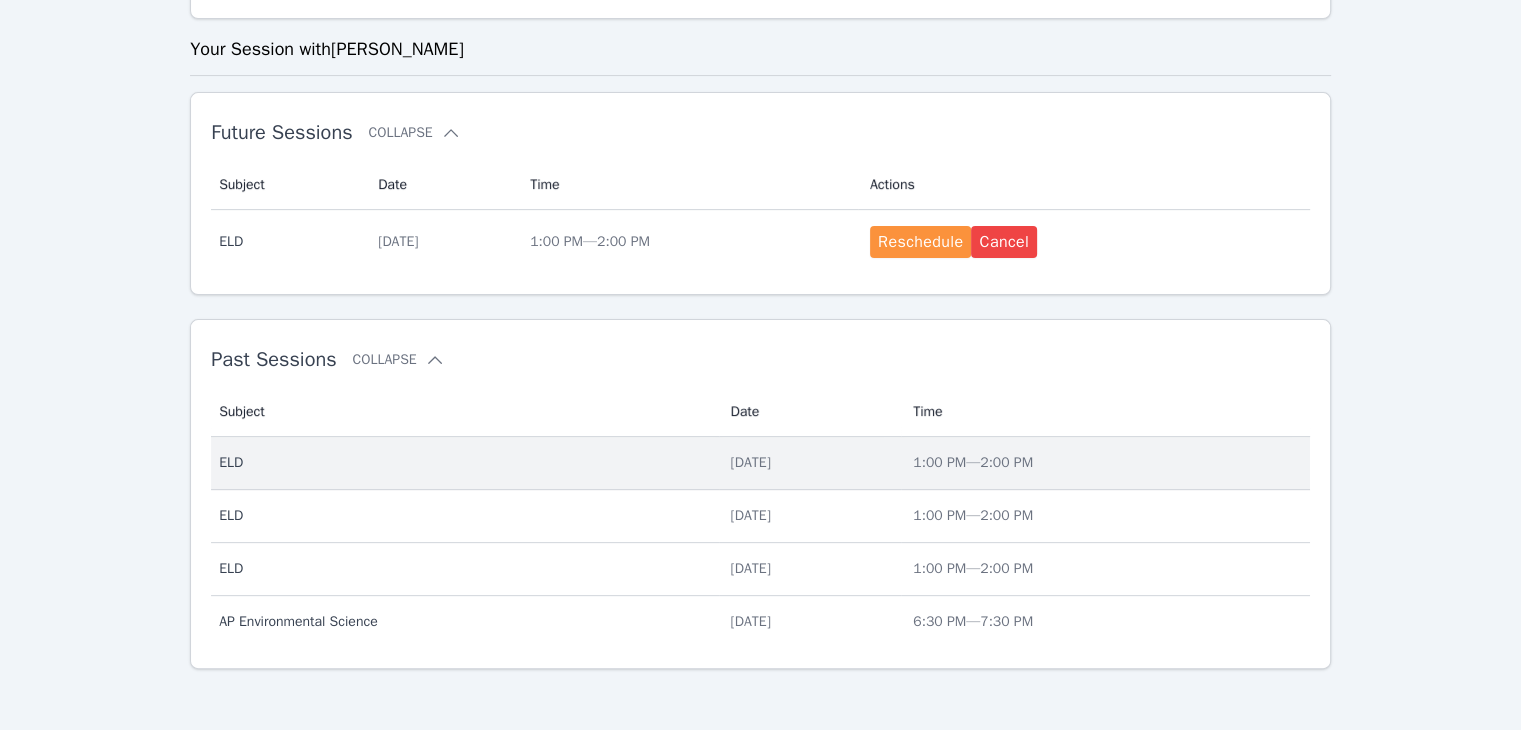 click on "Wed Jul 16" at bounding box center [810, 463] 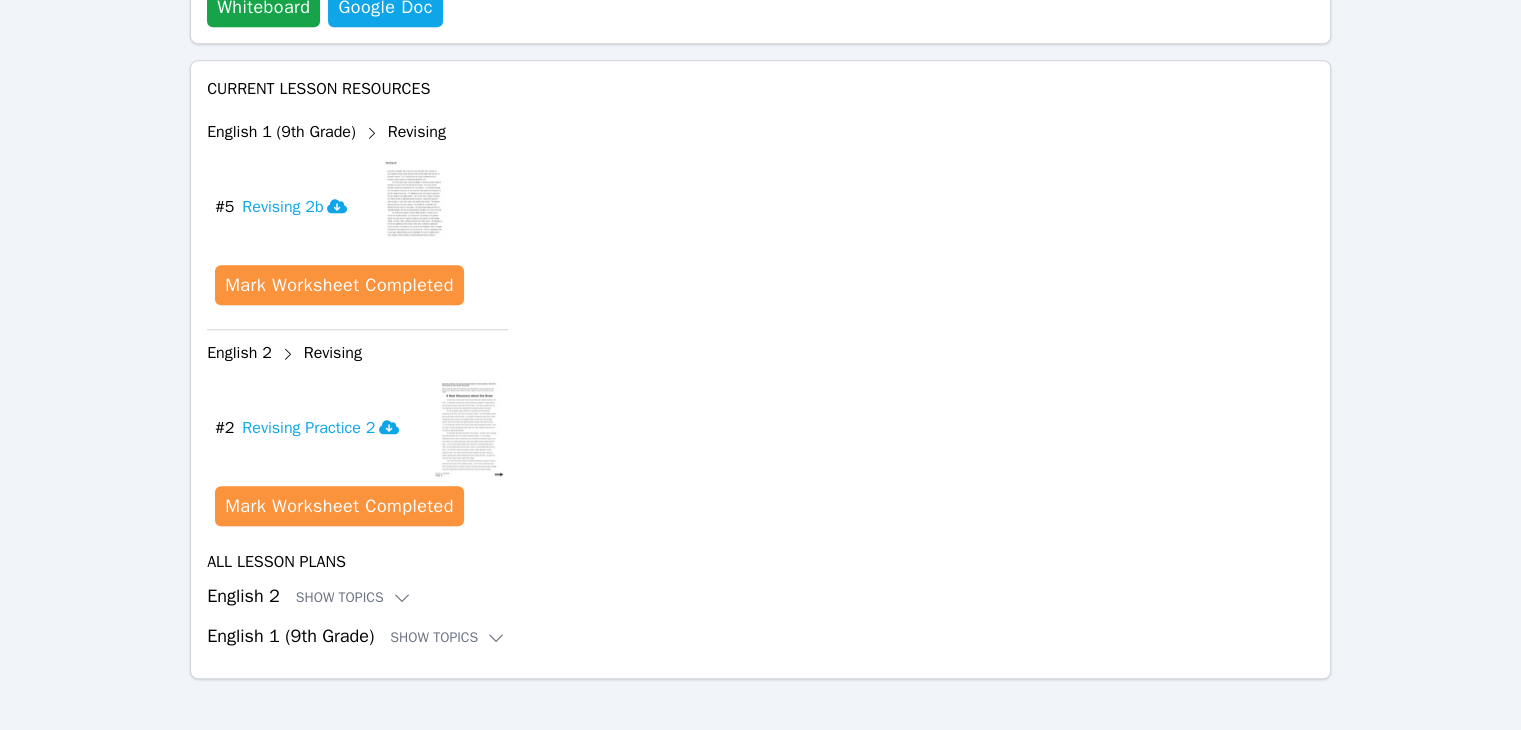 scroll, scrollTop: 1661, scrollLeft: 0, axis: vertical 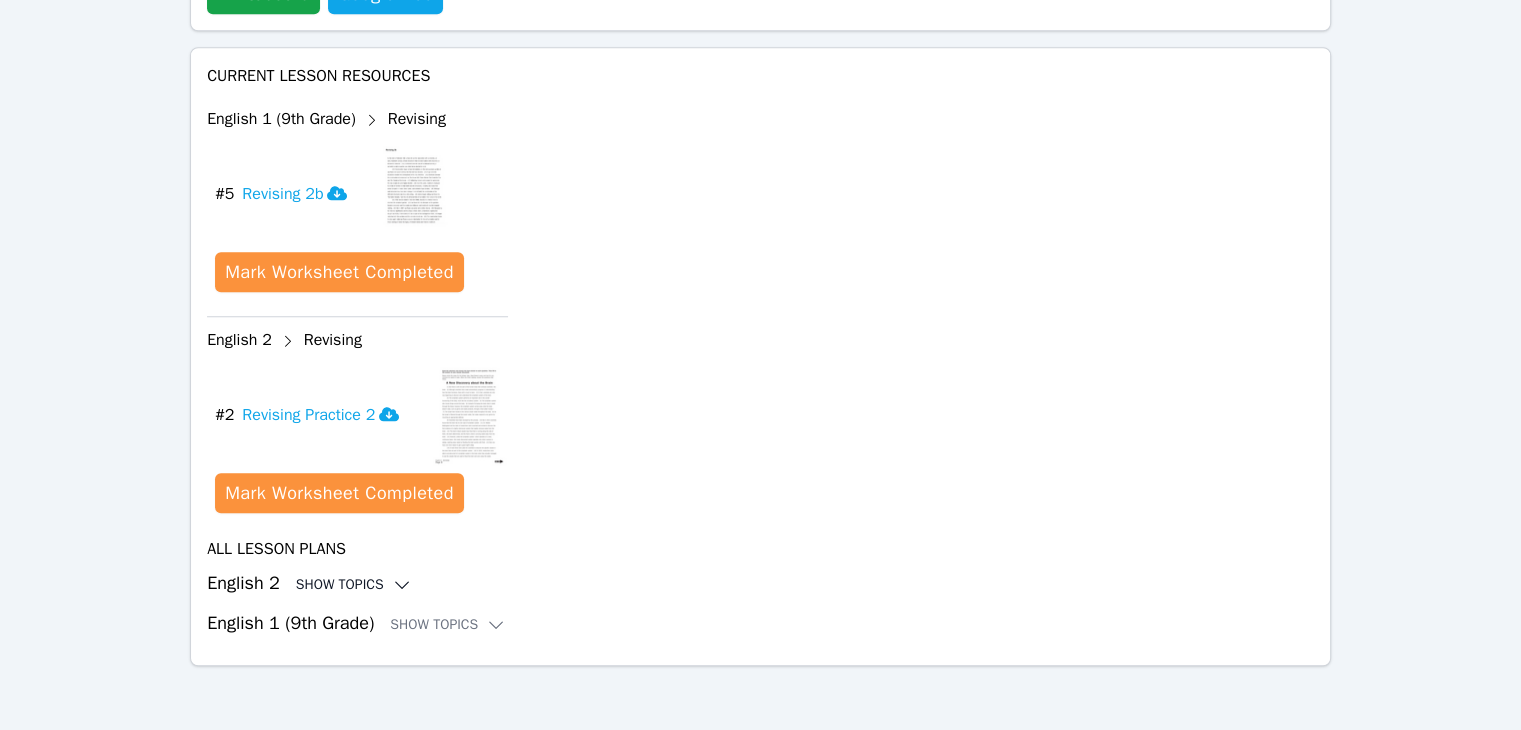 click on "Show Topics" at bounding box center (354, 585) 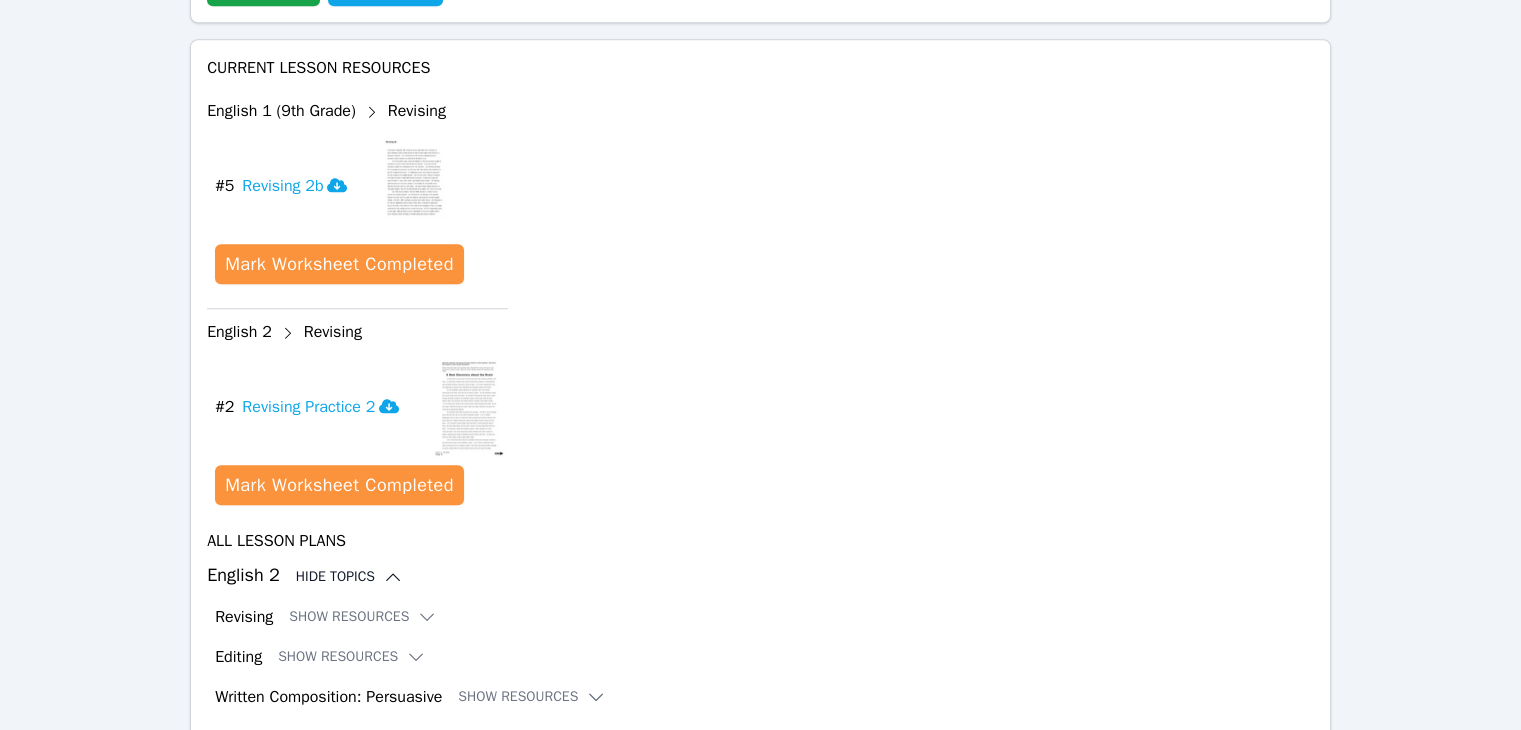 scroll, scrollTop: 2061, scrollLeft: 0, axis: vertical 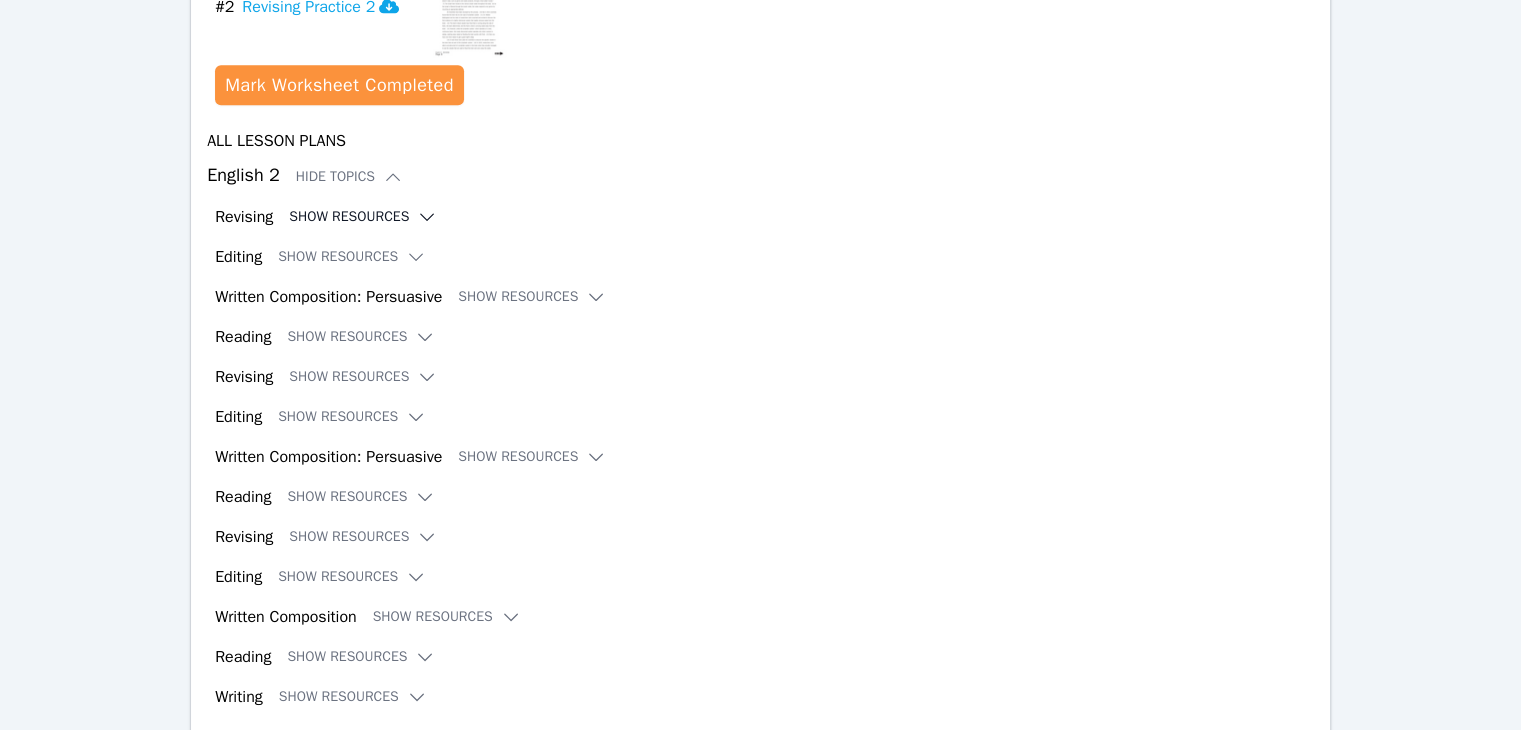 click on "Show Resources" at bounding box center [363, 217] 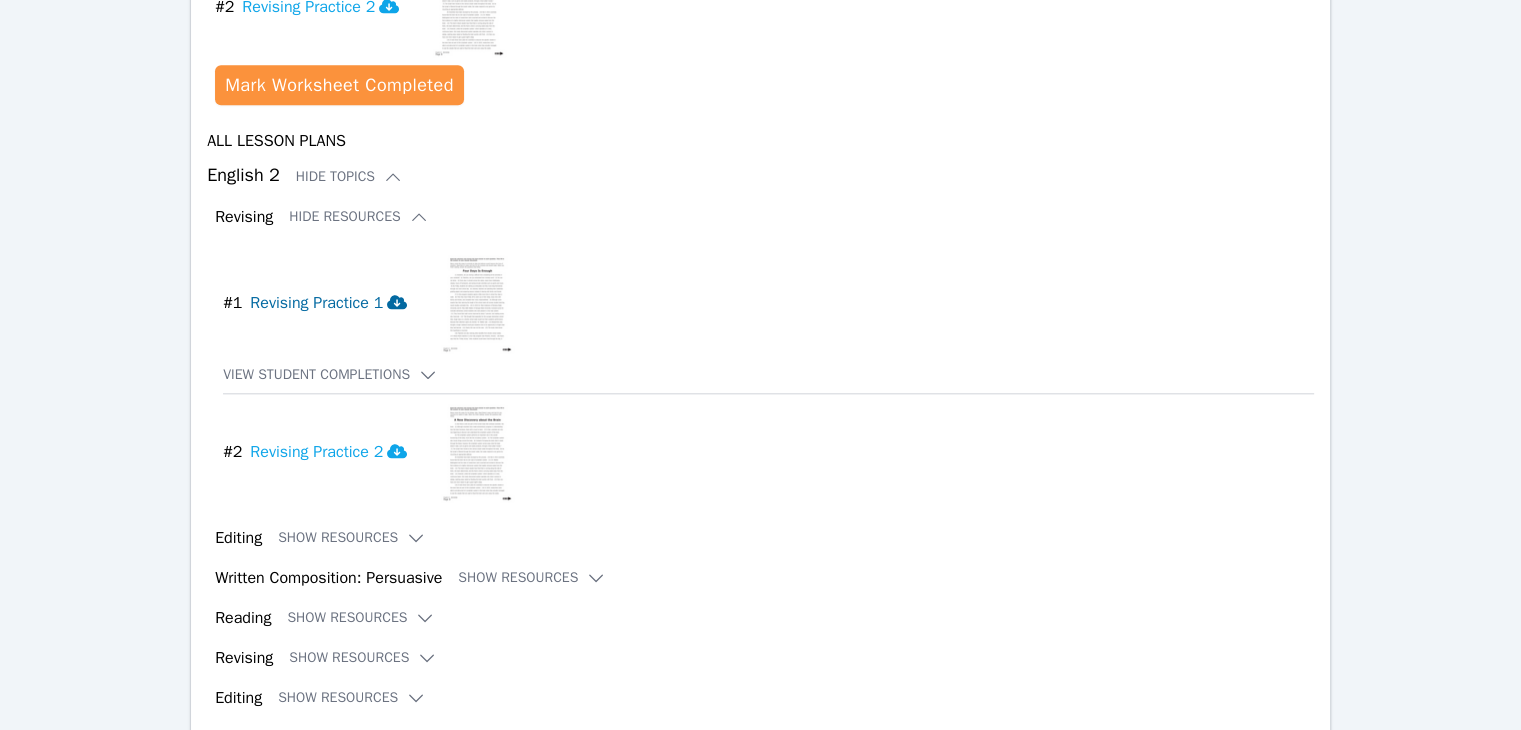 click on "Revising Practice 1" at bounding box center (328, 303) 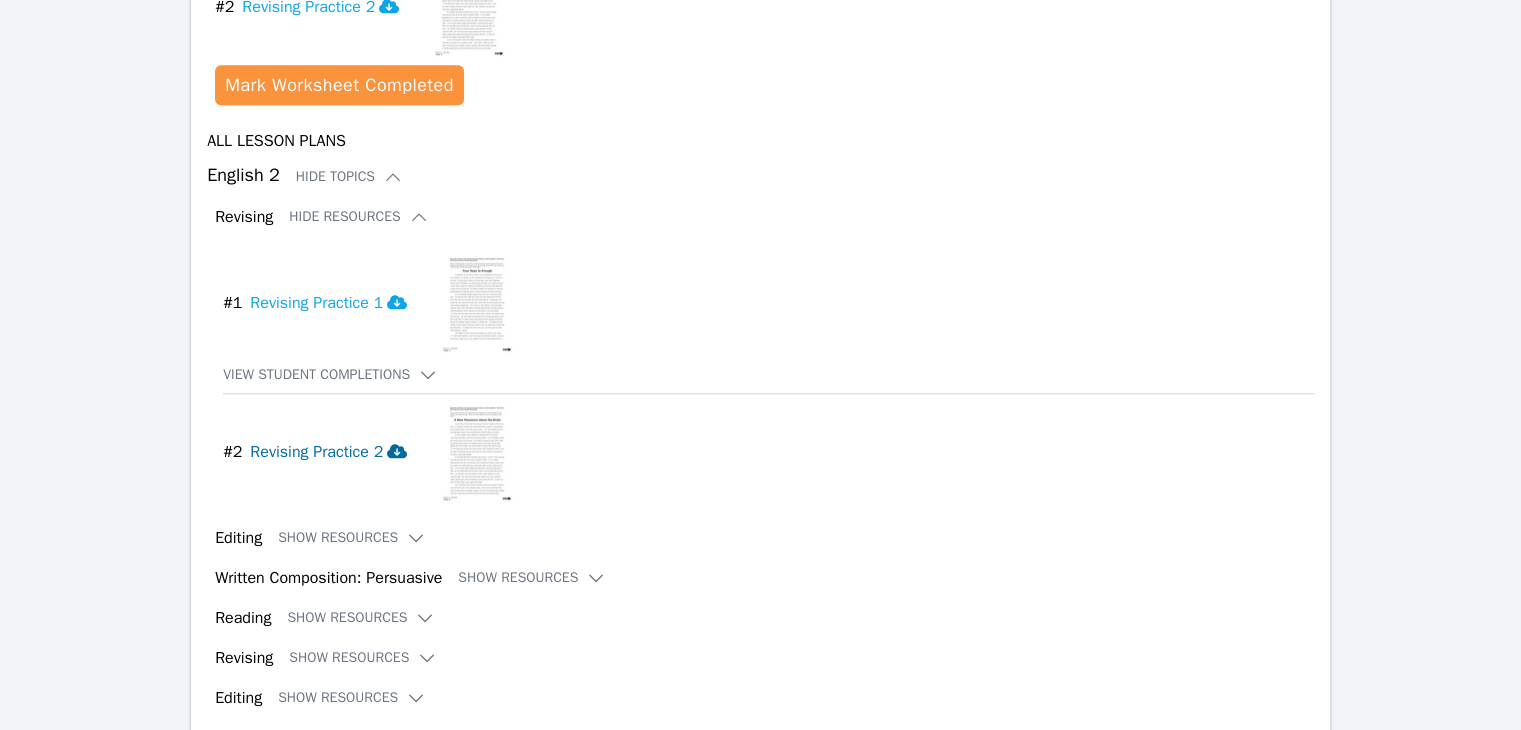 click on "Revising Practice 2" at bounding box center [328, 452] 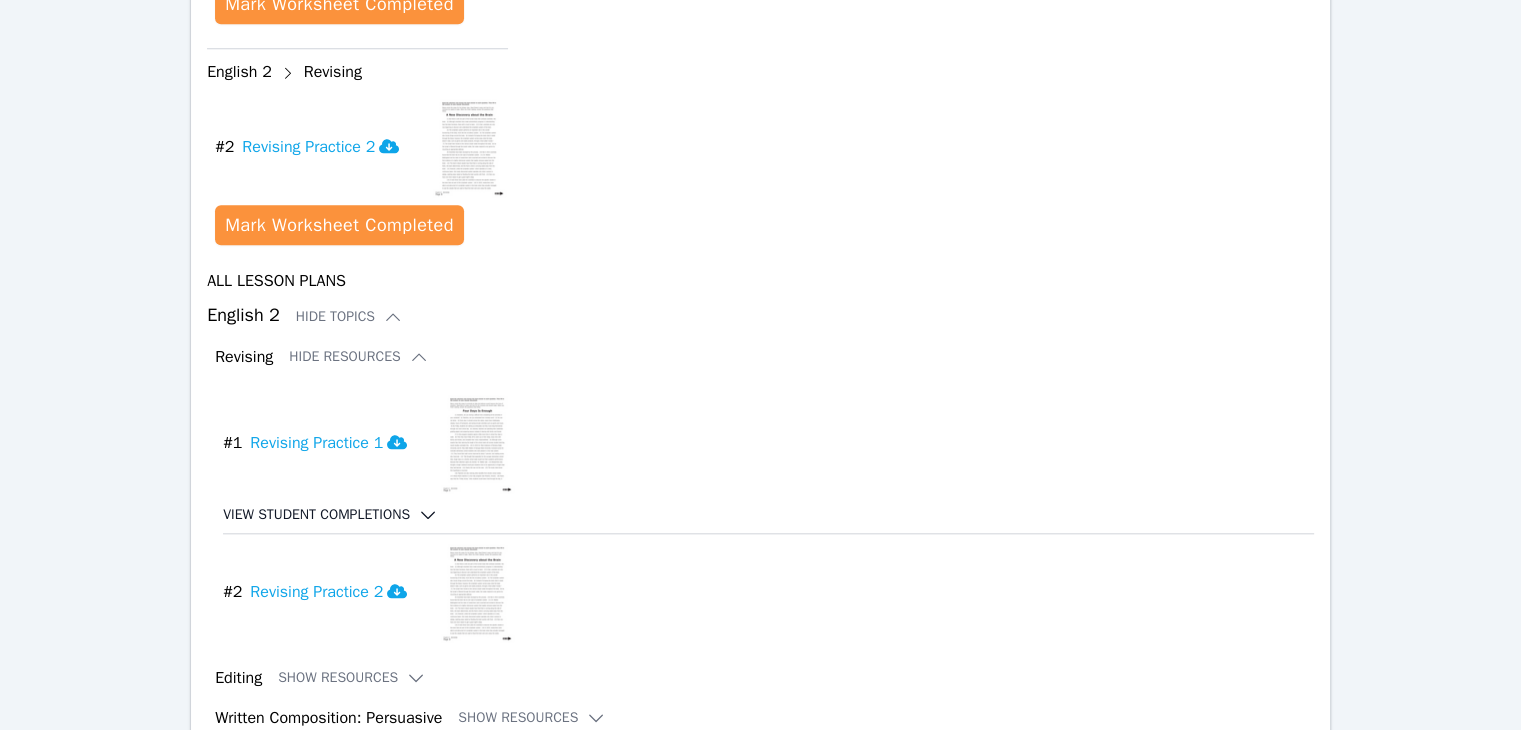 scroll, scrollTop: 2261, scrollLeft: 0, axis: vertical 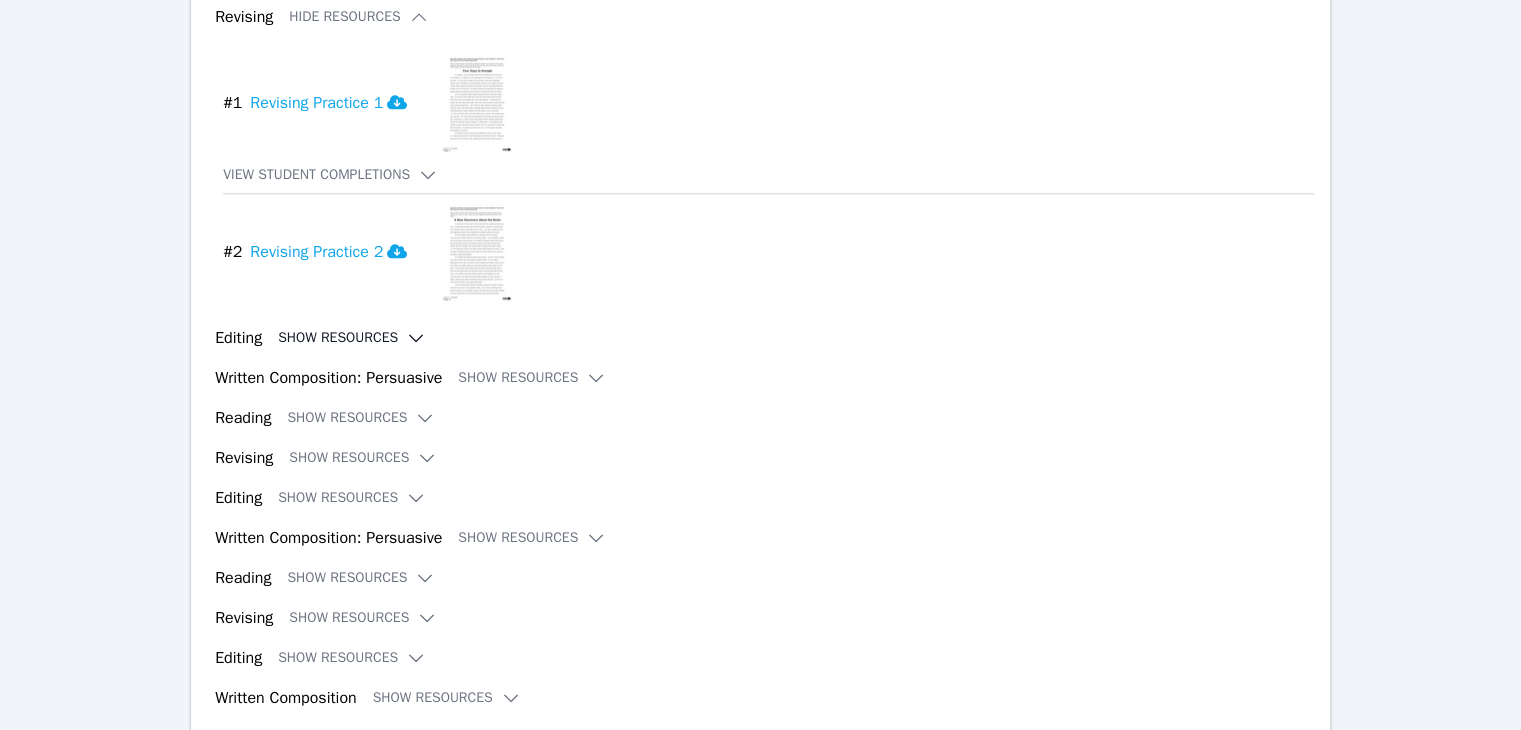 click on "Show Resources" at bounding box center [352, 338] 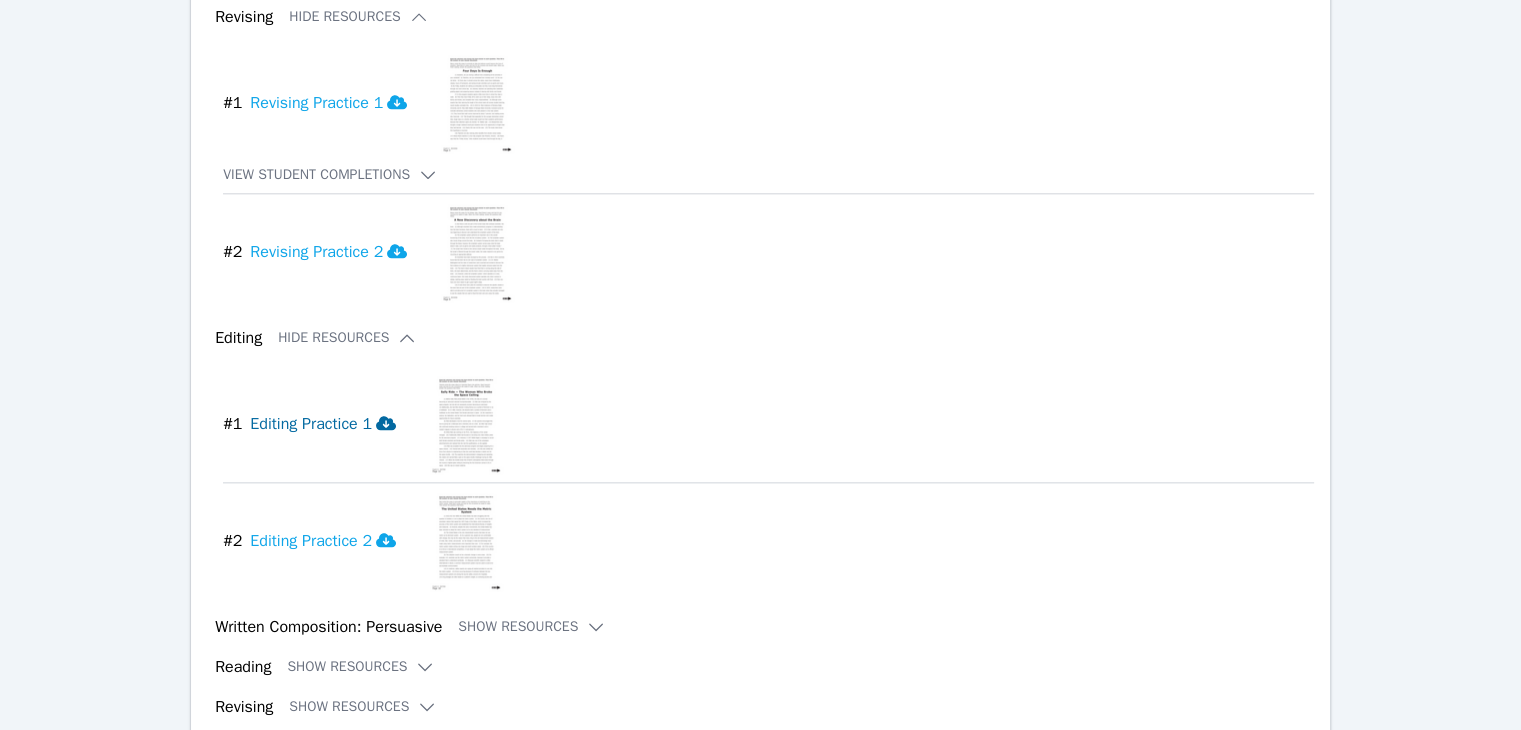 click on "Editing Practice 1" at bounding box center (323, 424) 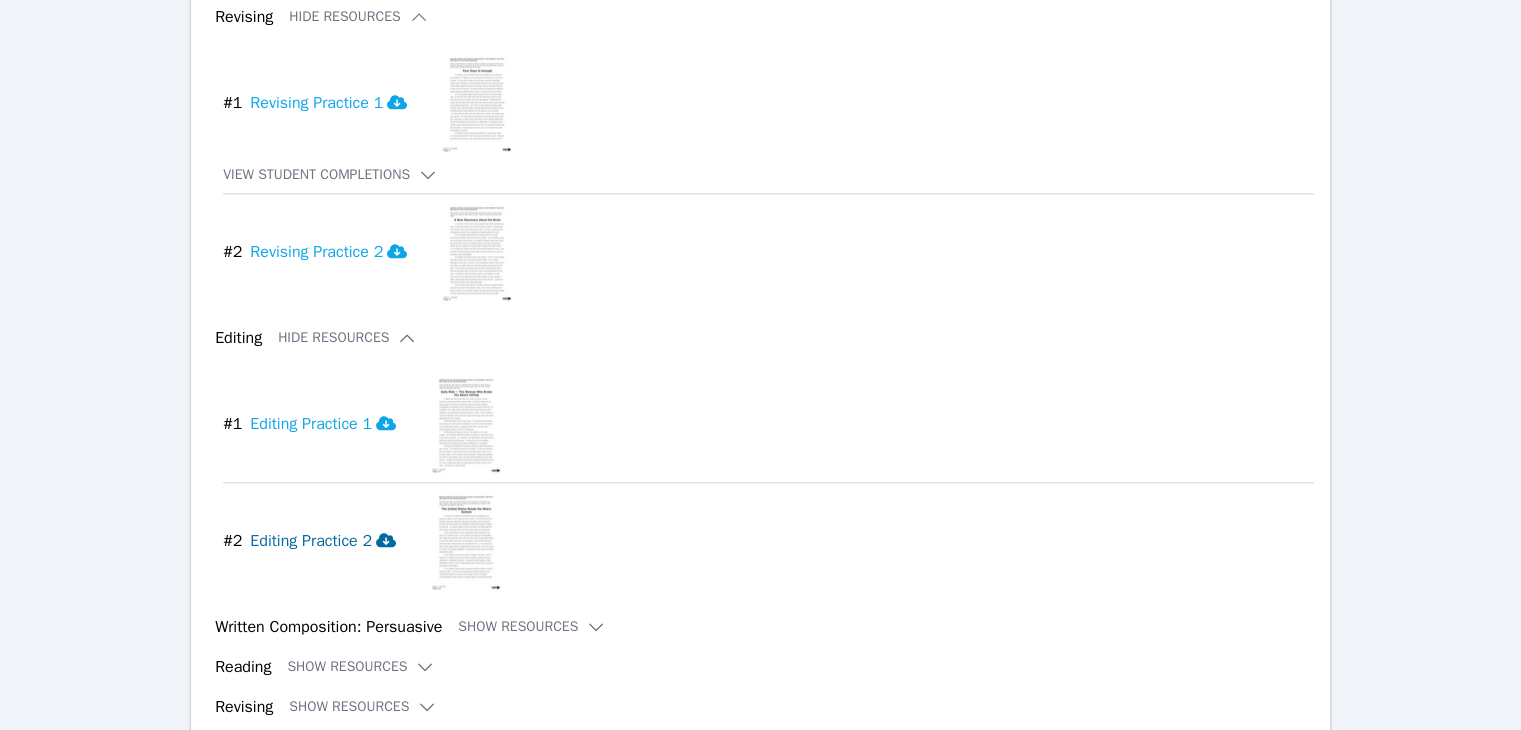 click on "Editing Practice 2" at bounding box center [323, 541] 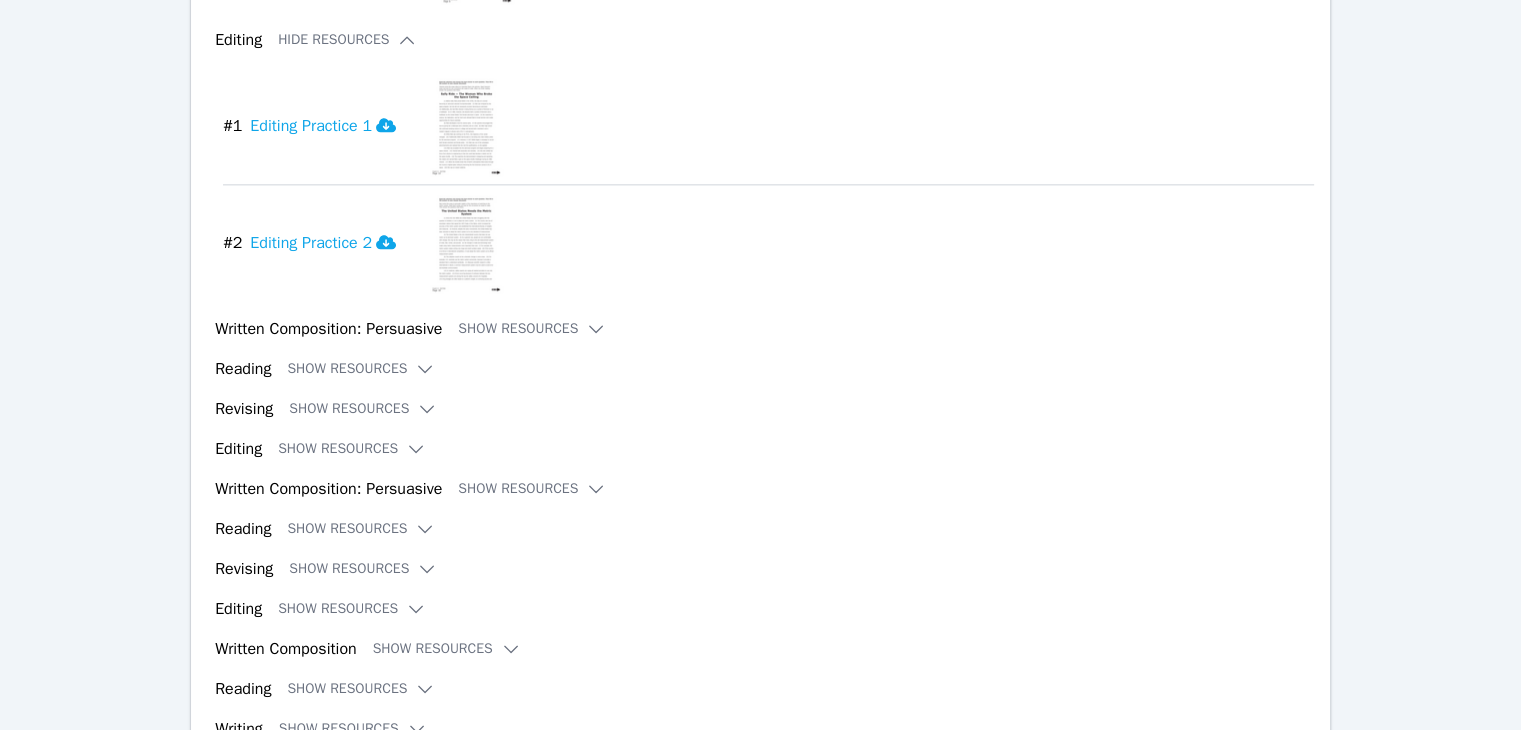 scroll, scrollTop: 2561, scrollLeft: 0, axis: vertical 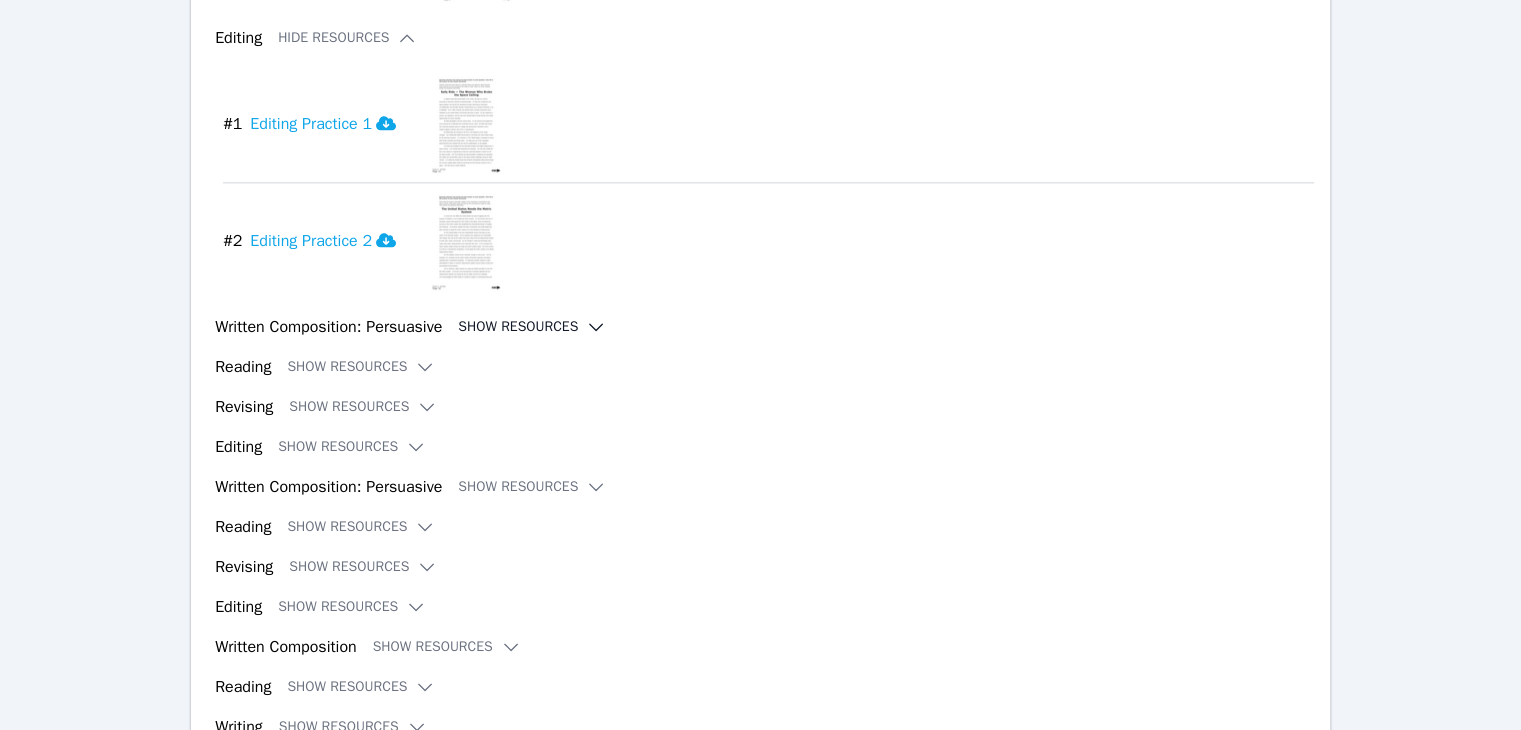 click on "Show Resources" at bounding box center (532, 327) 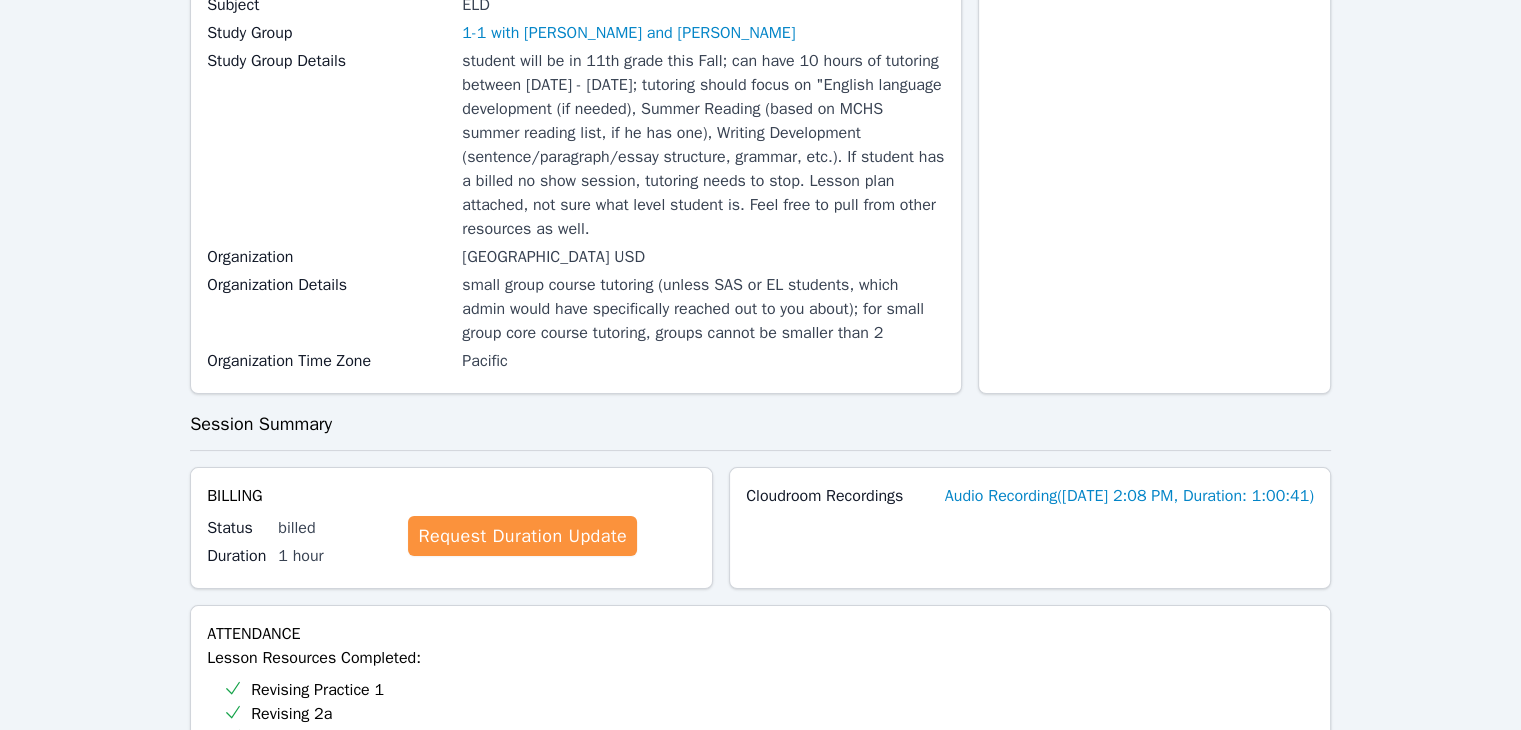 scroll, scrollTop: 0, scrollLeft: 0, axis: both 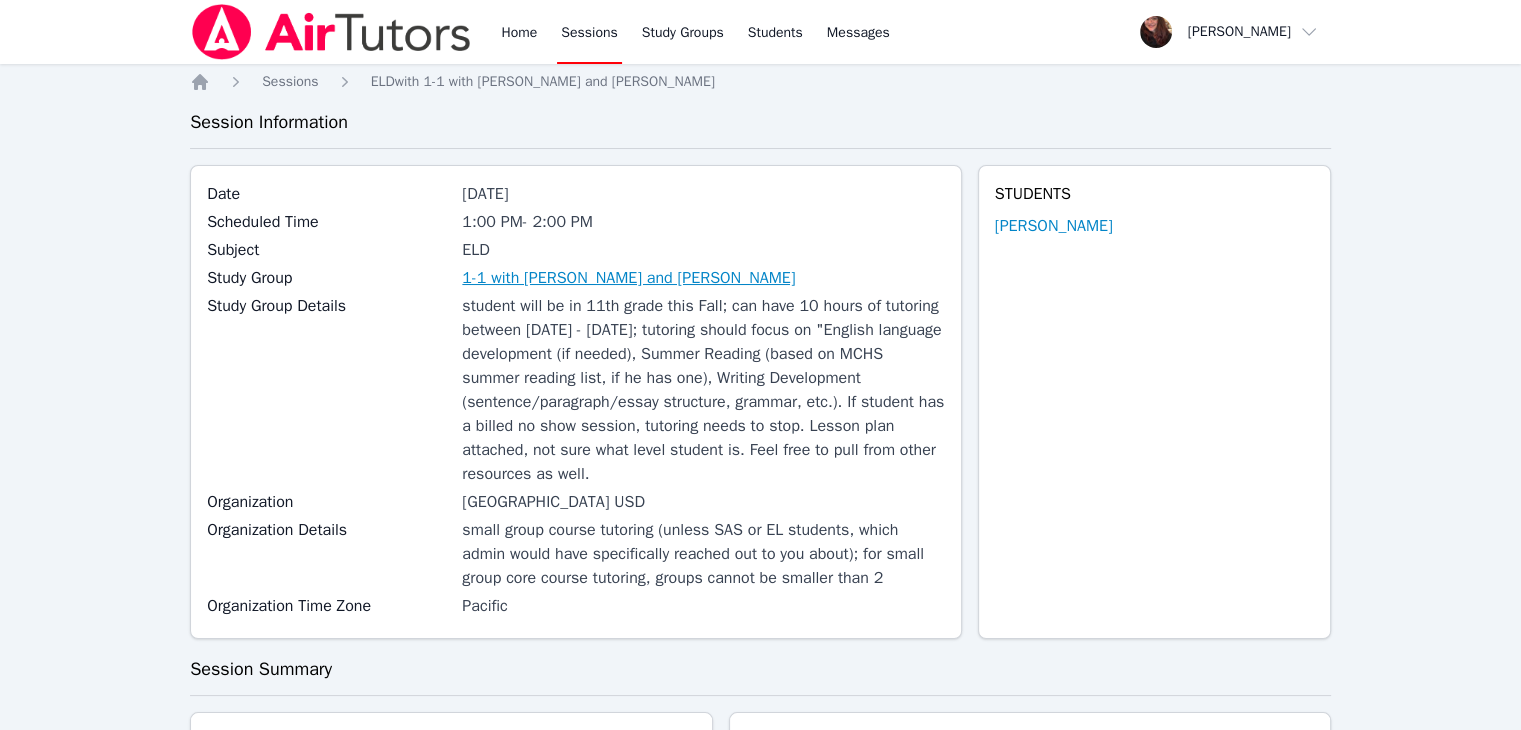 click on "1-1 with [PERSON_NAME] and [PERSON_NAME]" at bounding box center [628, 278] 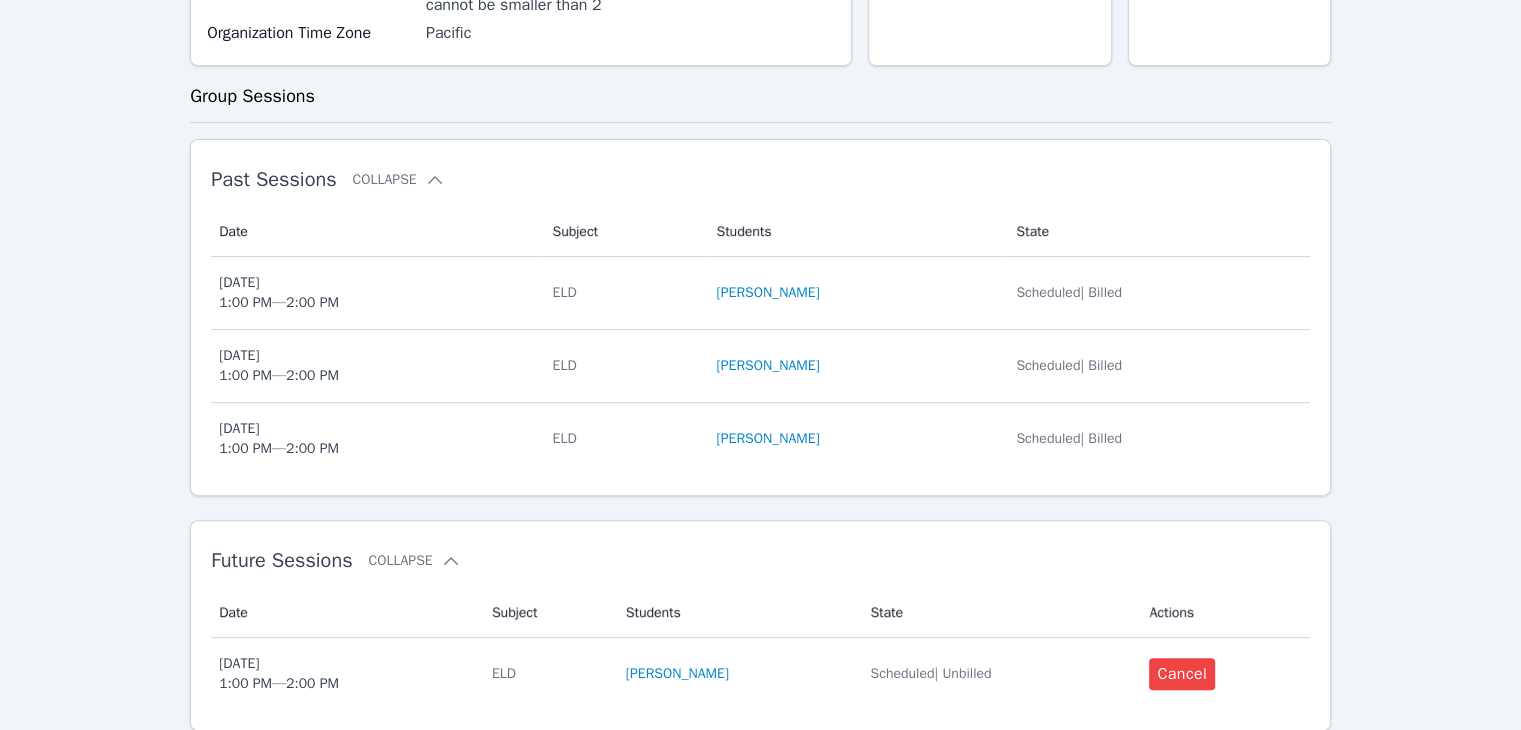 scroll, scrollTop: 628, scrollLeft: 0, axis: vertical 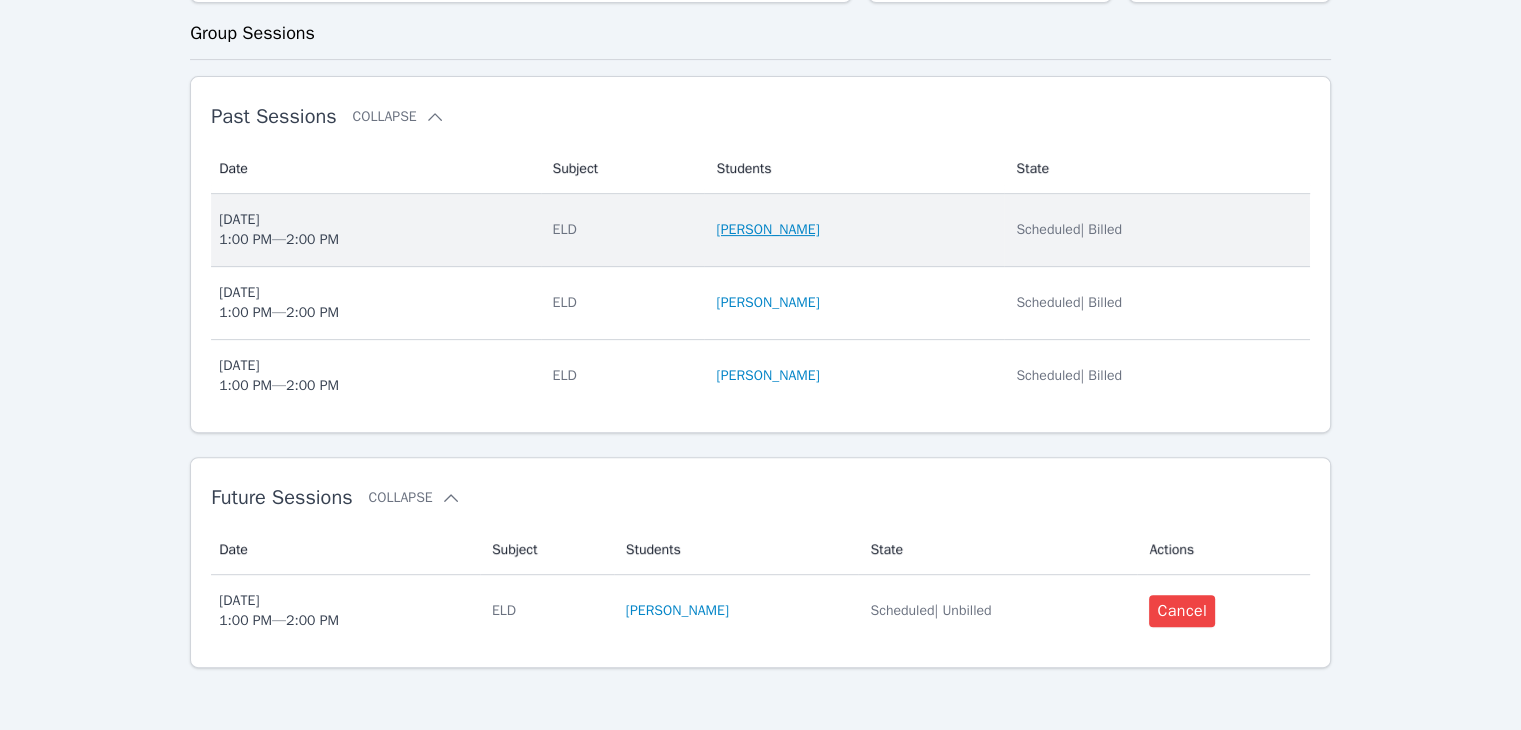 click on "Jason Aguinada" at bounding box center (767, 230) 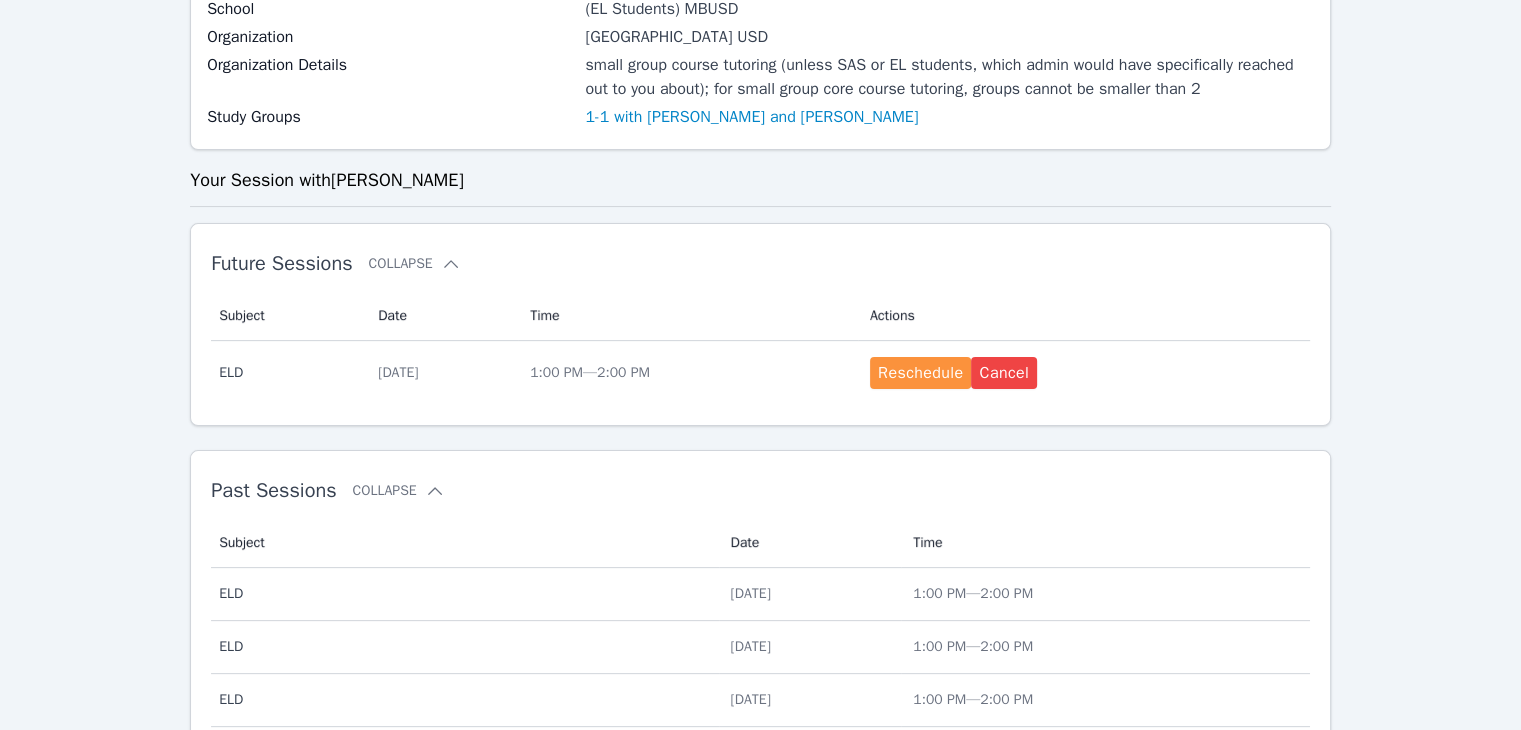 scroll, scrollTop: 362, scrollLeft: 0, axis: vertical 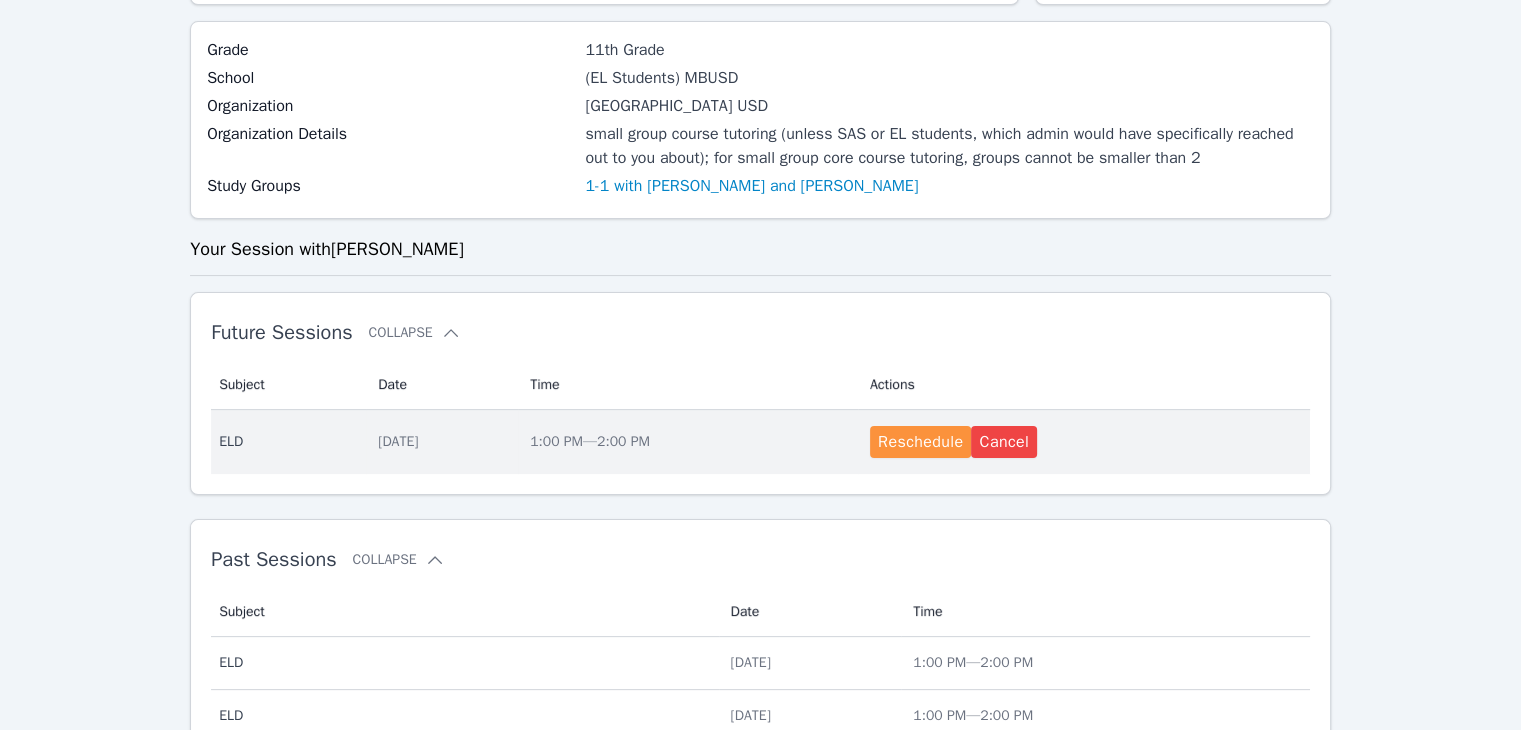 click on "Thu Jul 17" at bounding box center (442, 442) 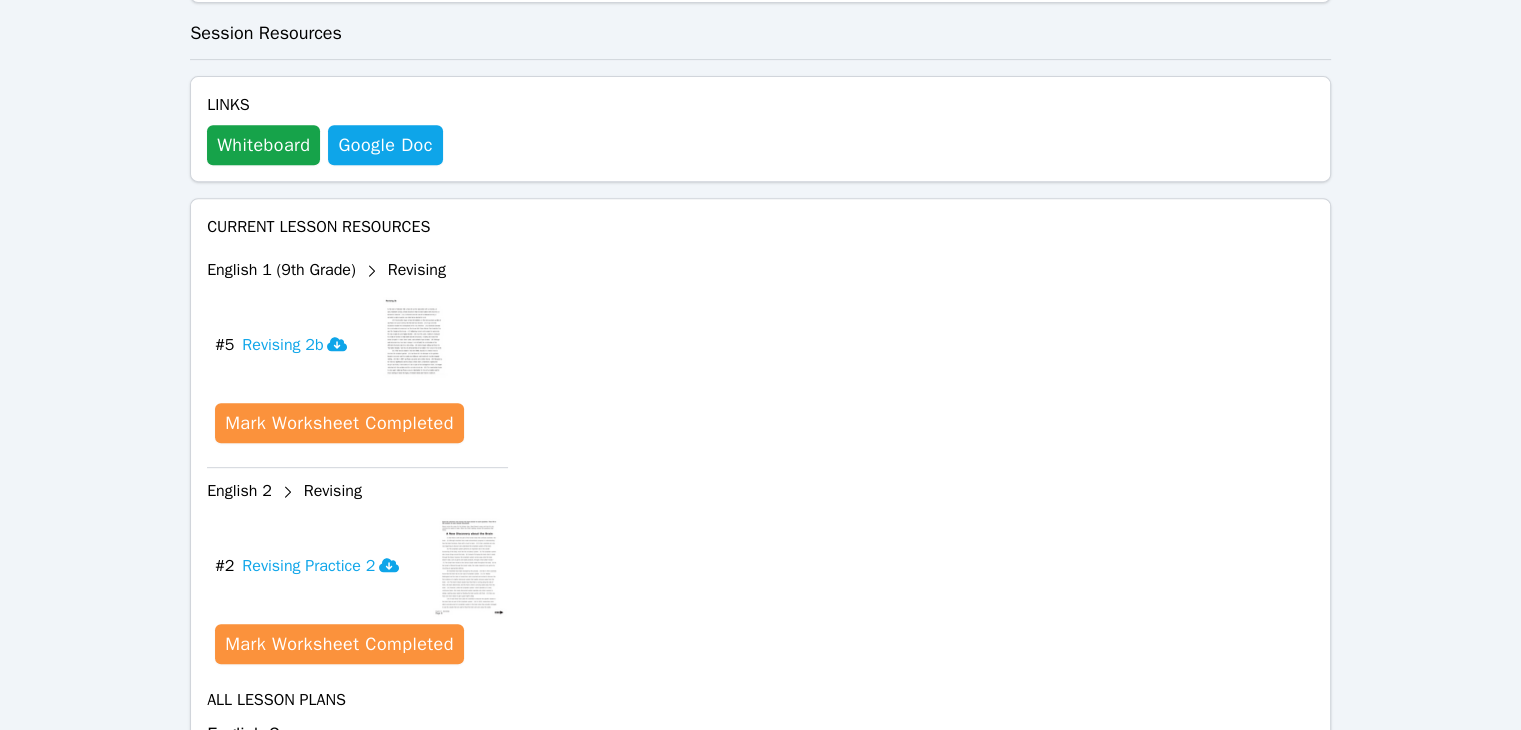 scroll, scrollTop: 900, scrollLeft: 0, axis: vertical 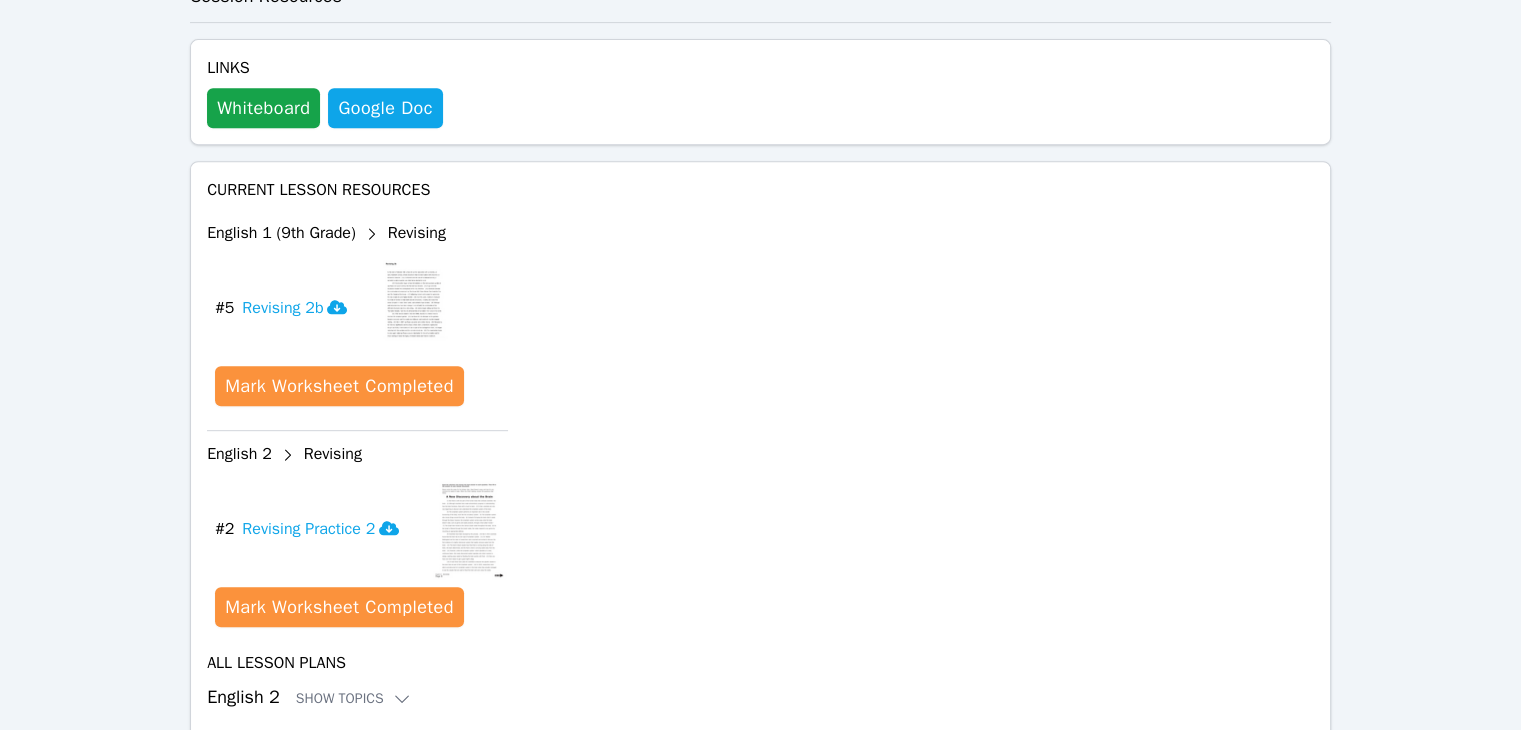 click on "Links Whiteboard Hidden Google Doc" at bounding box center [325, 92] 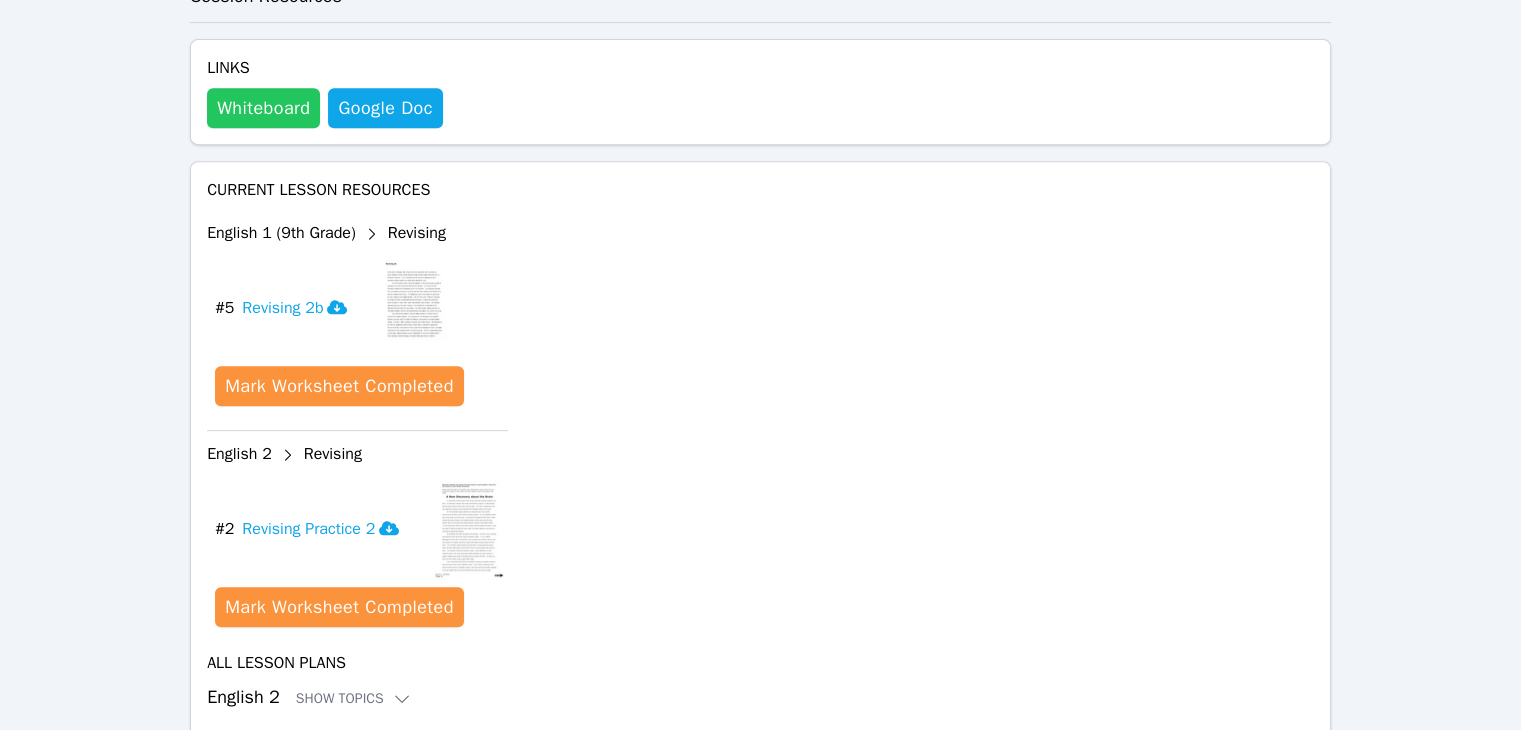 click on "Whiteboard" at bounding box center (263, 108) 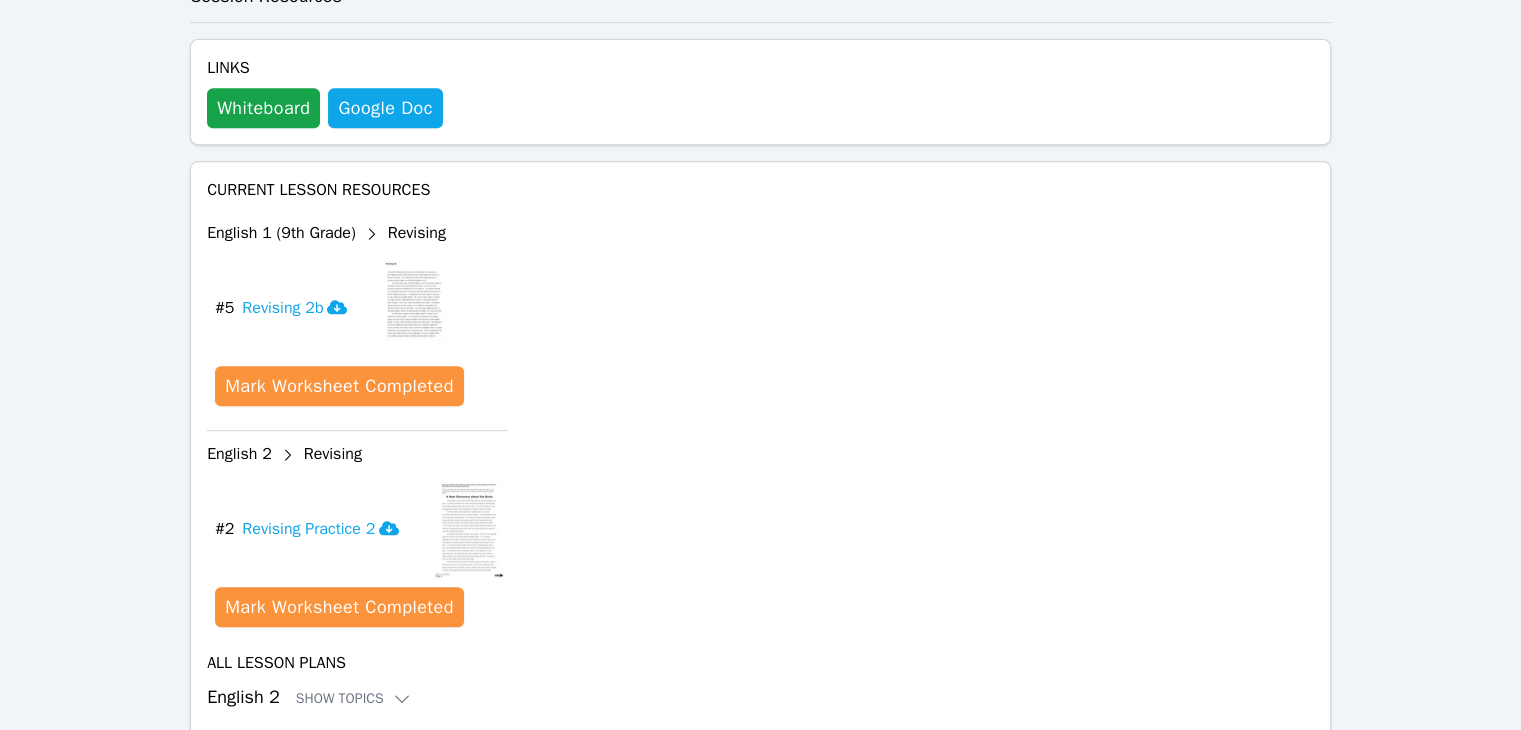 scroll, scrollTop: 600, scrollLeft: 0, axis: vertical 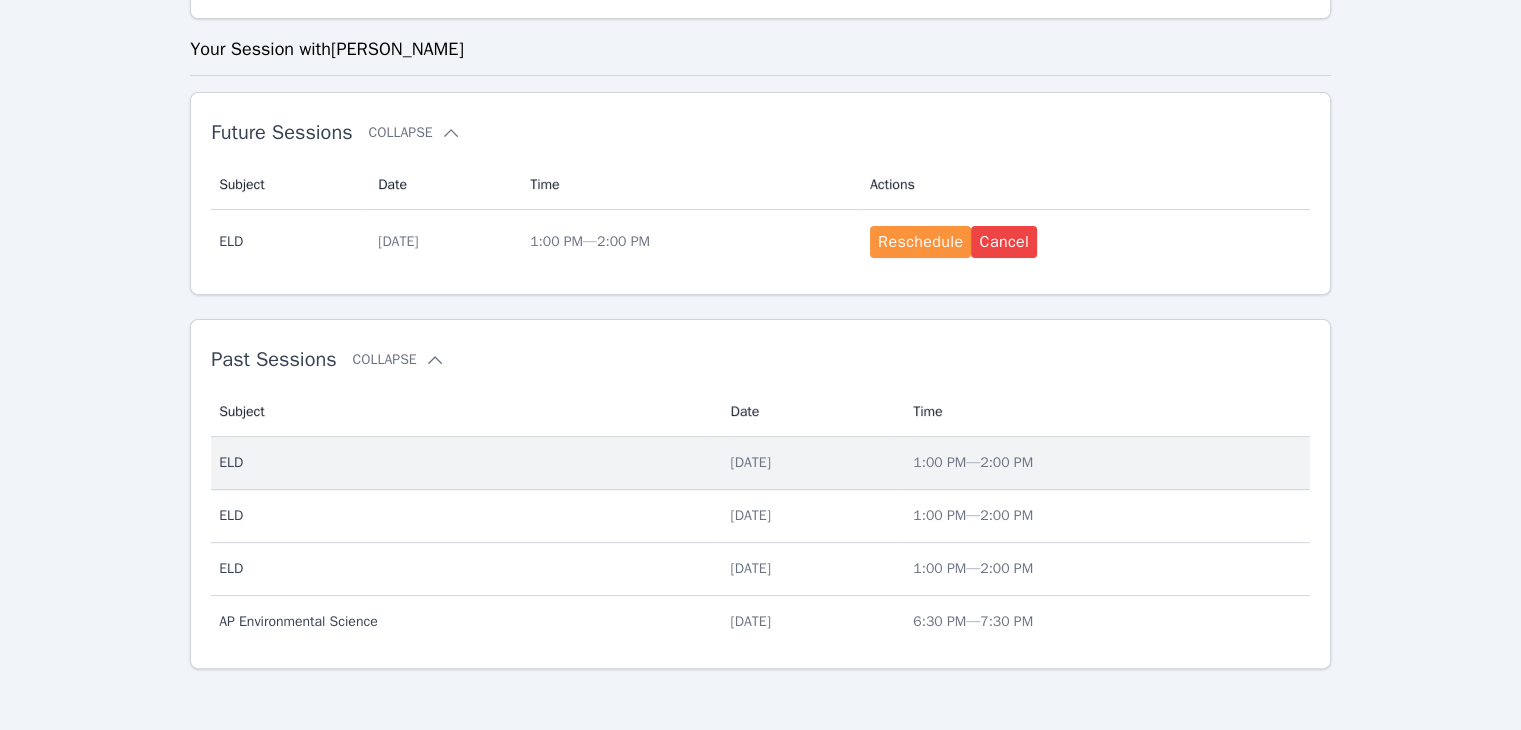click on "Wed Jul 16" at bounding box center [810, 463] 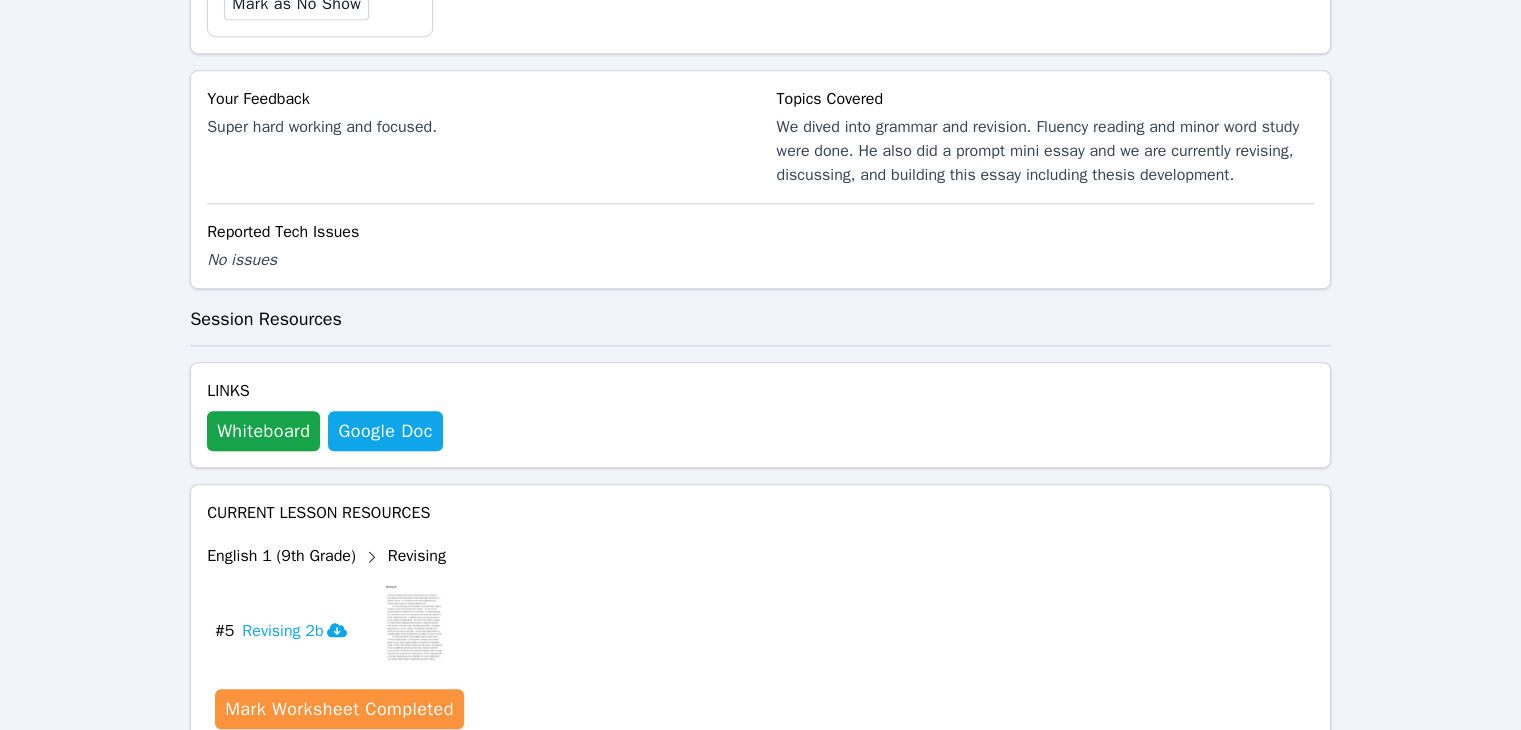 scroll, scrollTop: 1262, scrollLeft: 0, axis: vertical 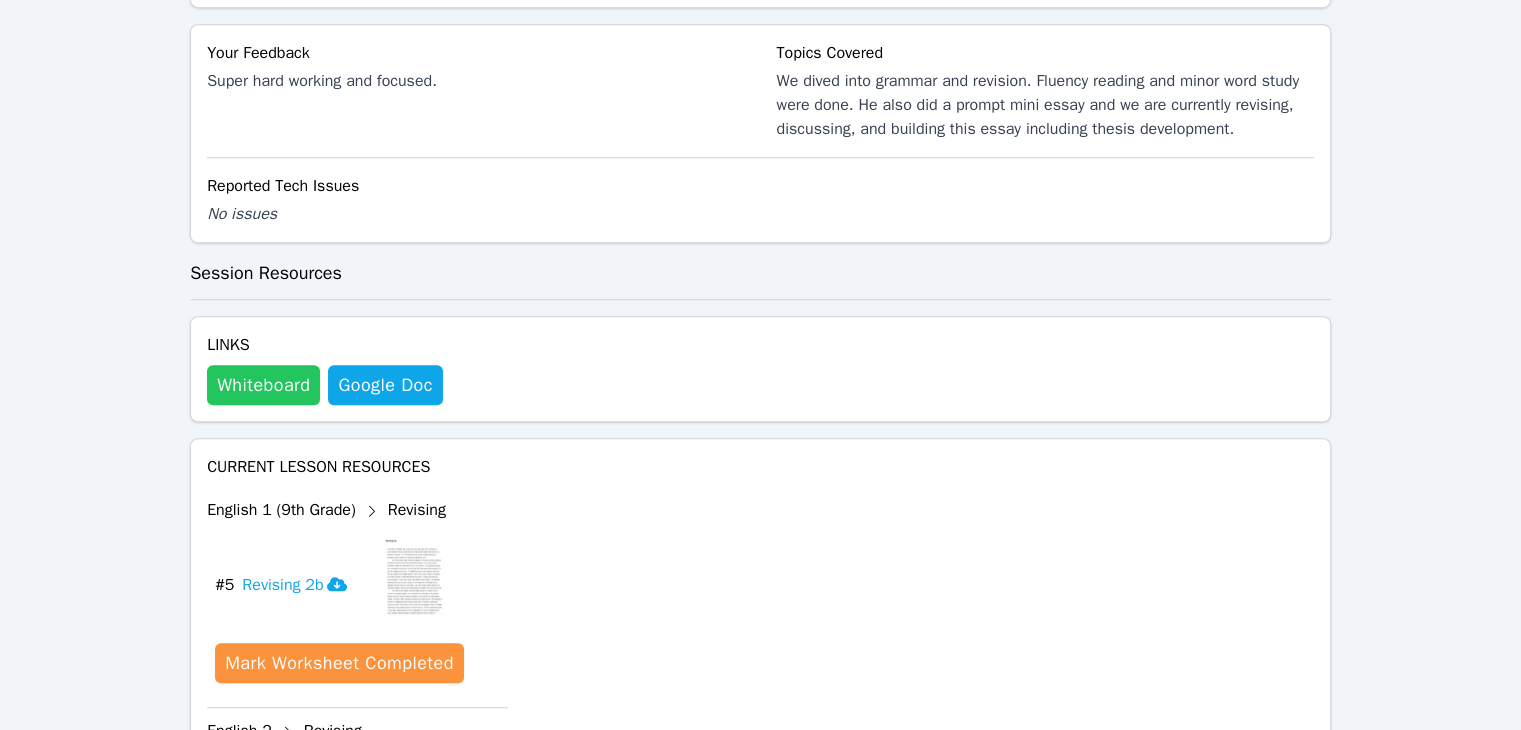 click on "Whiteboard" at bounding box center (263, 385) 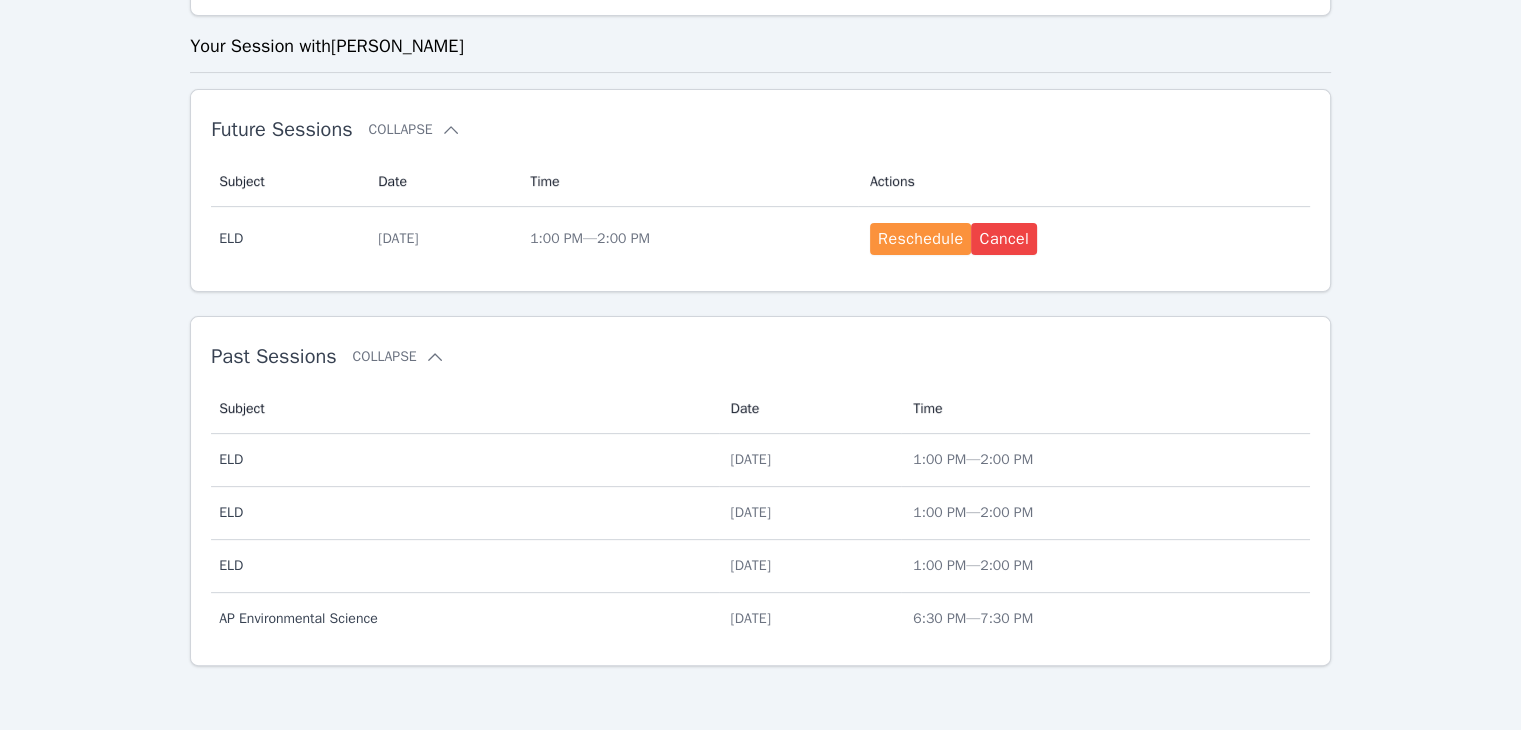 scroll, scrollTop: 562, scrollLeft: 0, axis: vertical 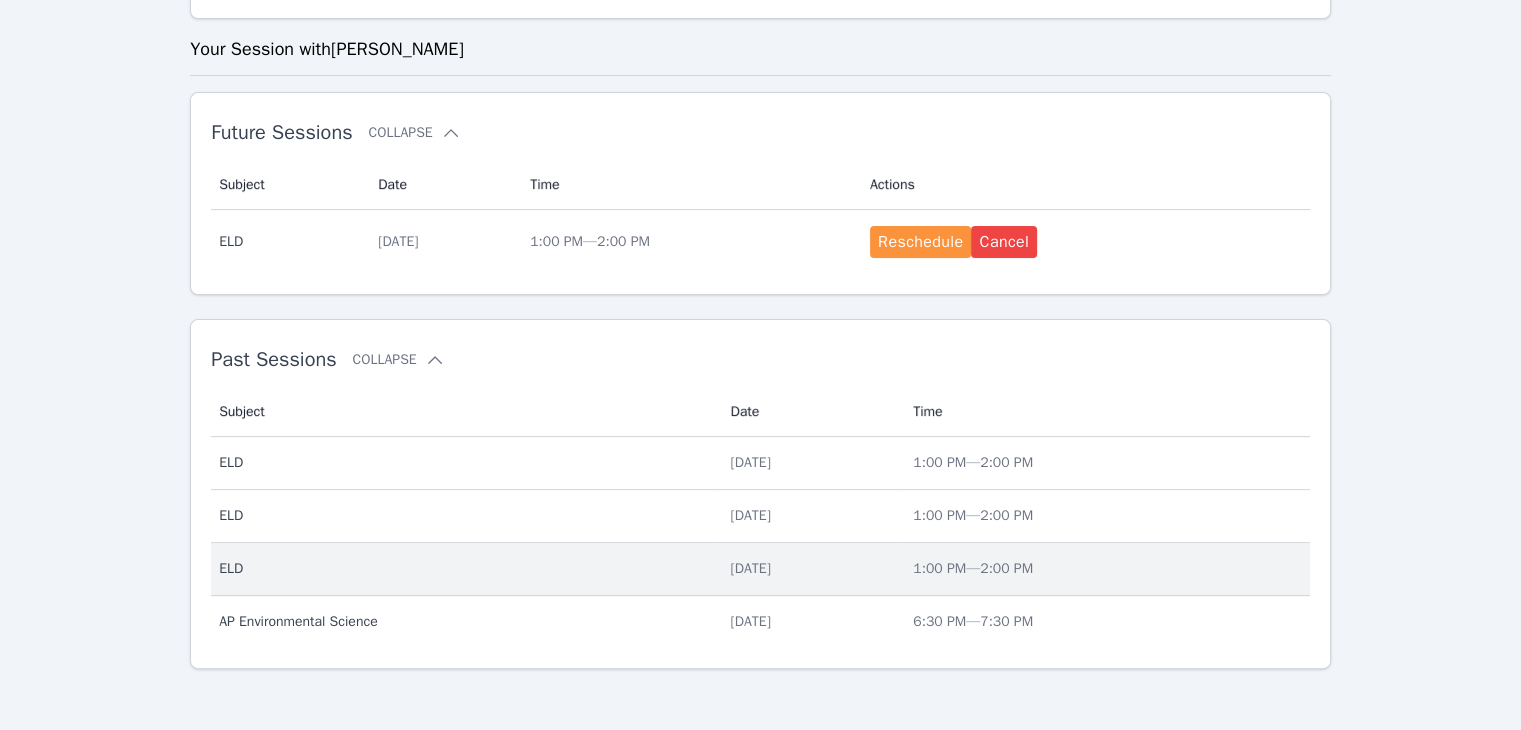 click on "Wed Jul 9" at bounding box center [810, 569] 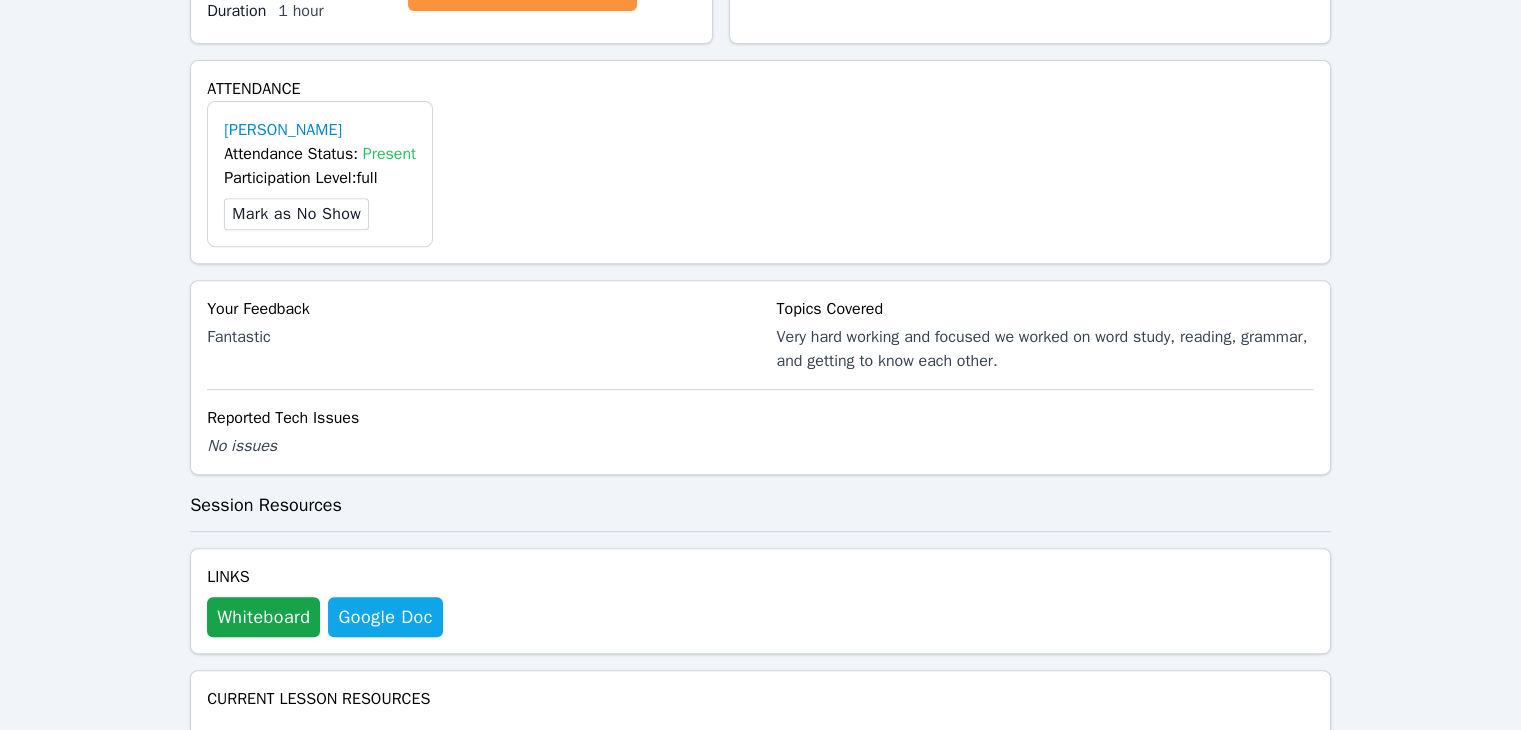 scroll, scrollTop: 1000, scrollLeft: 0, axis: vertical 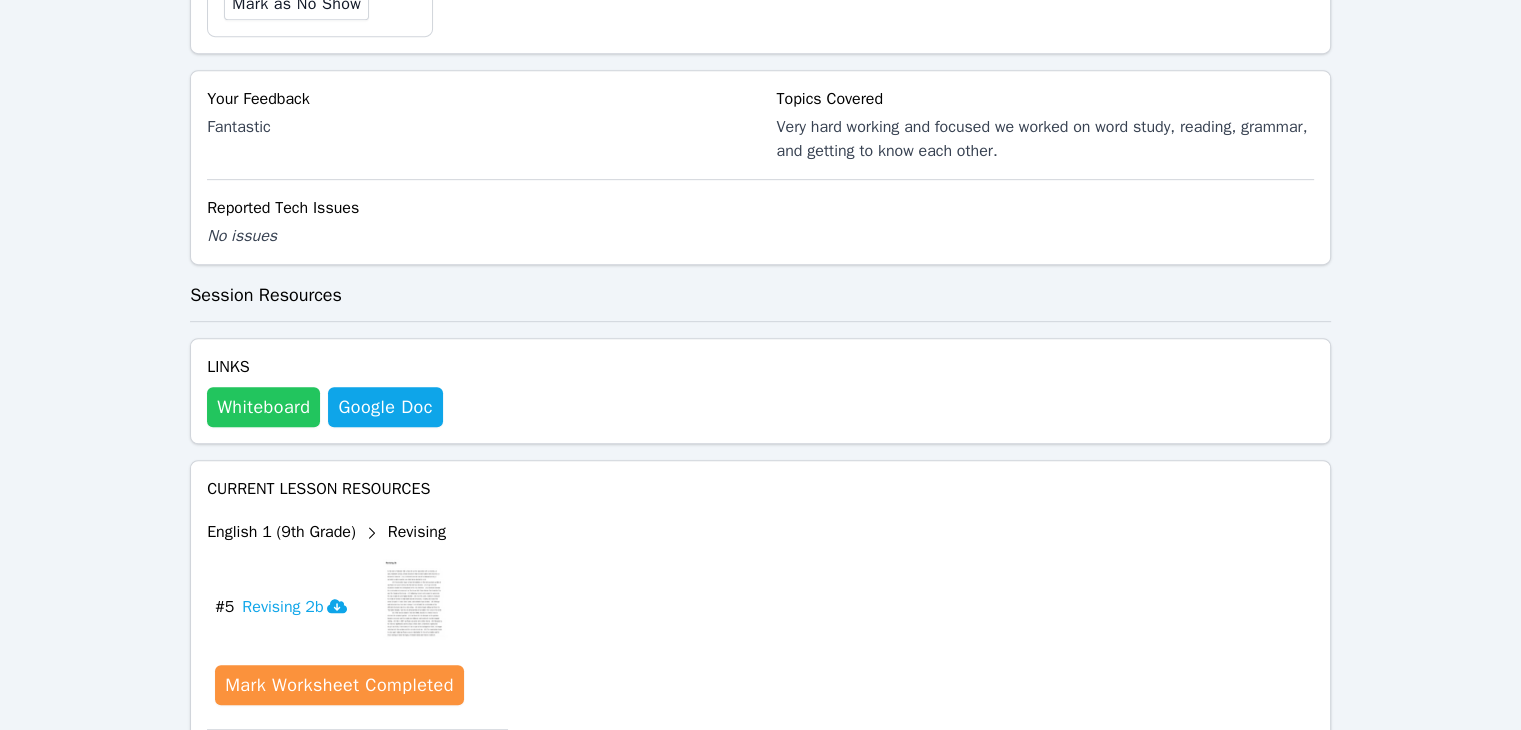 click on "Whiteboard" at bounding box center [263, 407] 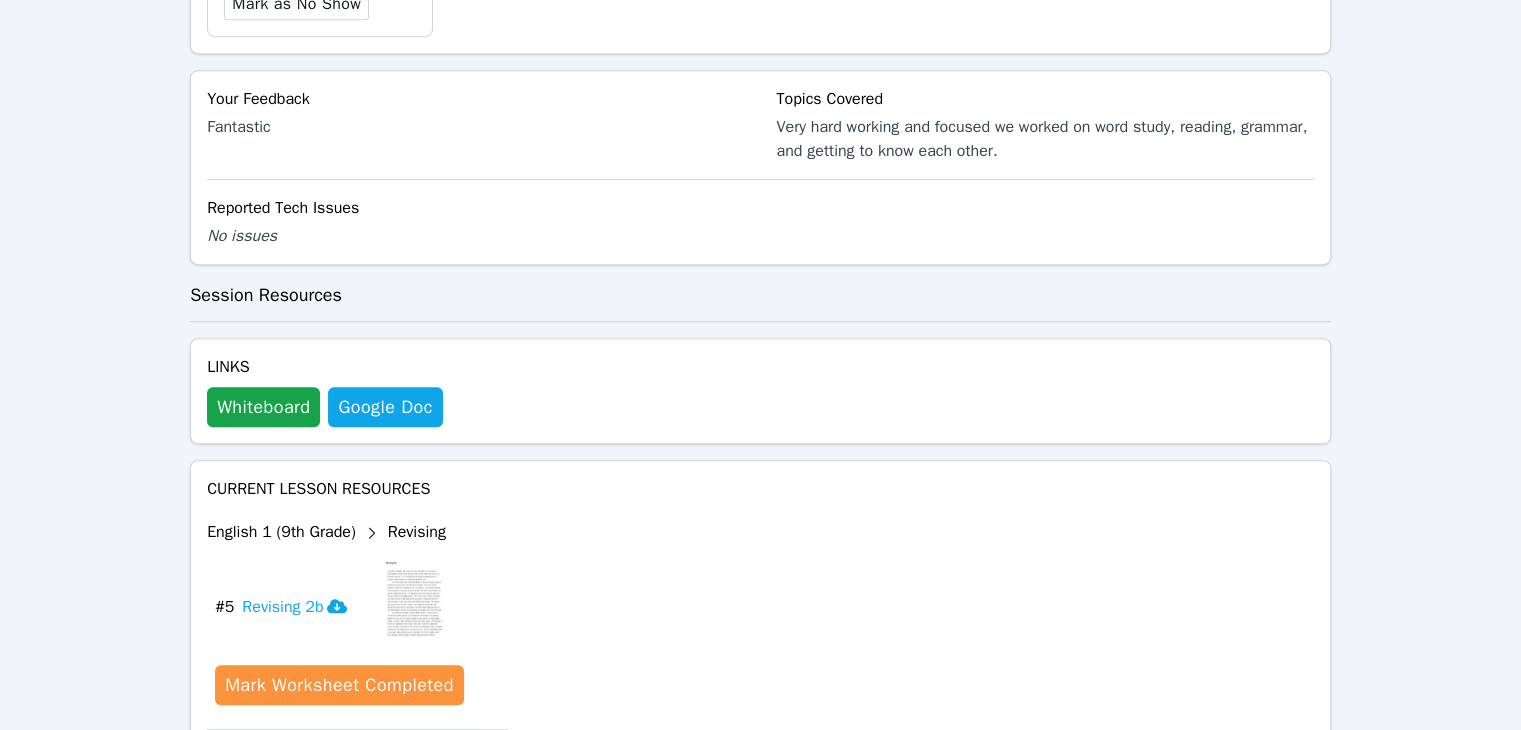 scroll, scrollTop: 562, scrollLeft: 0, axis: vertical 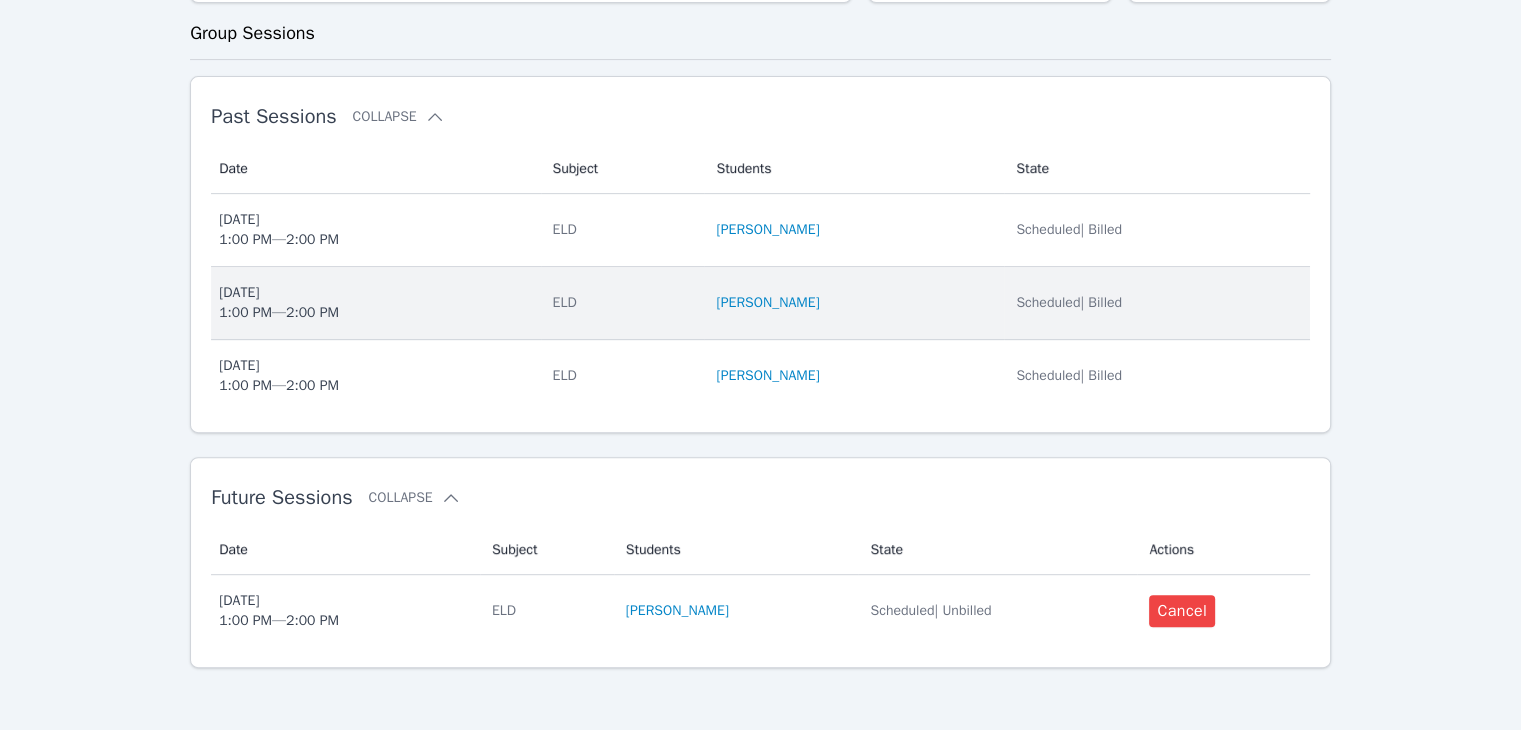 click on "Thu Jul 10 1:00 PM — 2:00 PM" at bounding box center (373, 303) 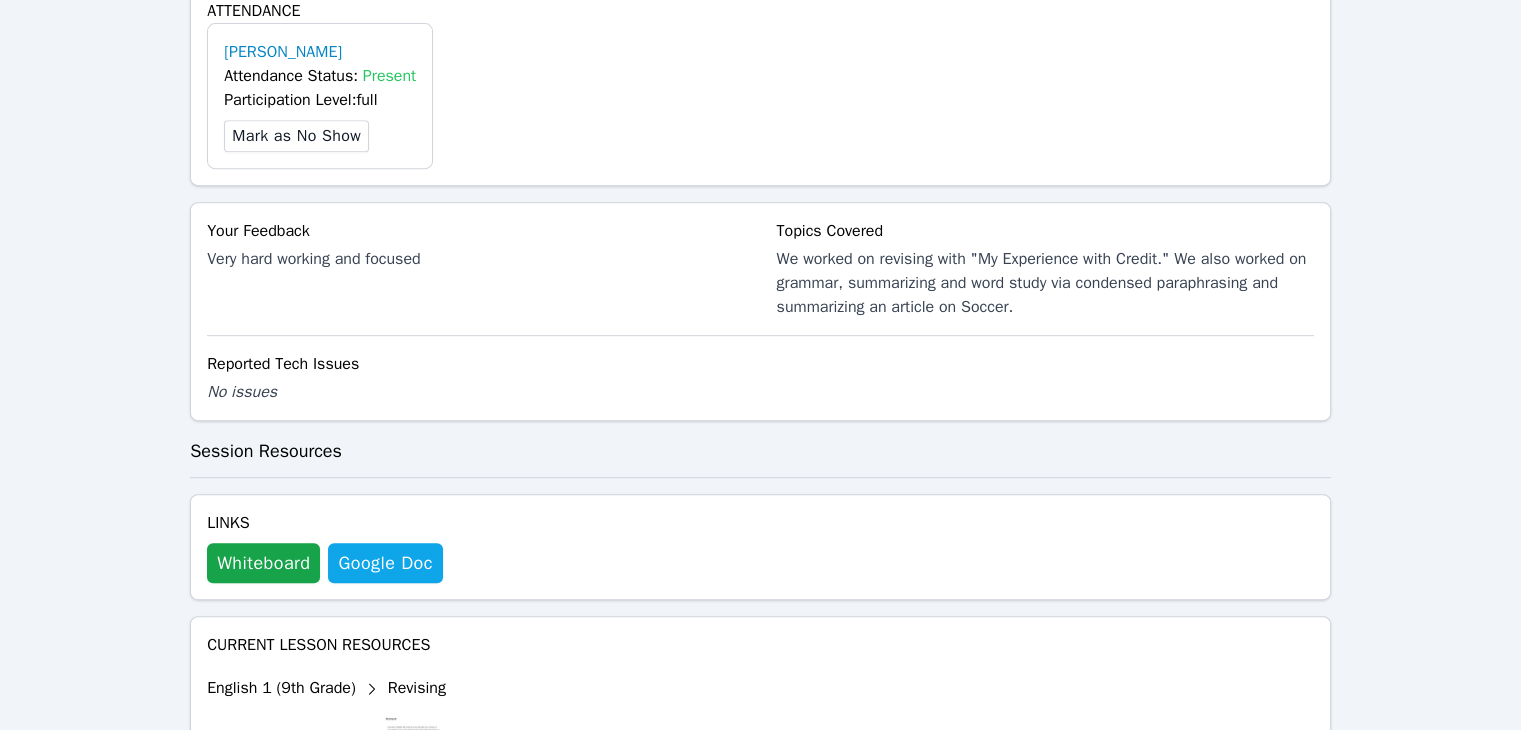 scroll, scrollTop: 900, scrollLeft: 0, axis: vertical 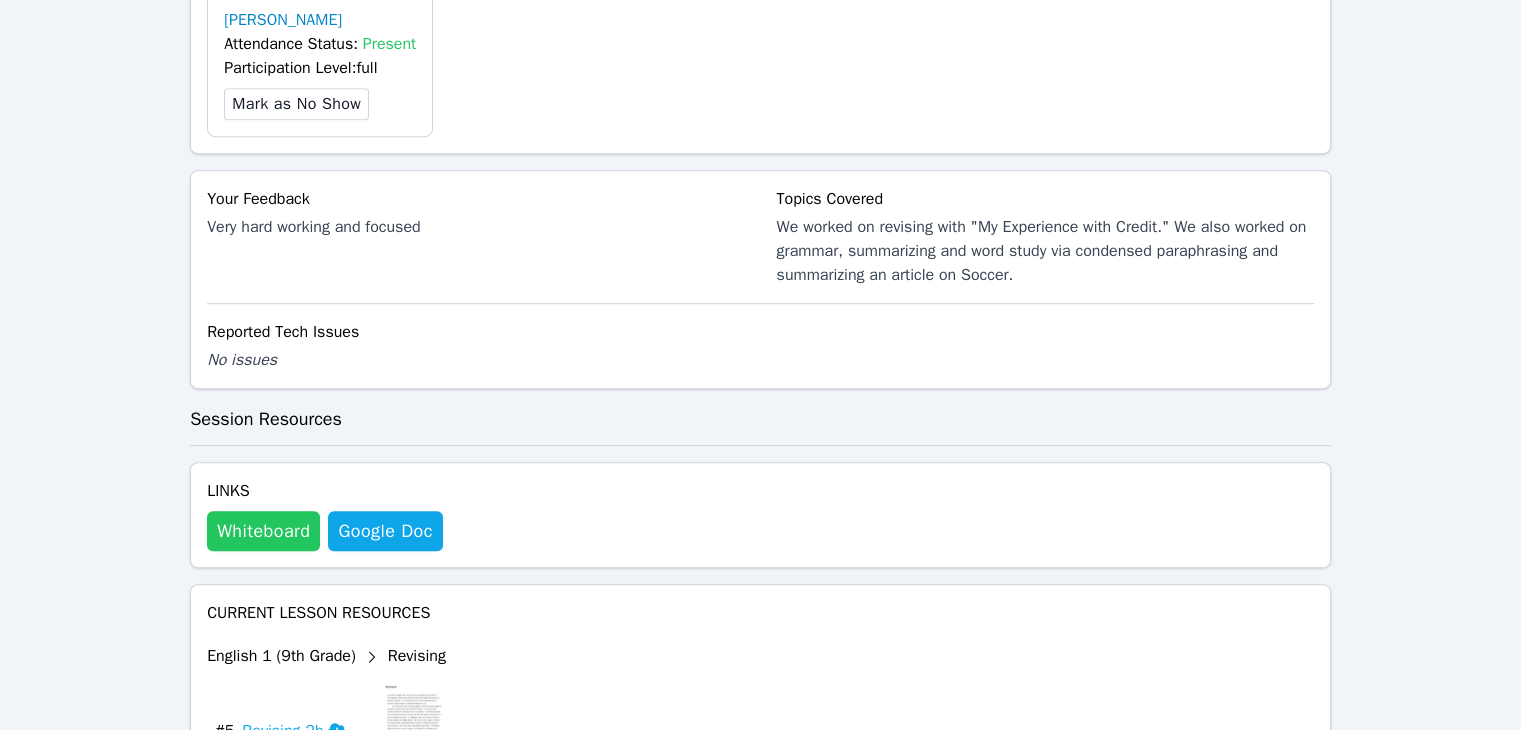 click on "Whiteboard" at bounding box center (263, 531) 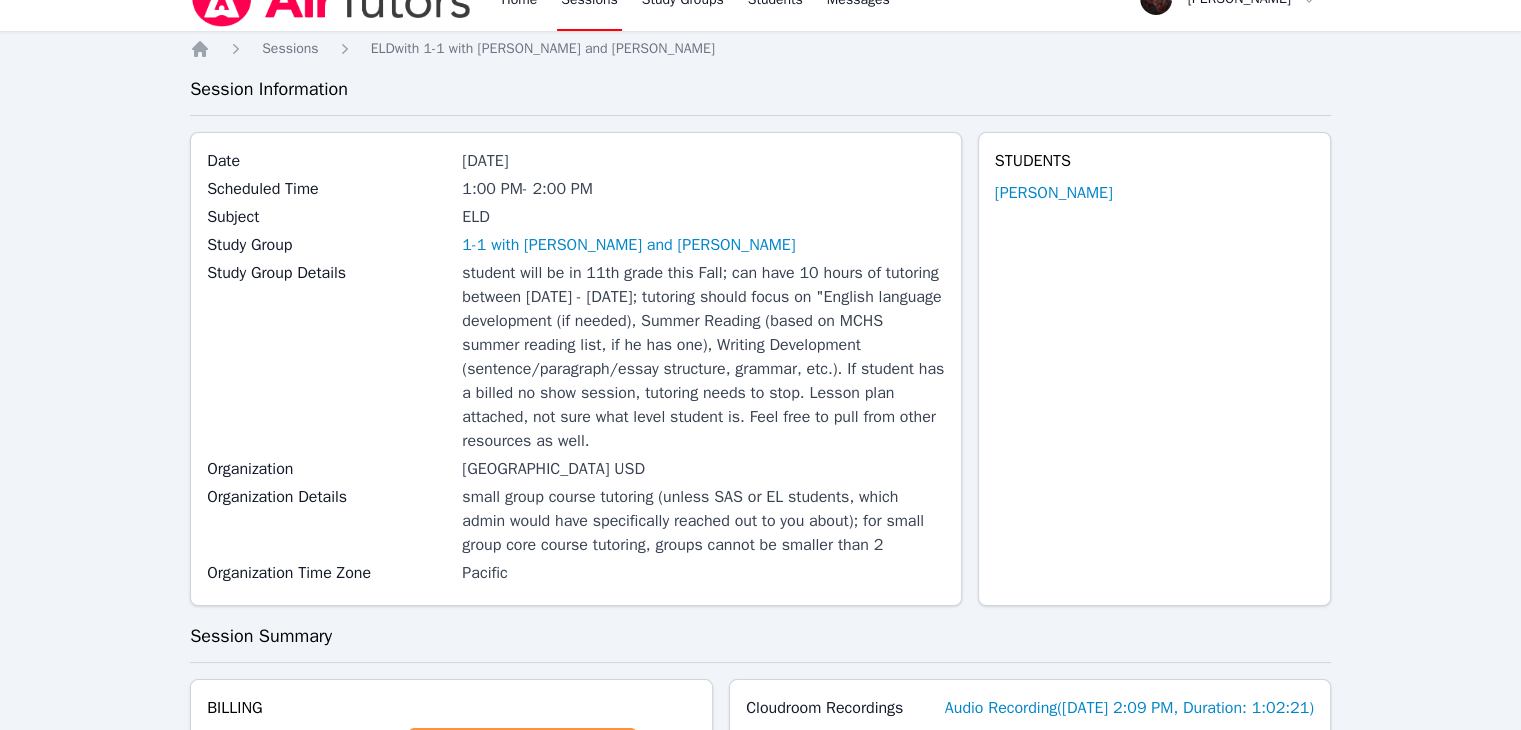 scroll, scrollTop: 0, scrollLeft: 0, axis: both 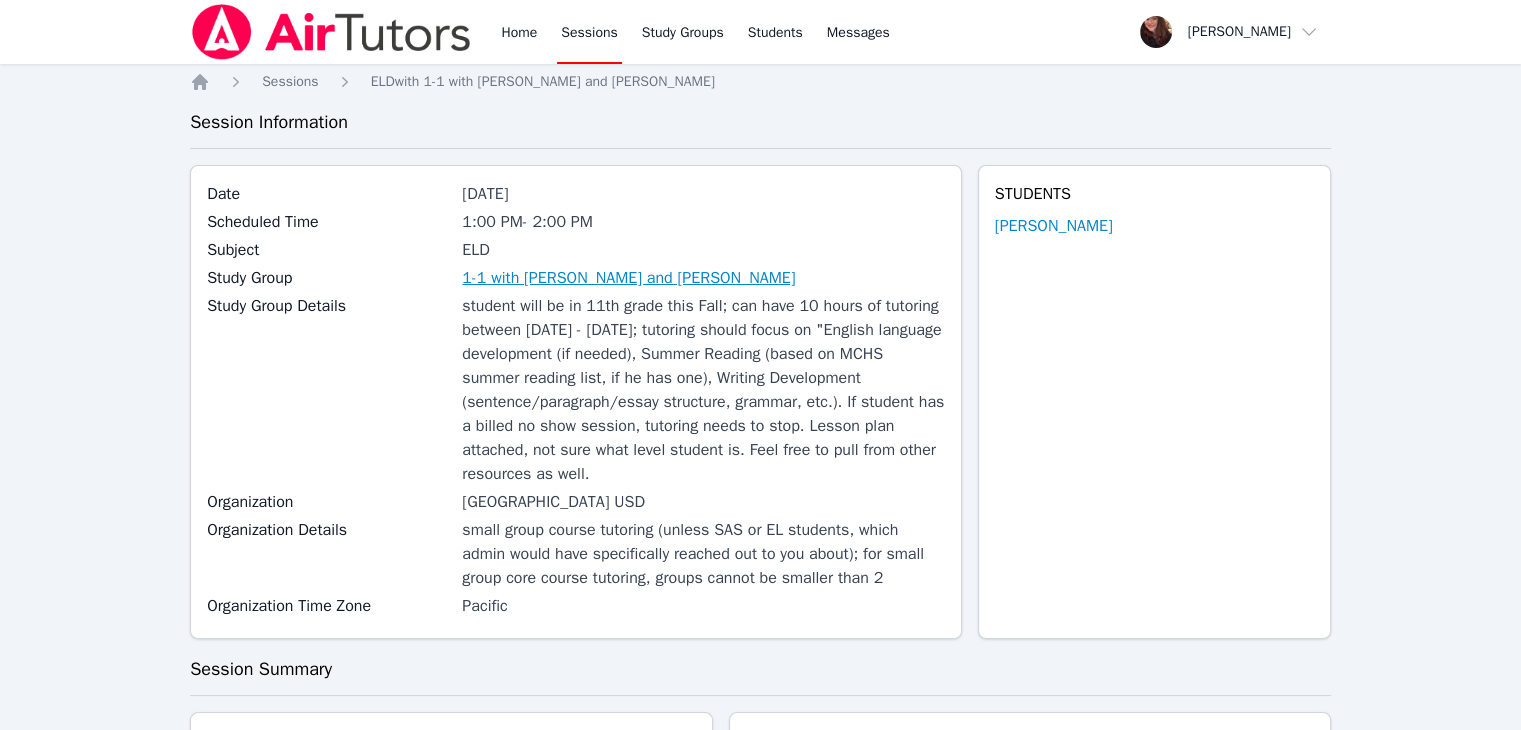 click on "1-1 with [PERSON_NAME] and [PERSON_NAME]" at bounding box center (628, 278) 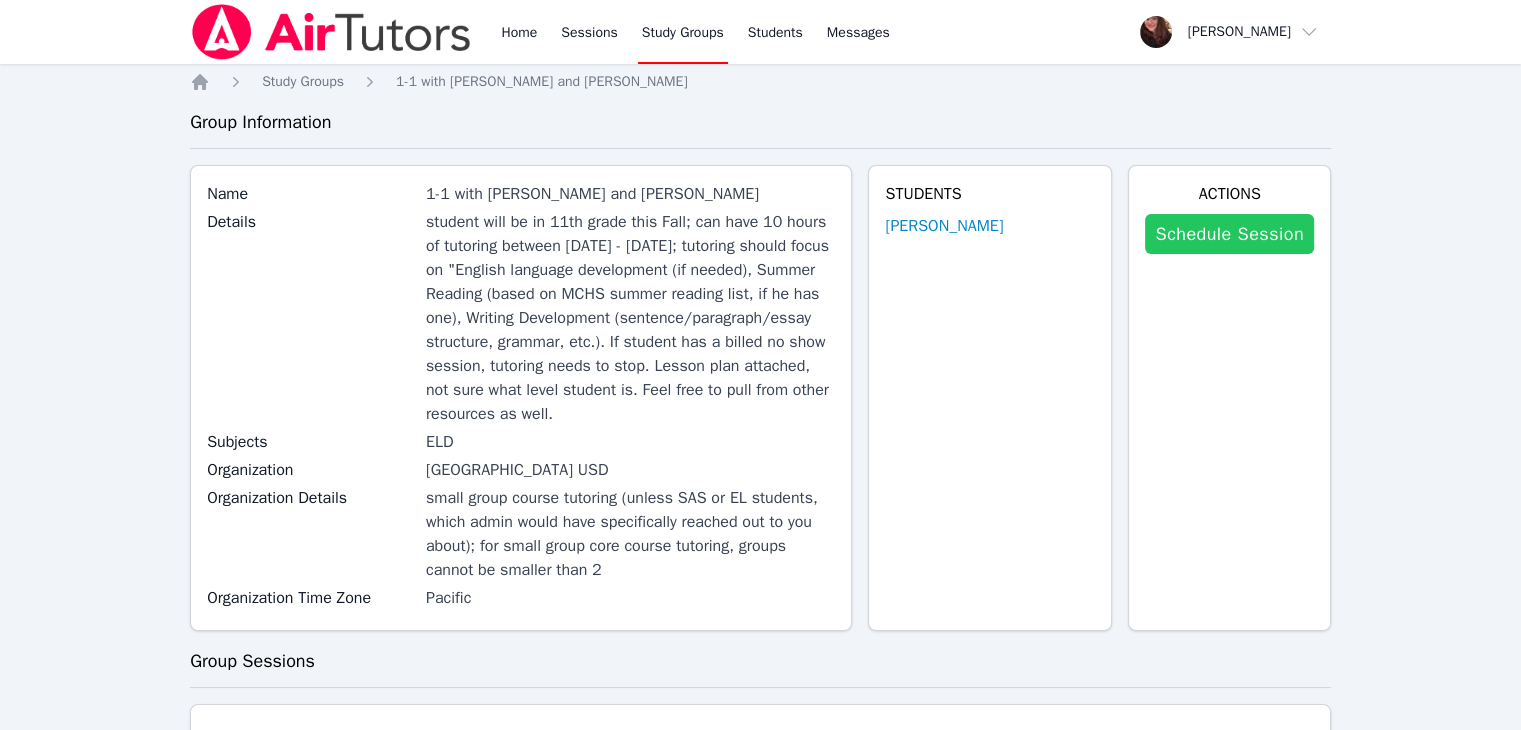 click on "Schedule Session" at bounding box center (1229, 234) 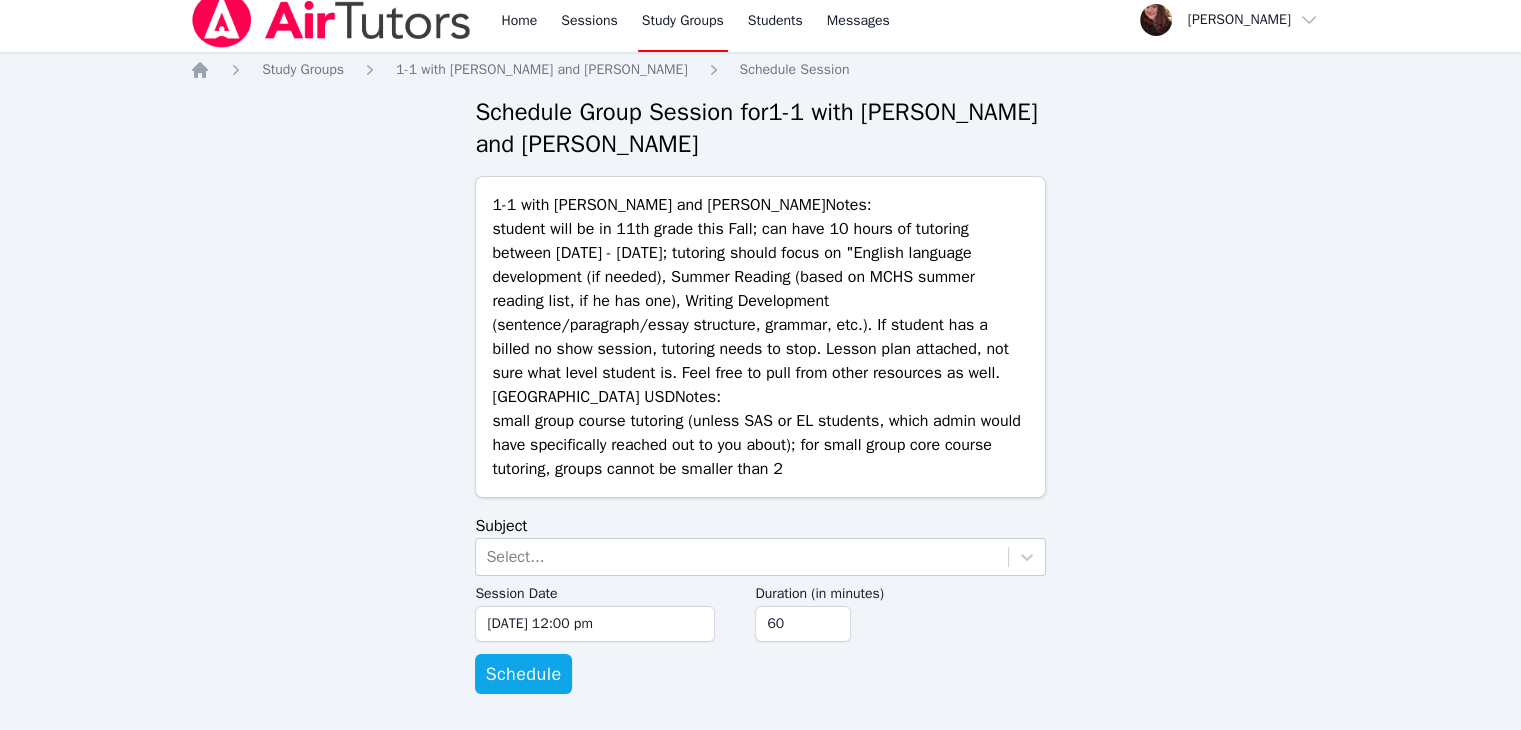 scroll, scrollTop: 16, scrollLeft: 0, axis: vertical 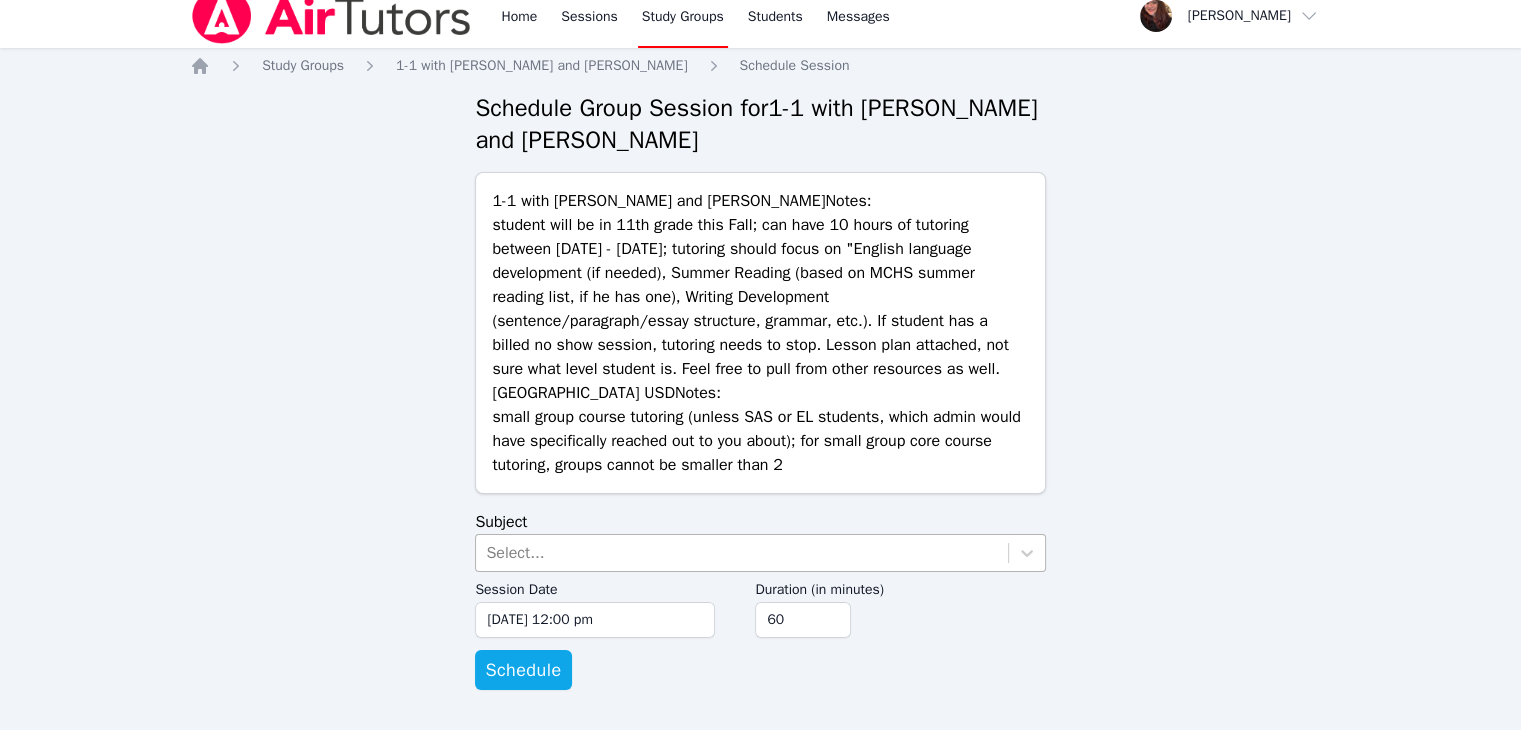 click on "Select..." at bounding box center (741, 553) 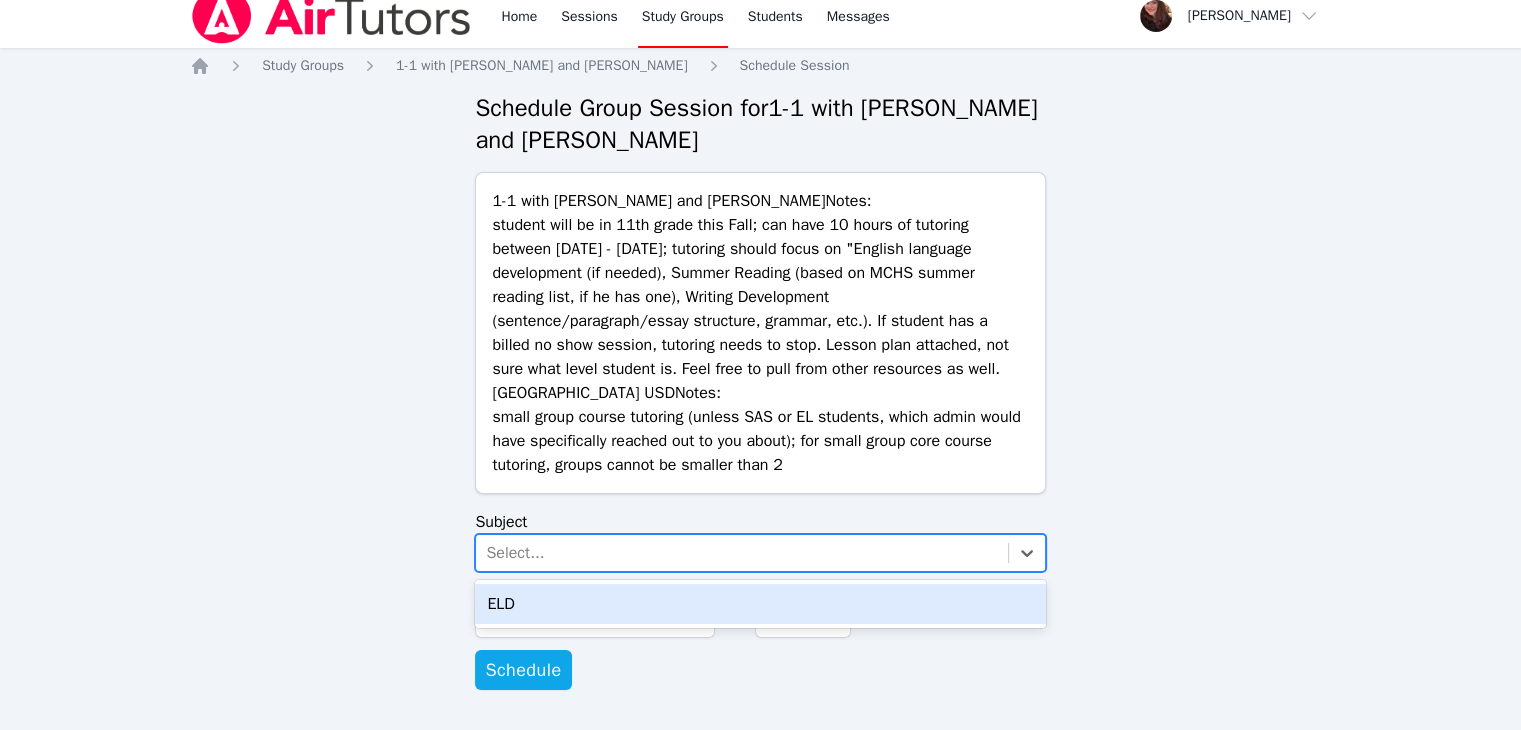 click on "ELD" at bounding box center (760, 604) 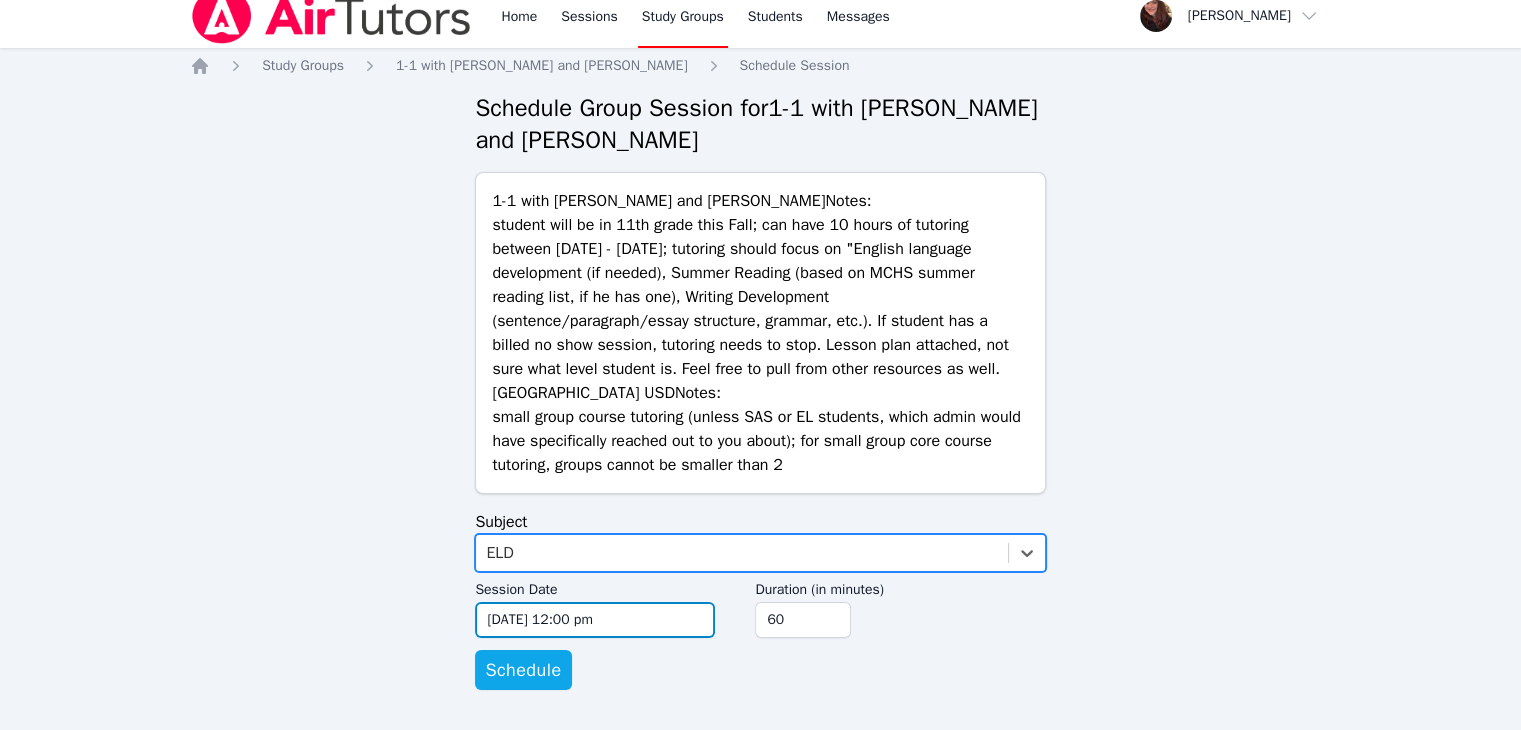 click on "07/17/2025 12:00 pm" at bounding box center (595, 620) 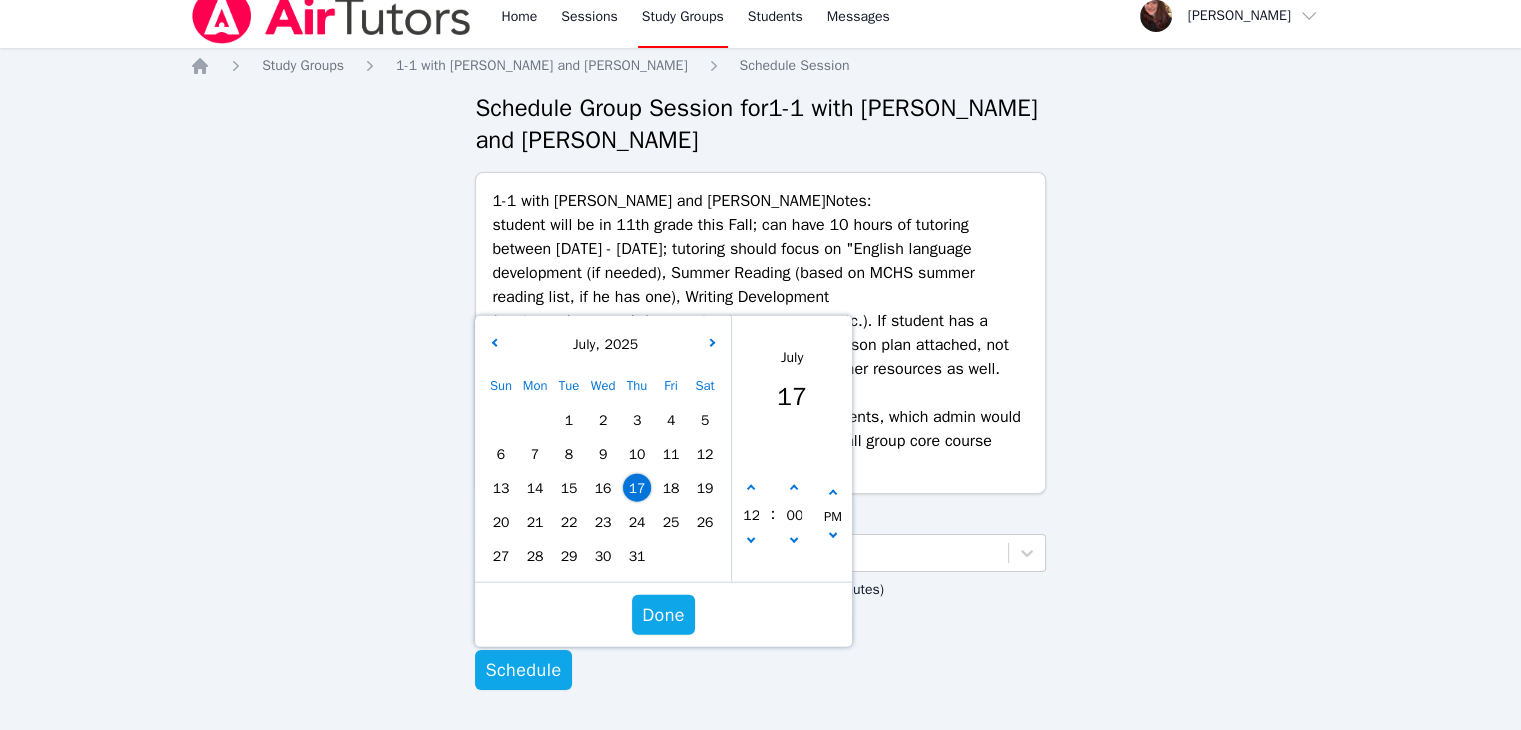 click on "21" at bounding box center (535, 522) 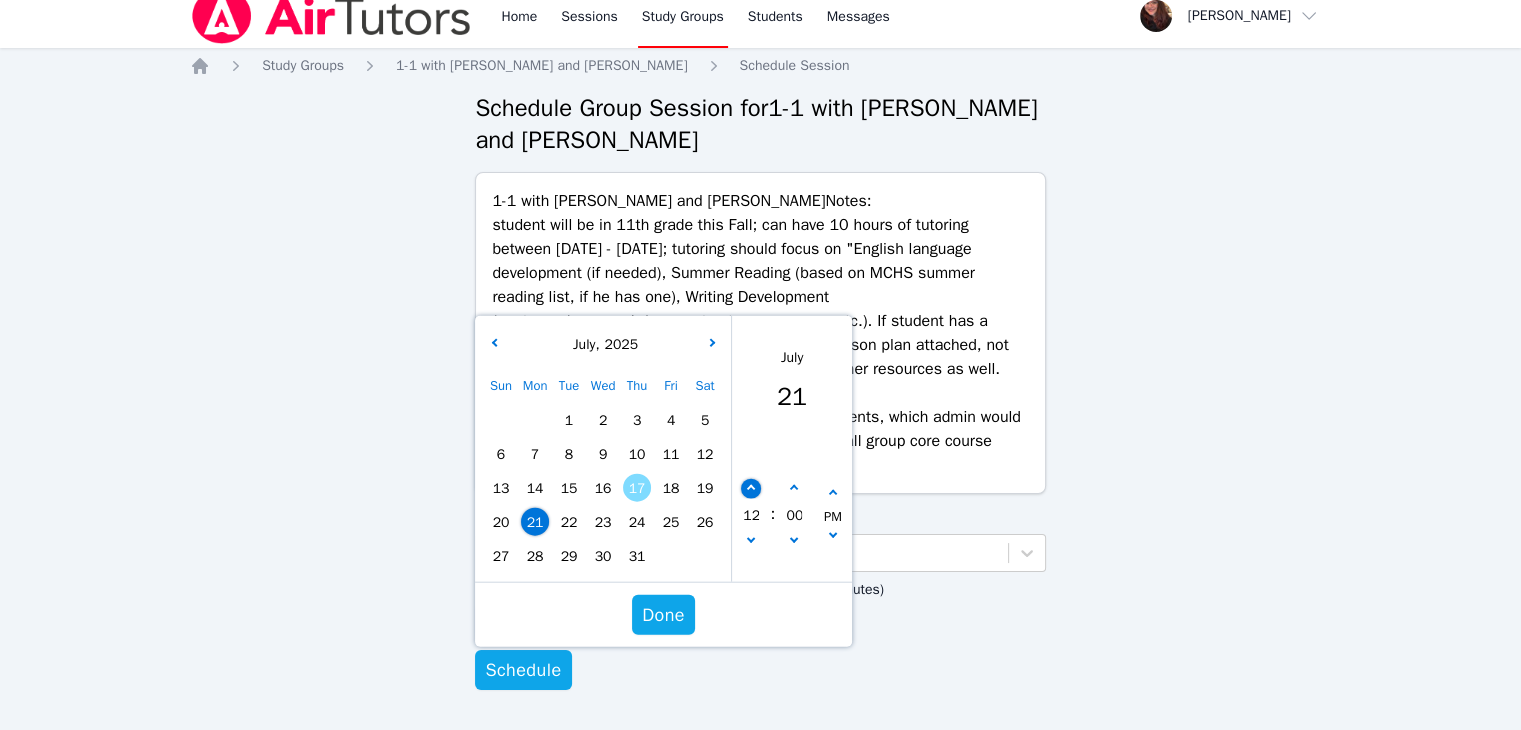 click at bounding box center (752, 489) 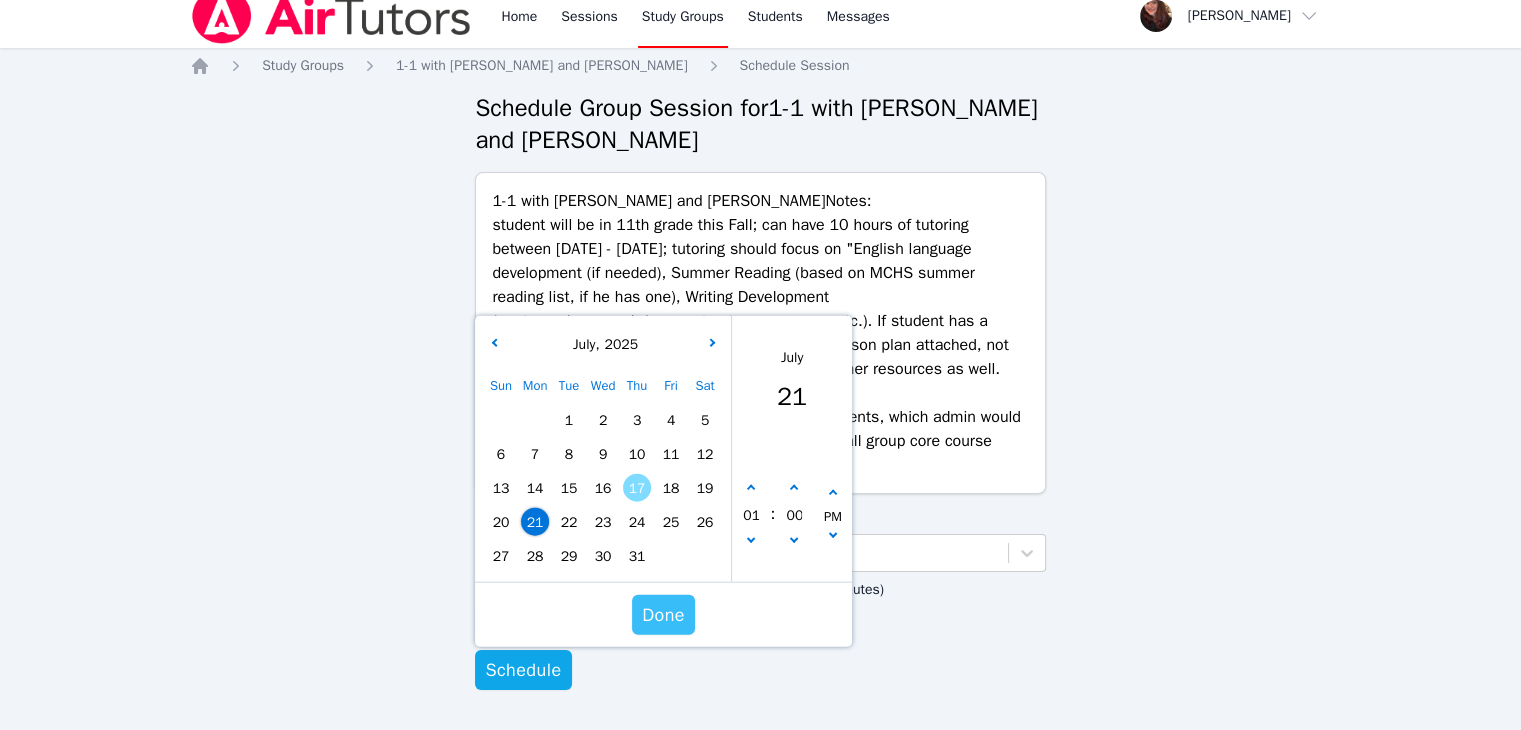 click on "Done" at bounding box center [663, 615] 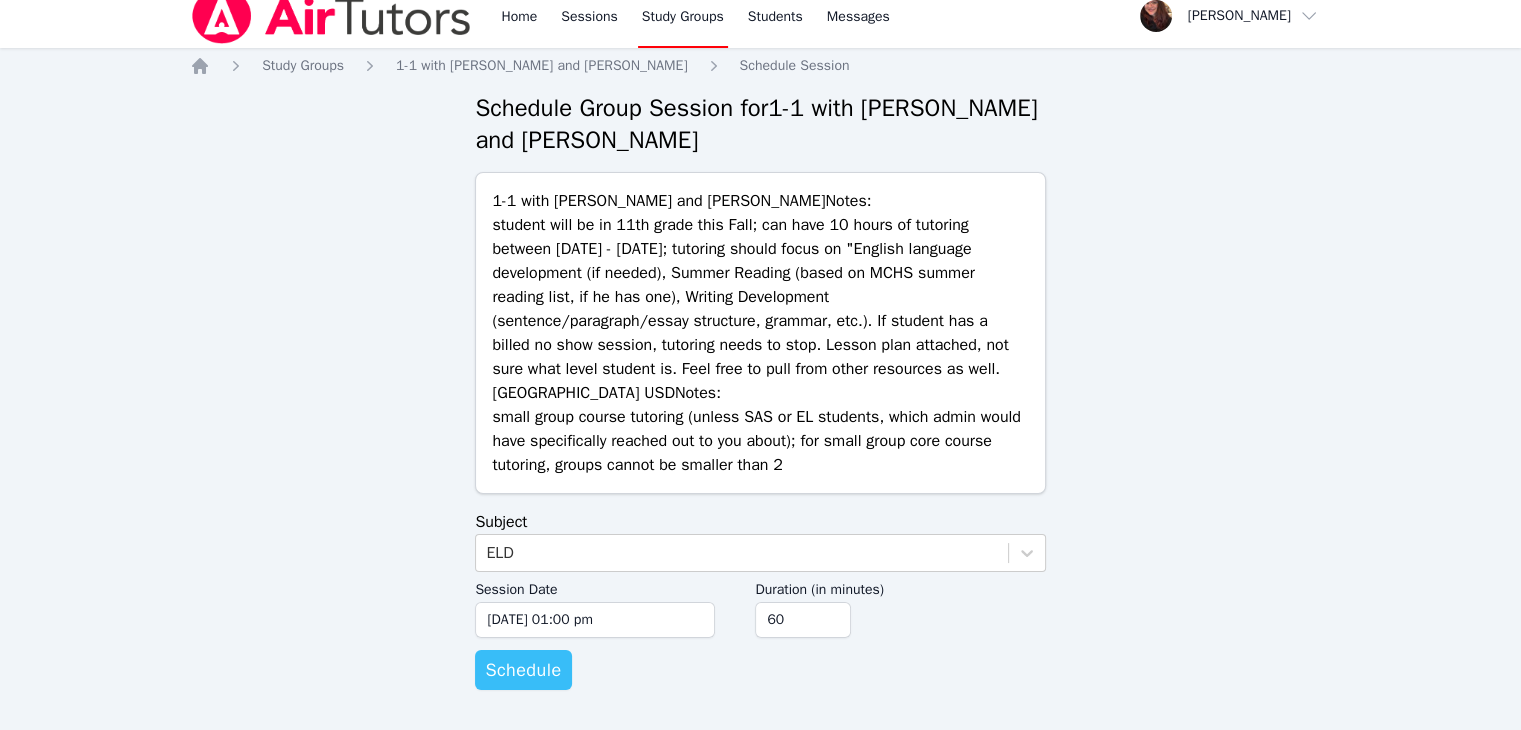 click on "Schedule" at bounding box center [523, 670] 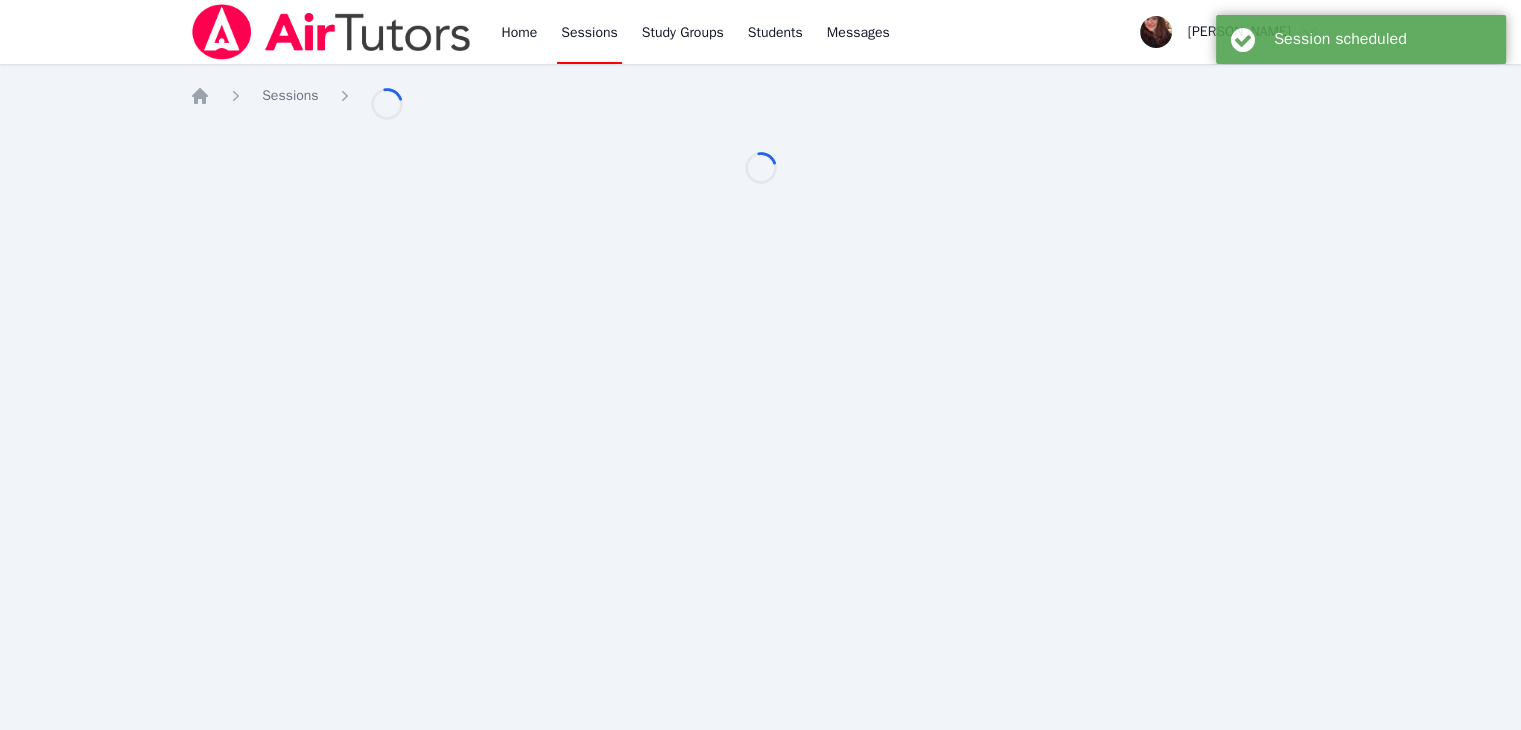 scroll, scrollTop: 0, scrollLeft: 0, axis: both 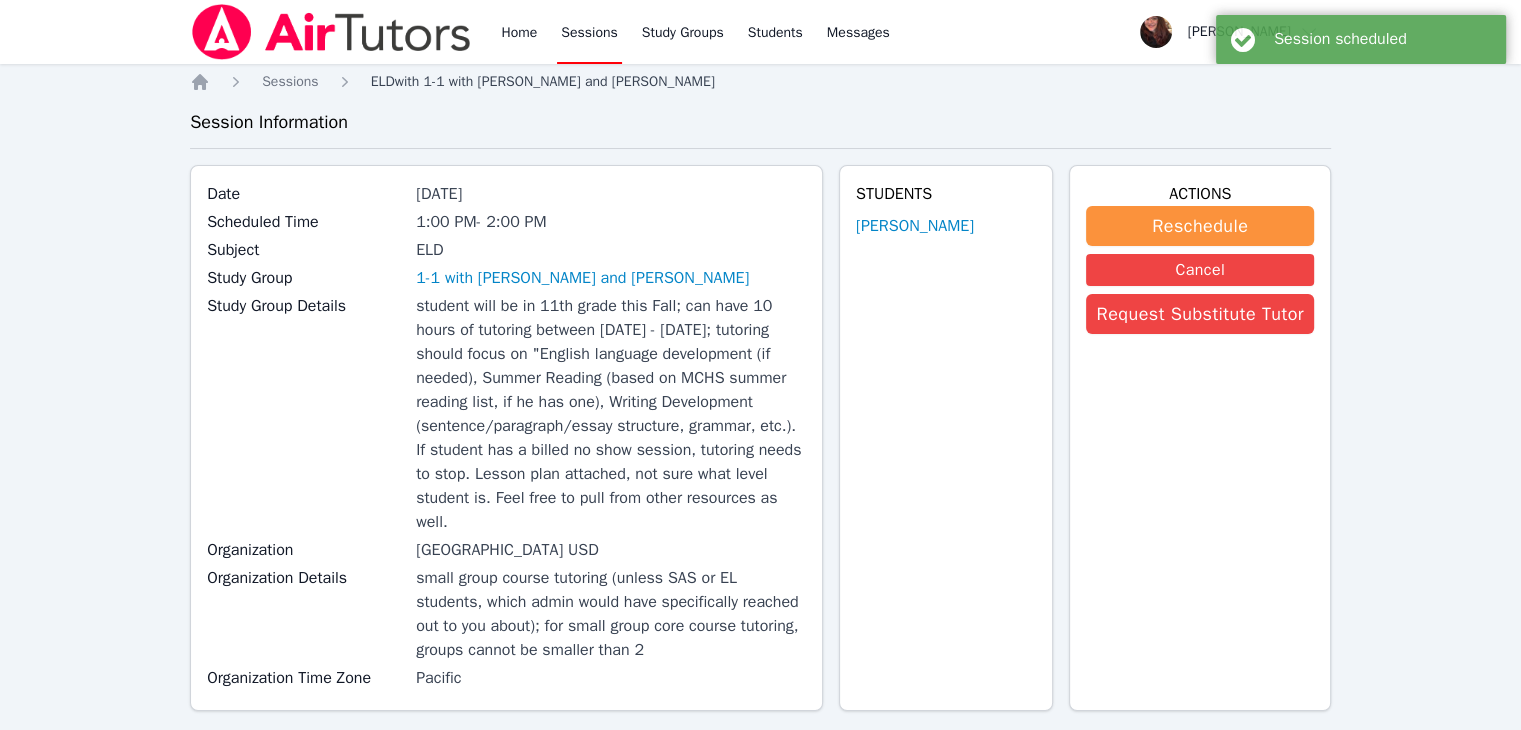 click on "ELD  with   1-1 with Jason Aguinada and Tiffany Gates" at bounding box center [543, 81] 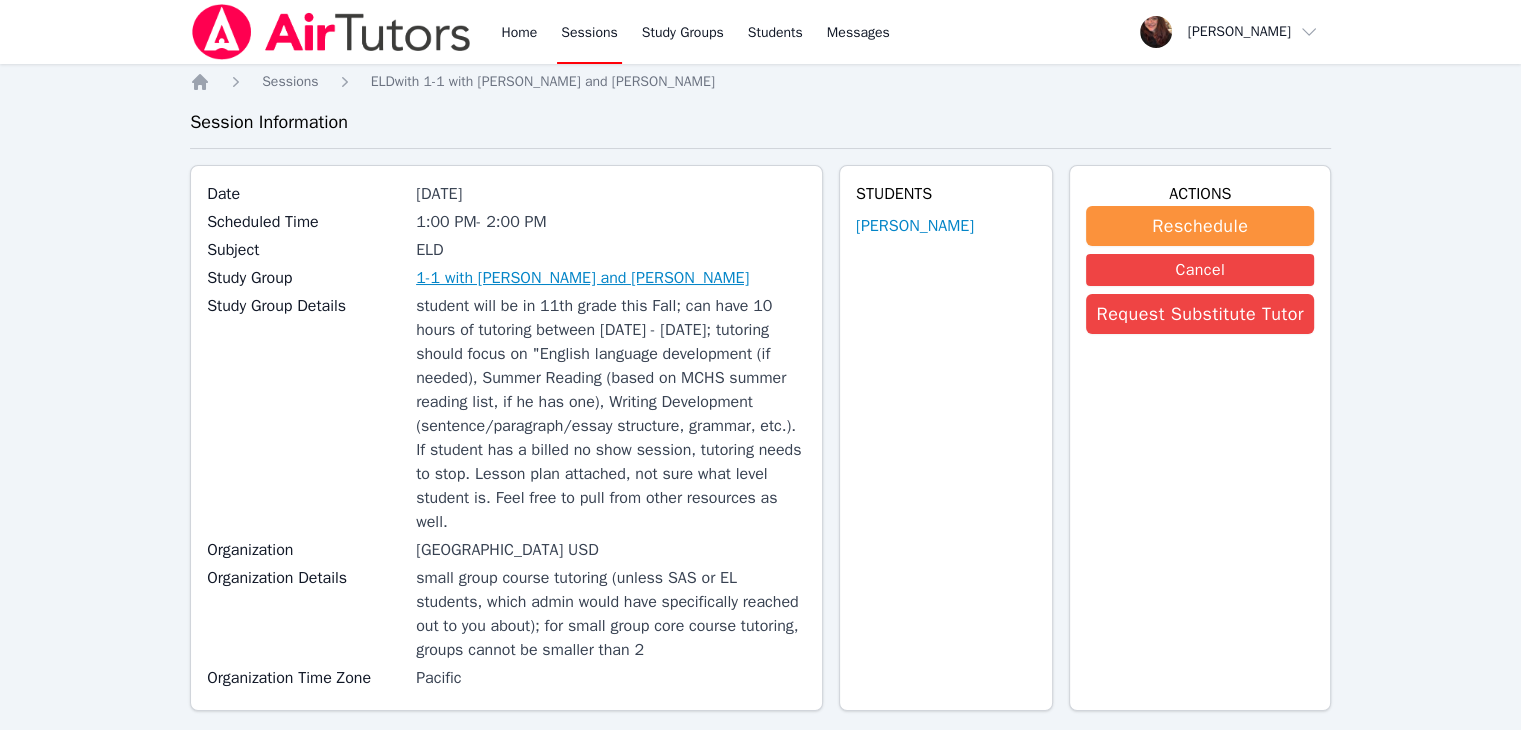 click on "1-1 with [PERSON_NAME] and [PERSON_NAME]" at bounding box center (582, 278) 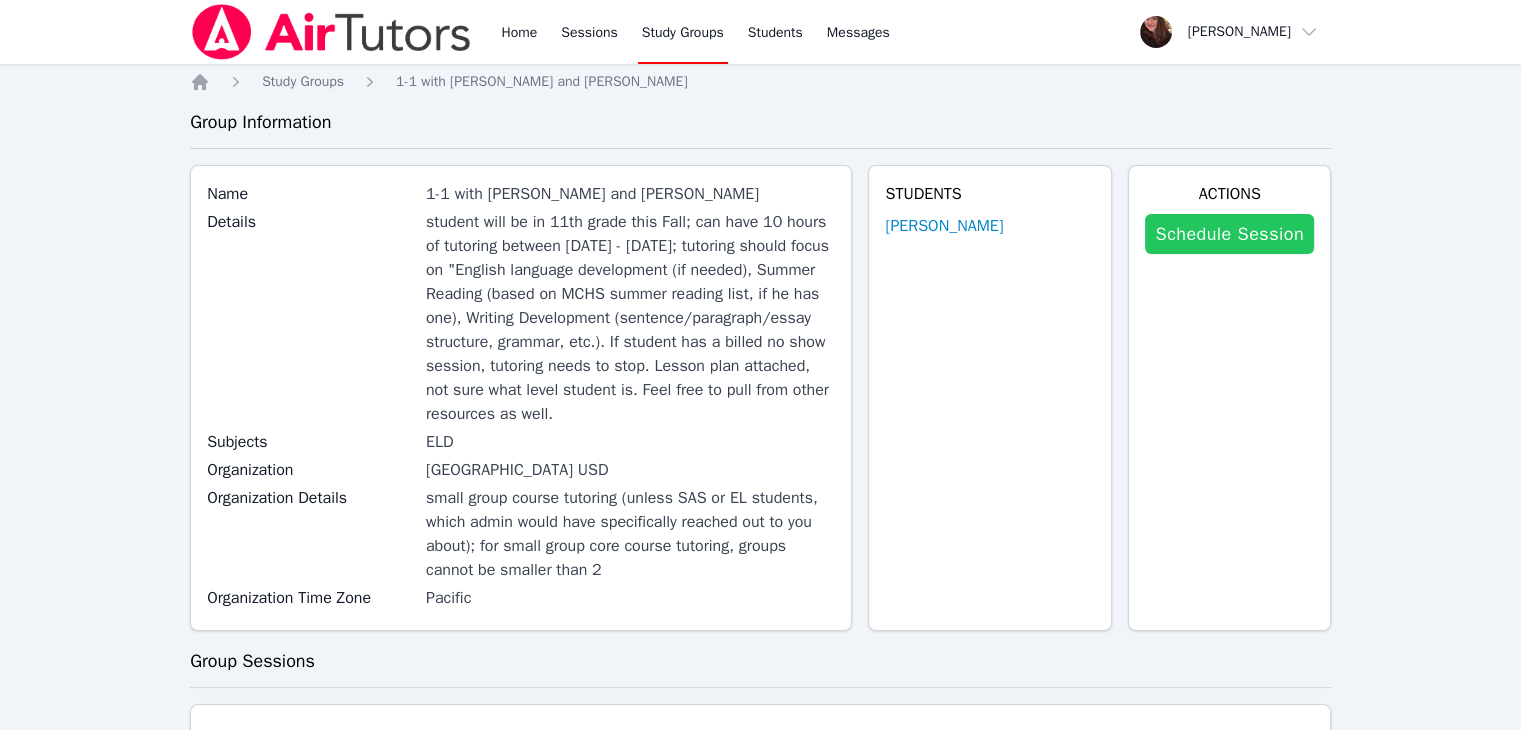 click on "Schedule Session" at bounding box center (1229, 234) 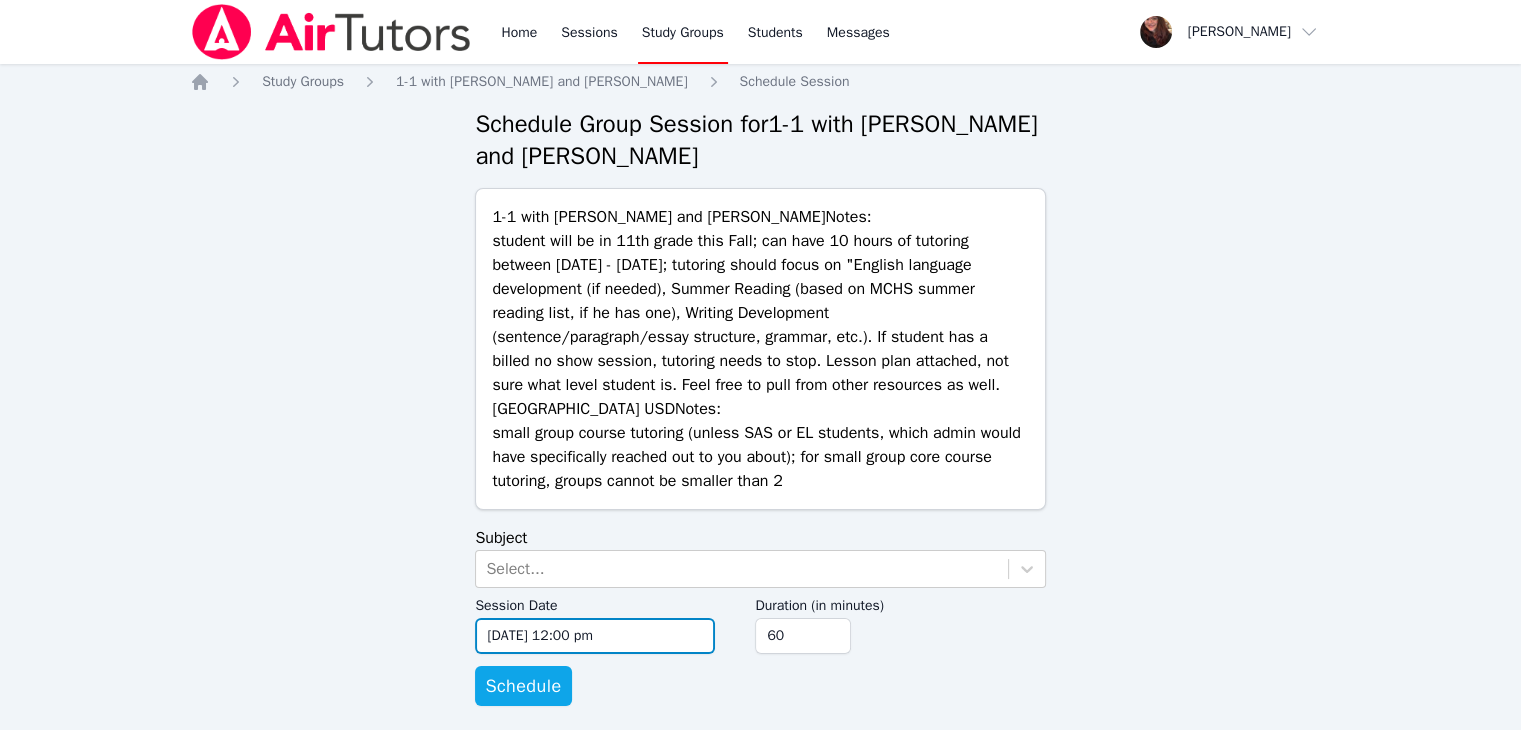 click on "07/17/2025 12:00 pm" at bounding box center (595, 636) 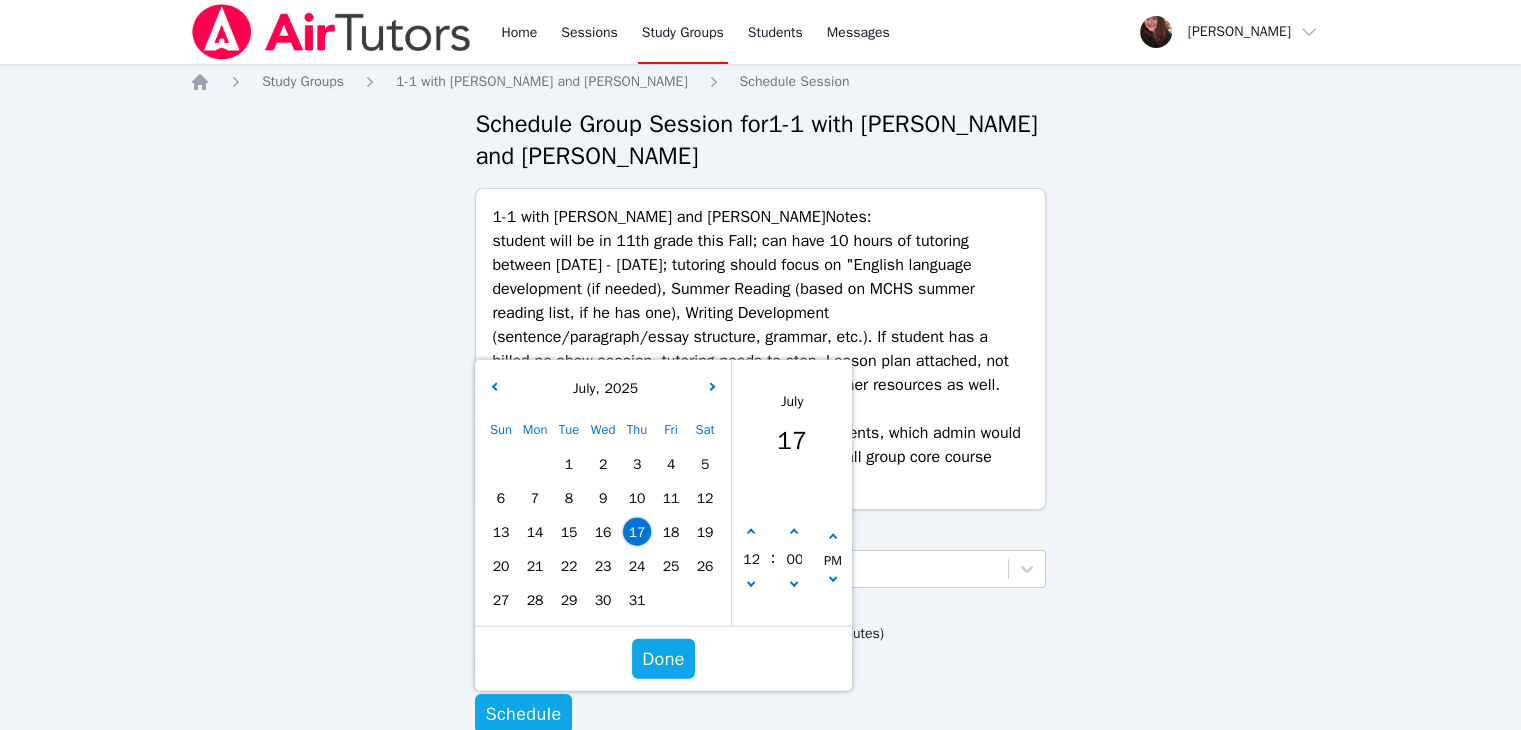 click on "Sun Mon Tue Wed Thu Fri Sat 1 2 3 4 5 6 7 8 9 10 11 12 13 14 15 16 17 18 19 20 21 22 23 24 25 26 27 28 29 30 31" at bounding box center [603, 515] 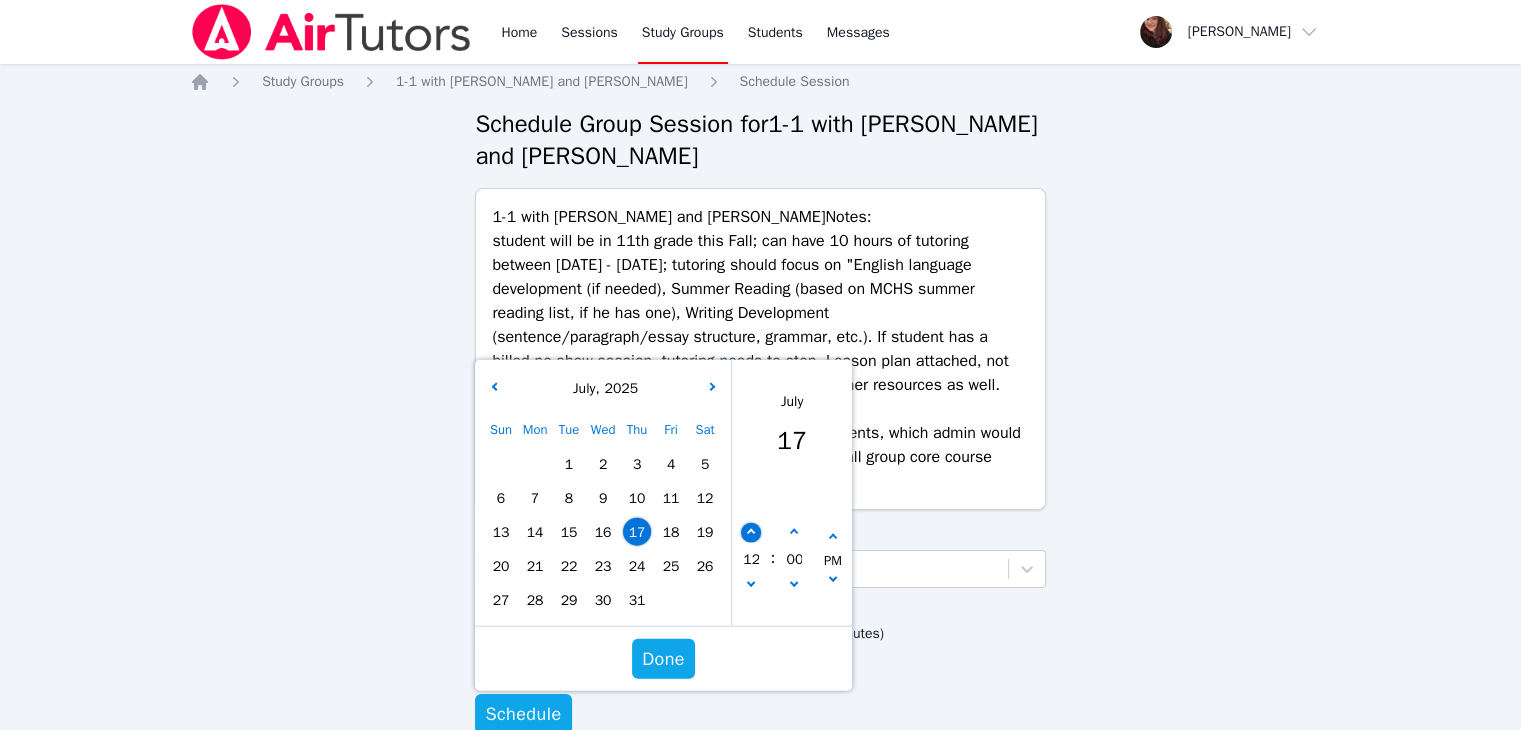 click at bounding box center (752, 533) 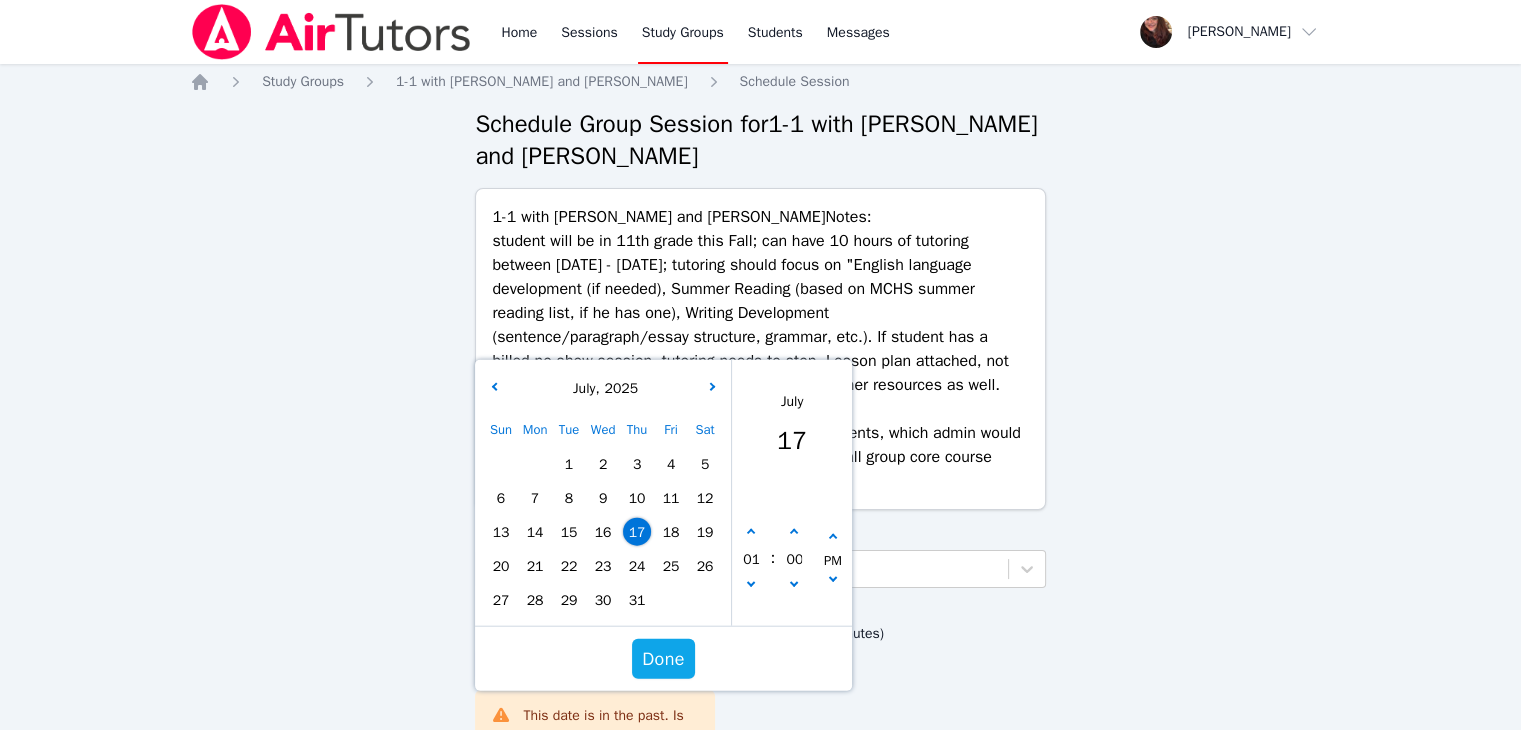 click on "23" at bounding box center [603, 566] 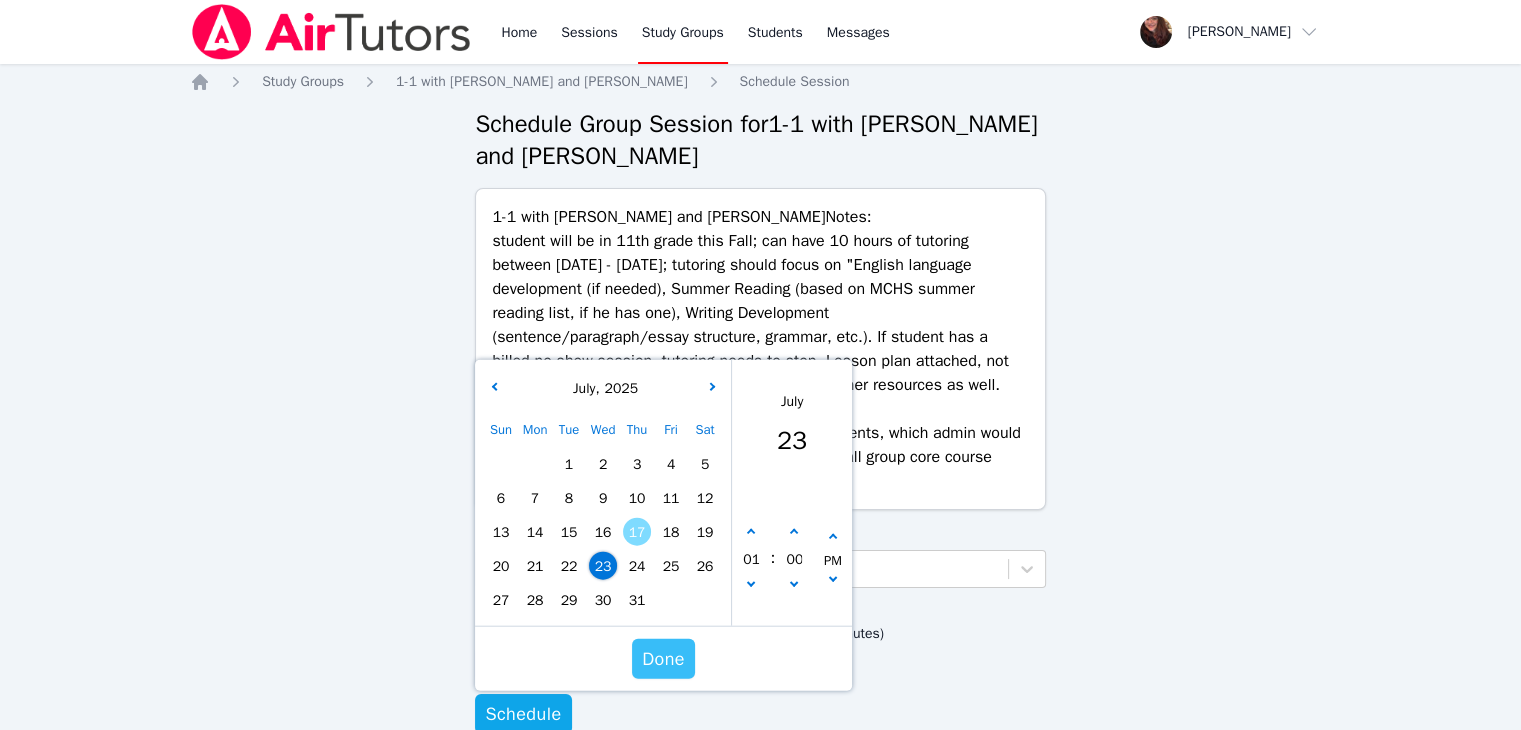 click on "Done" at bounding box center (663, 659) 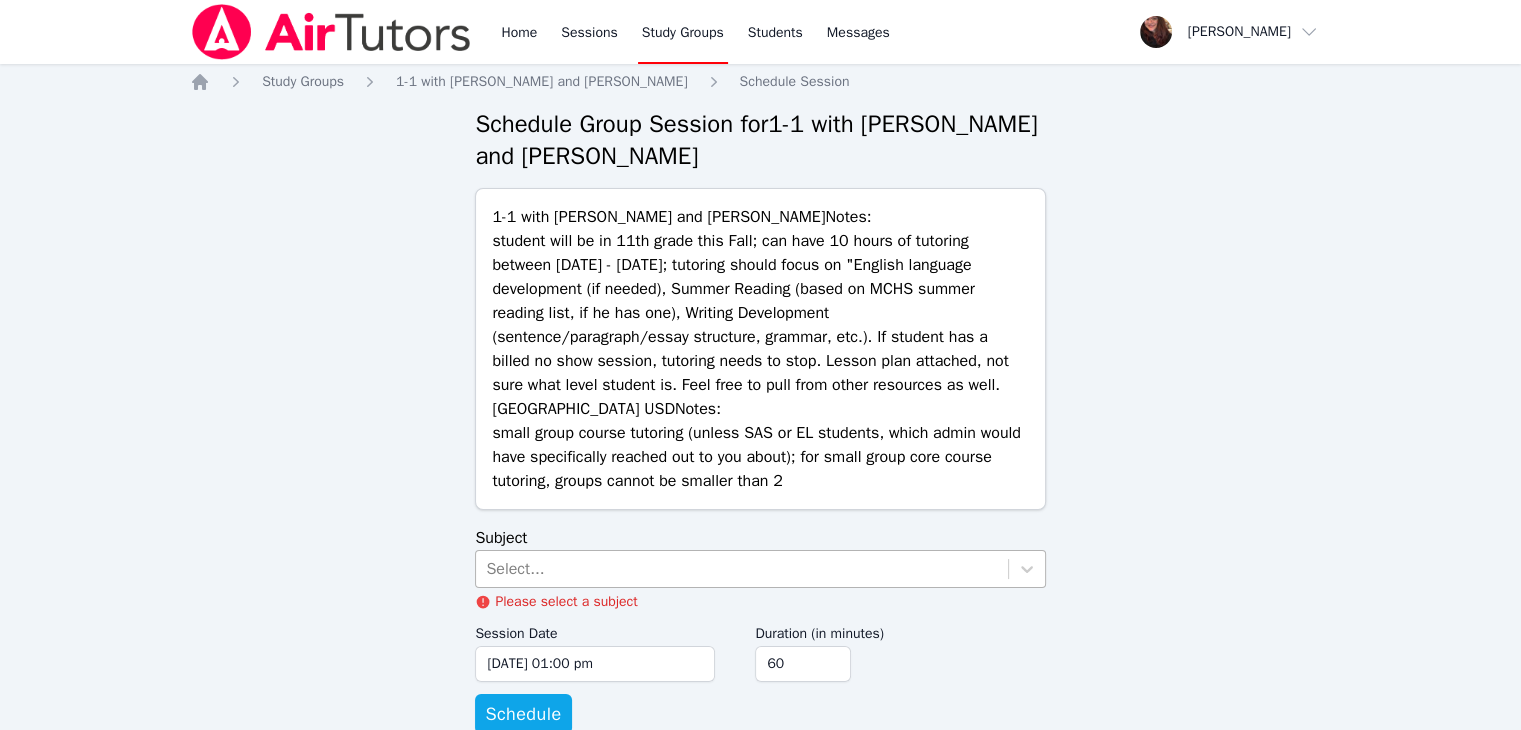 click on "Select..." at bounding box center [741, 569] 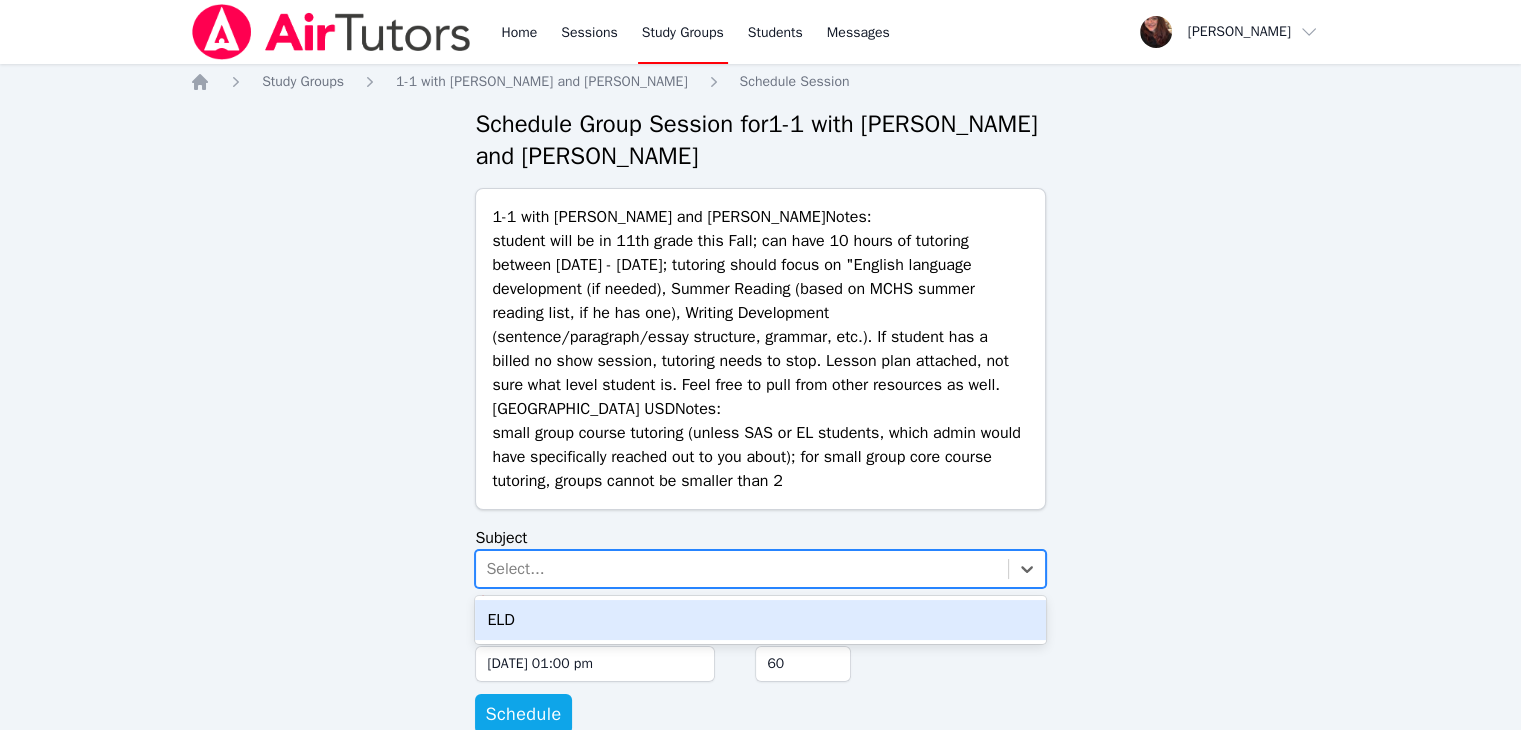click on "ELD" at bounding box center (760, 620) 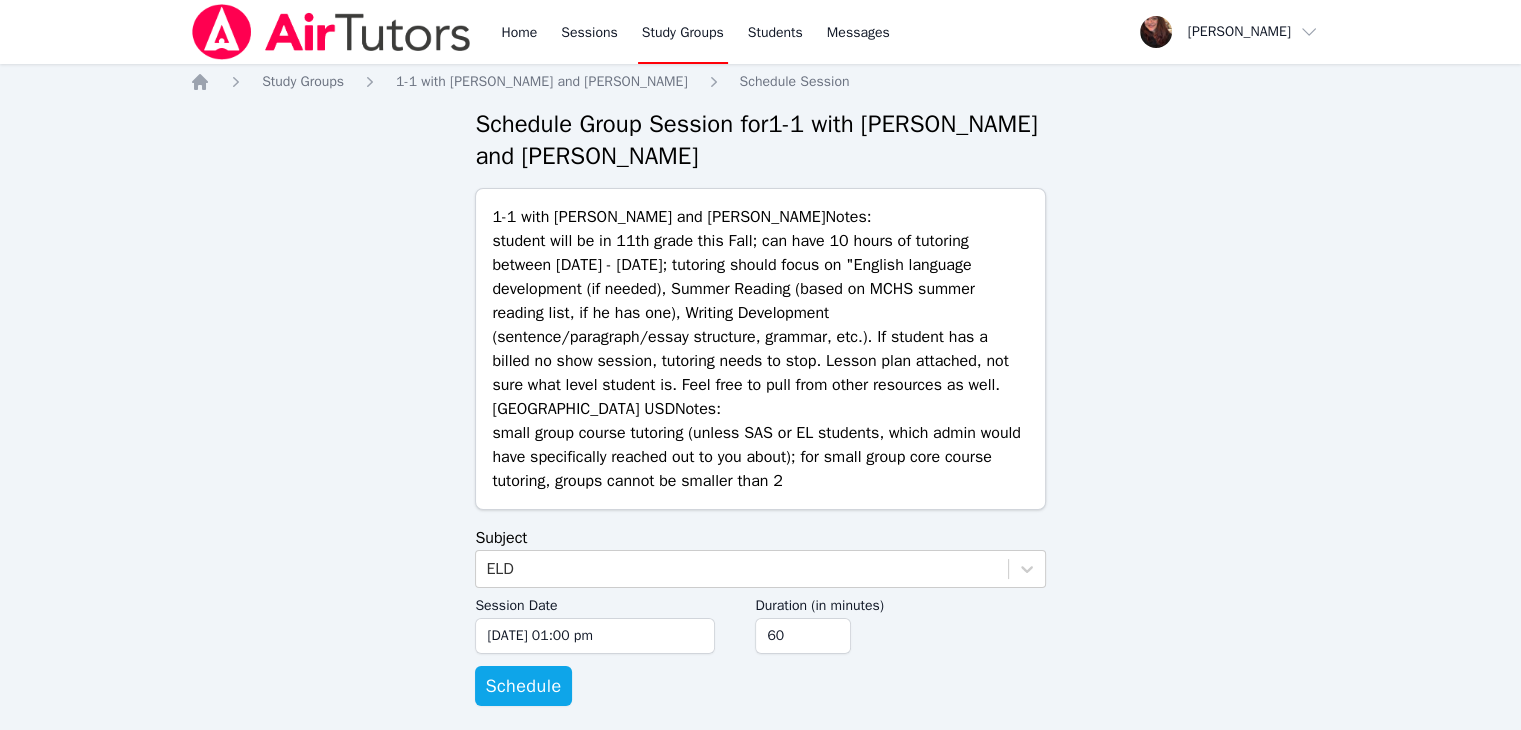 click on "Home Study Groups 1-1 with Jason Aguinada and Tiffany Gates Schedule Session Schedule Group Session for  1-1 with Jason Aguinada and Tiffany Gates 1-1 with Jason Aguinada and Tiffany Gates  Notes: student will be in 11th grade this Fall; can have 10 hours of tutoring between 7/7/2025 - 8/8/2025; tutoring should focus on "English language development (if needed), Summer Reading (based on MCHS summer reading list, if he has one), Writing Development (sentence/paragraph/essay structure, grammar, etc.). If student has a billed no show session, tutoring needs to stop. Lesson plan attached, not sure what level student is. Feel free to pull from other resources as well.
Manhattan Beach USD  Notes: small group course tutoring (unless SAS or EL students, which admin would have specifically reached out to you about); for small group core course tutoring, groups cannot be smaller than 2 Subject ELD Session Date 07/23/2025 01:00 pm 7/23/2025 1:00 pm Duration (in minutes) 60 Schedule" at bounding box center (760, 409) 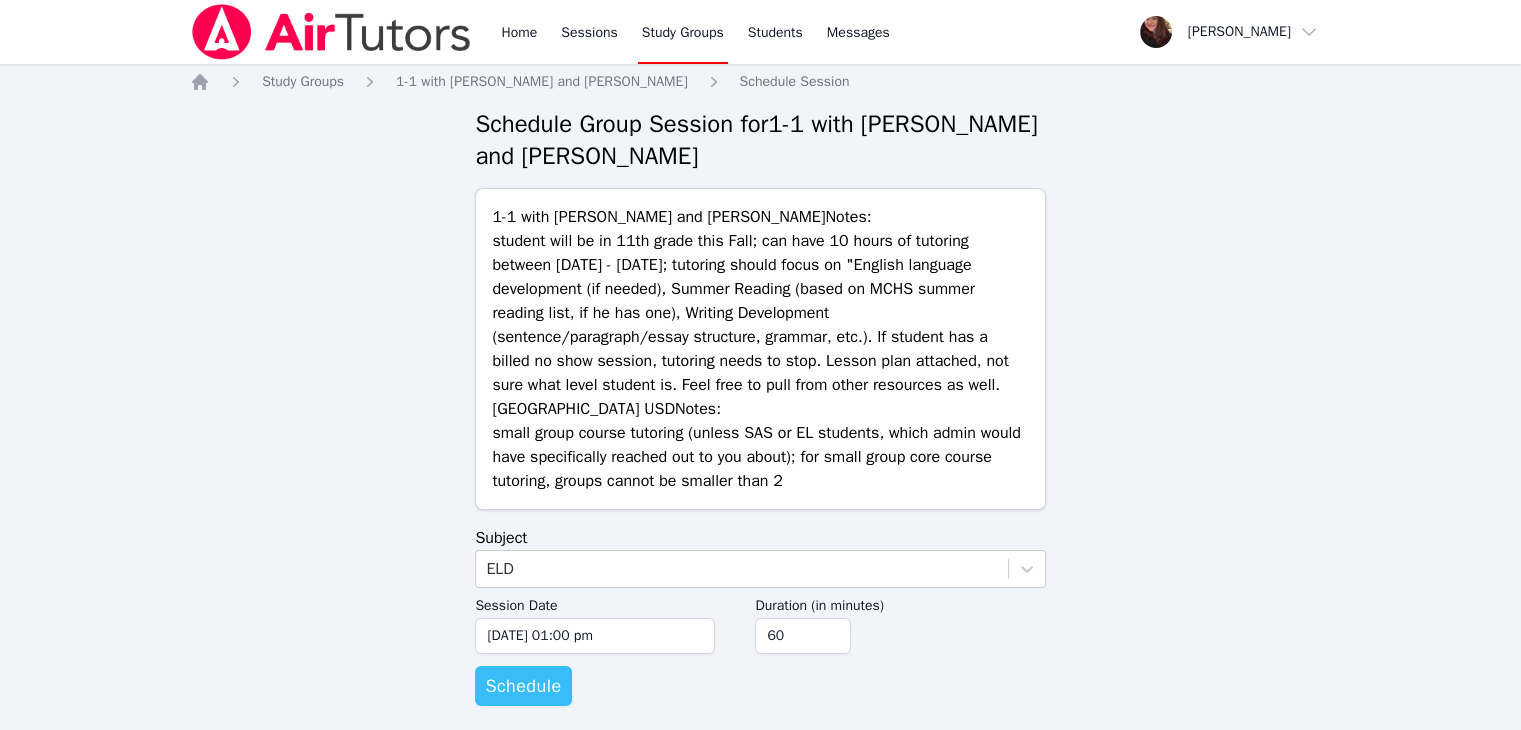click on "Schedule" at bounding box center [523, 686] 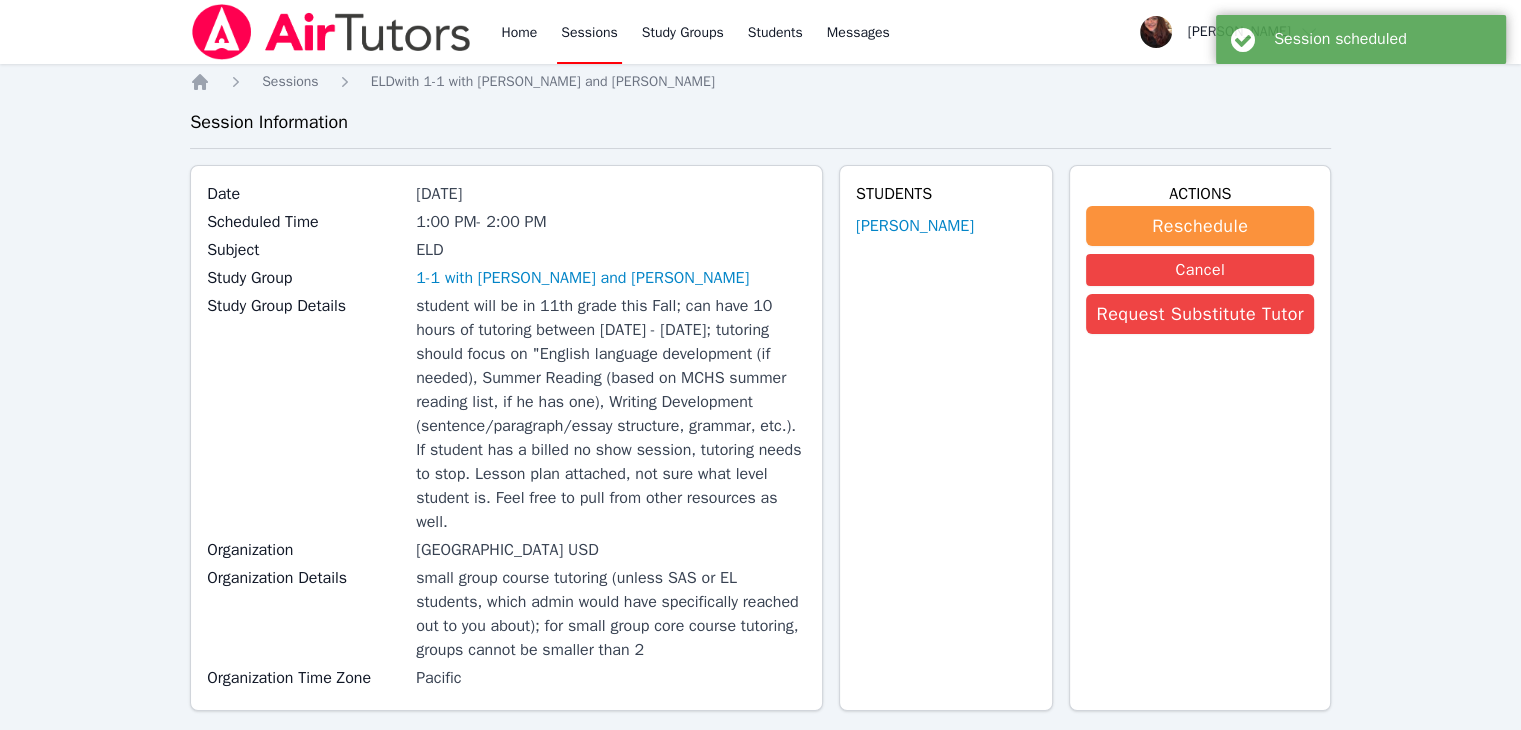 click on "Sessions" at bounding box center (589, 32) 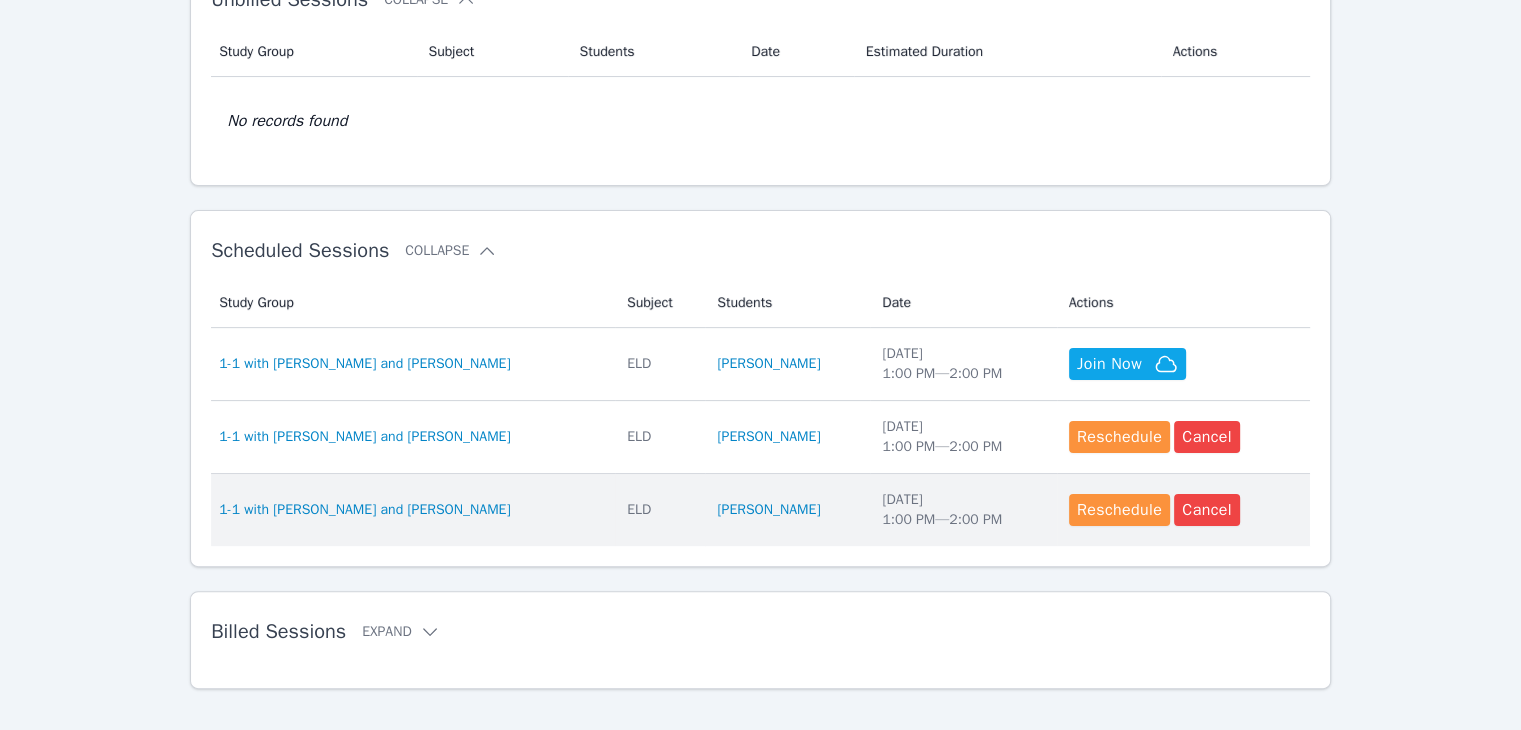 scroll, scrollTop: 0, scrollLeft: 0, axis: both 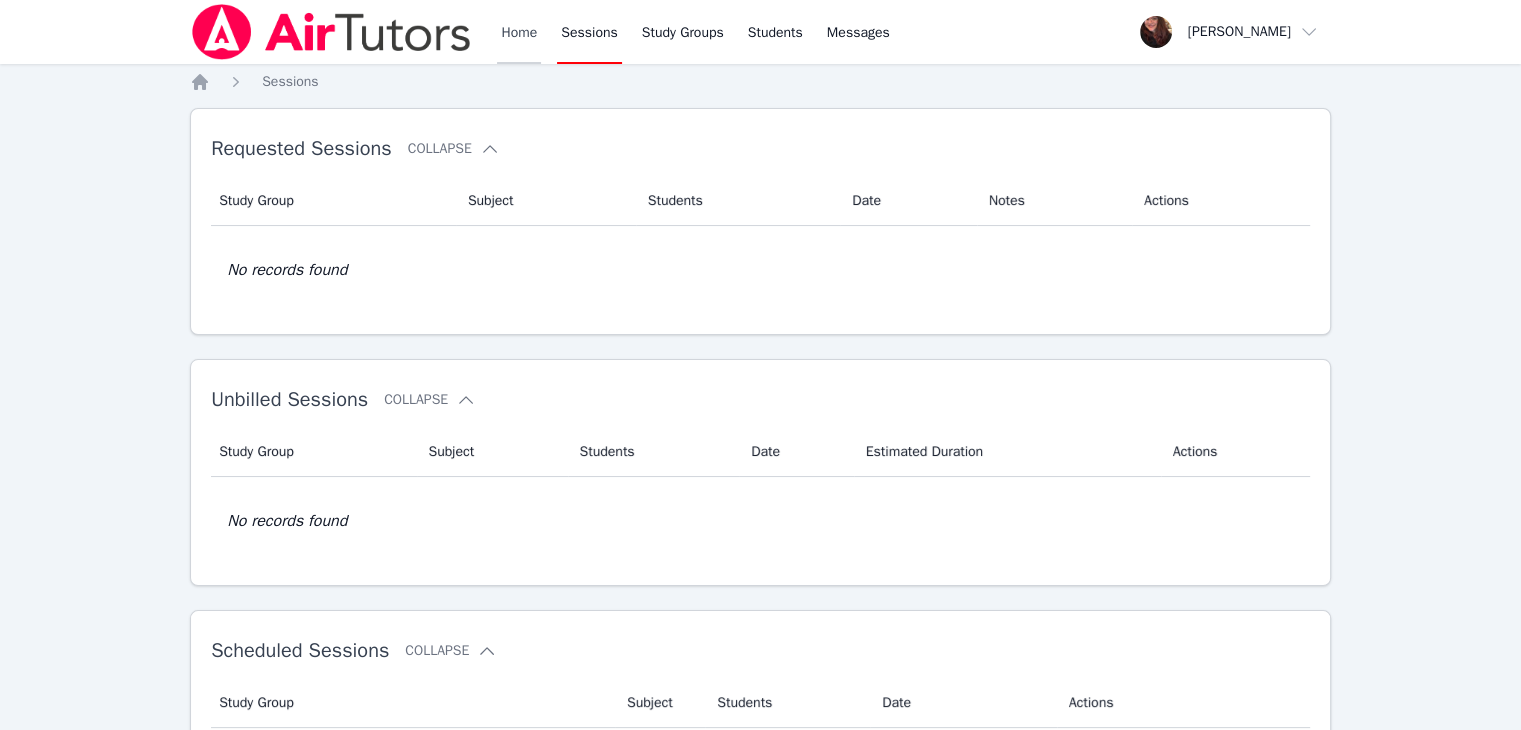 click on "Home" at bounding box center (519, 32) 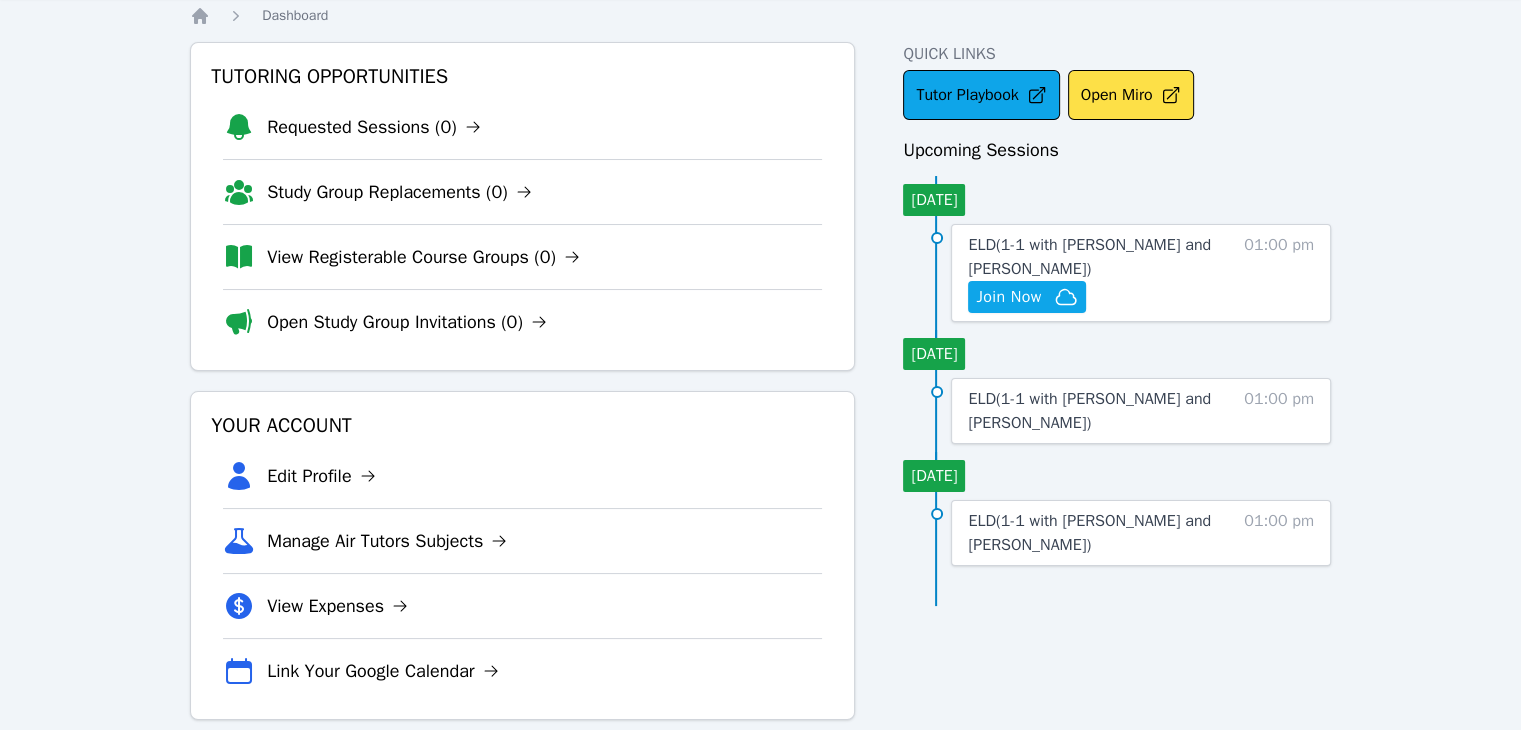 scroll, scrollTop: 94, scrollLeft: 0, axis: vertical 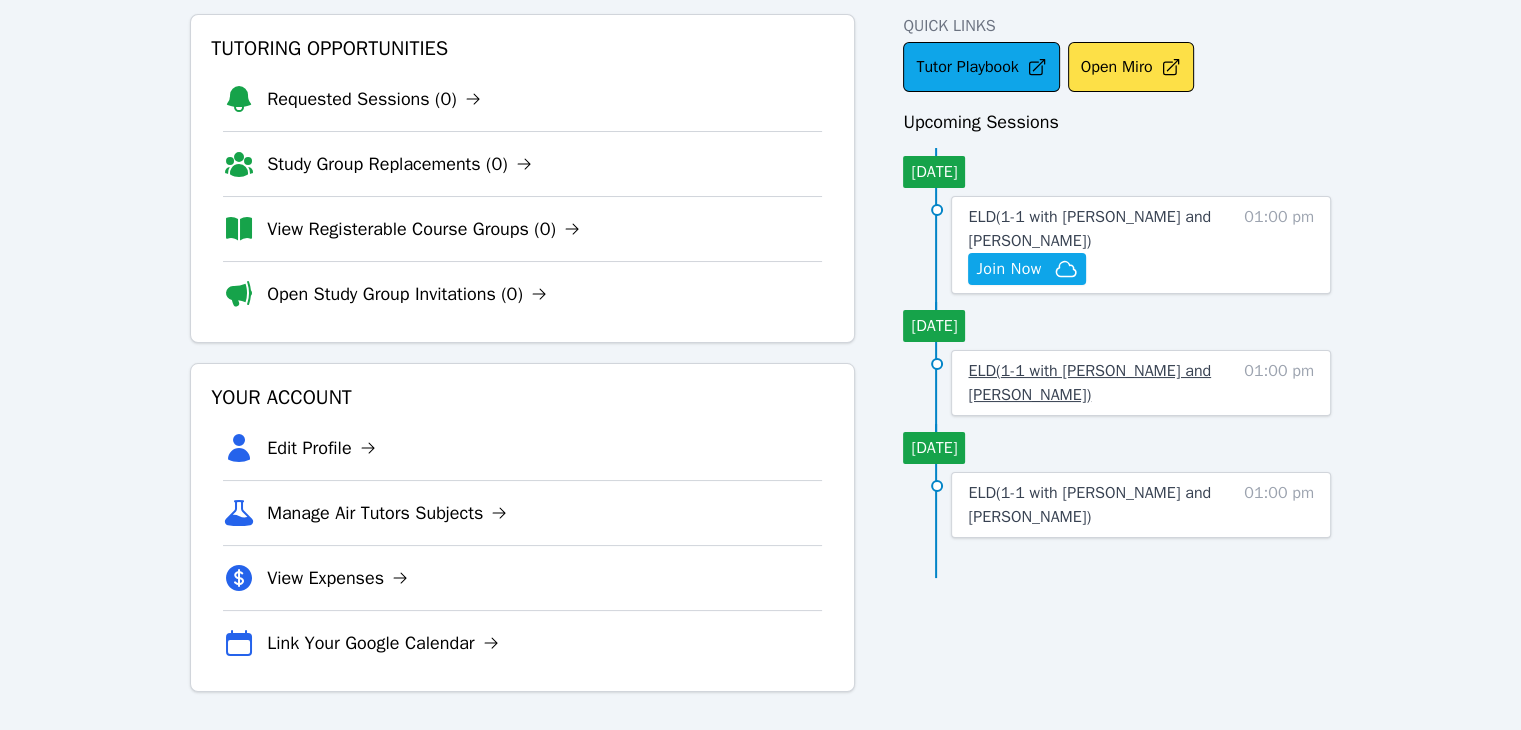 click on "ELD  ( 1-1 with Jason Aguinada and Tiffany Gates )" at bounding box center [1089, 383] 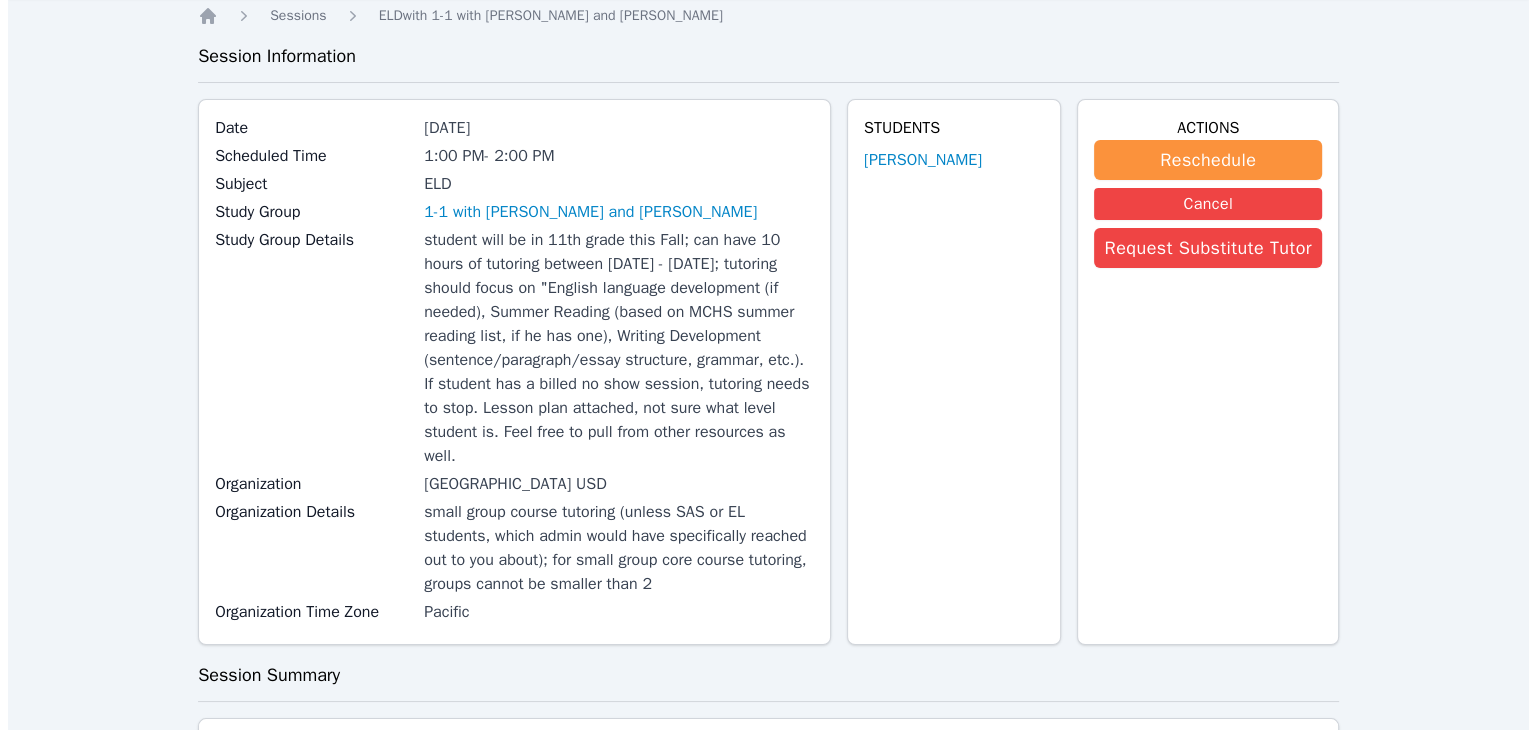 scroll, scrollTop: 0, scrollLeft: 0, axis: both 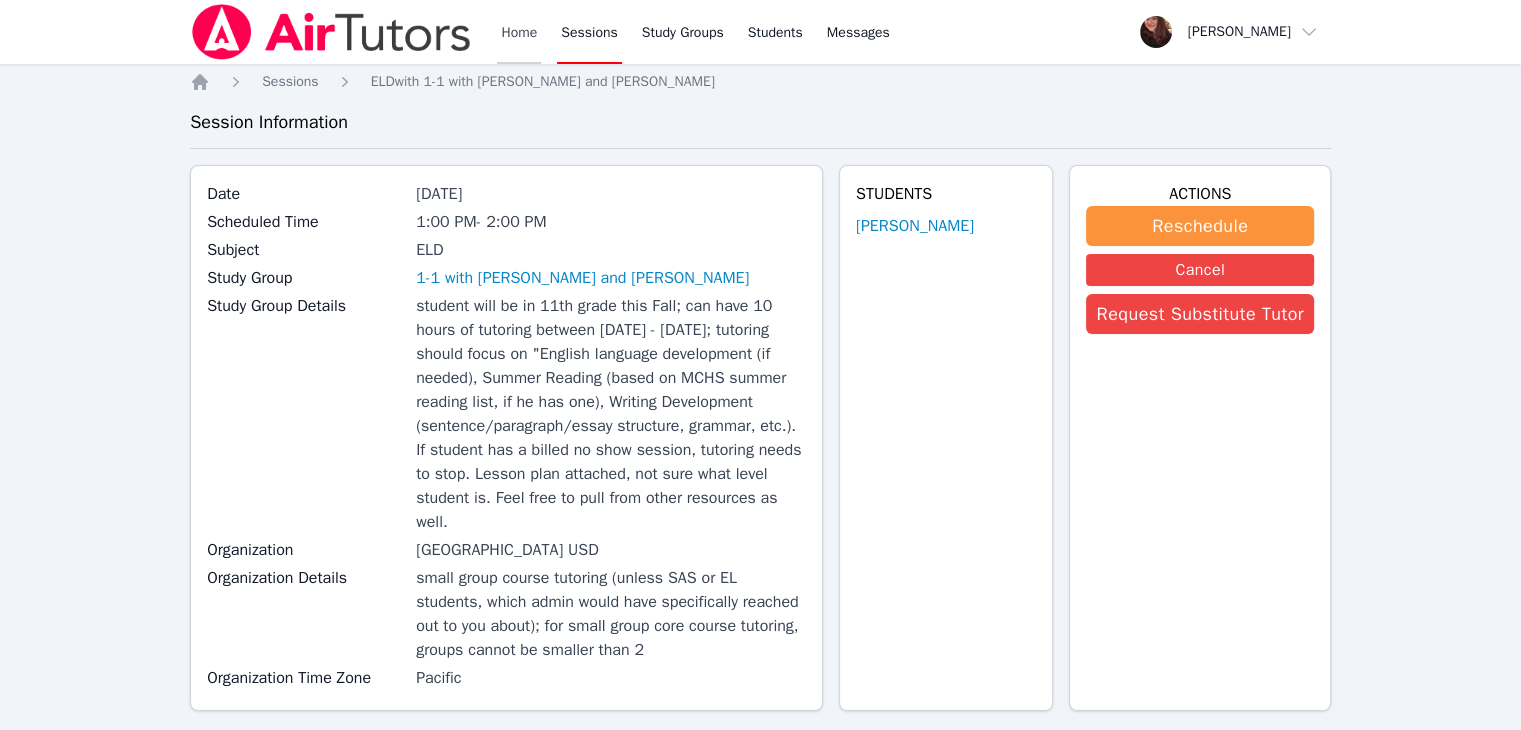 click on "Home" at bounding box center (519, 32) 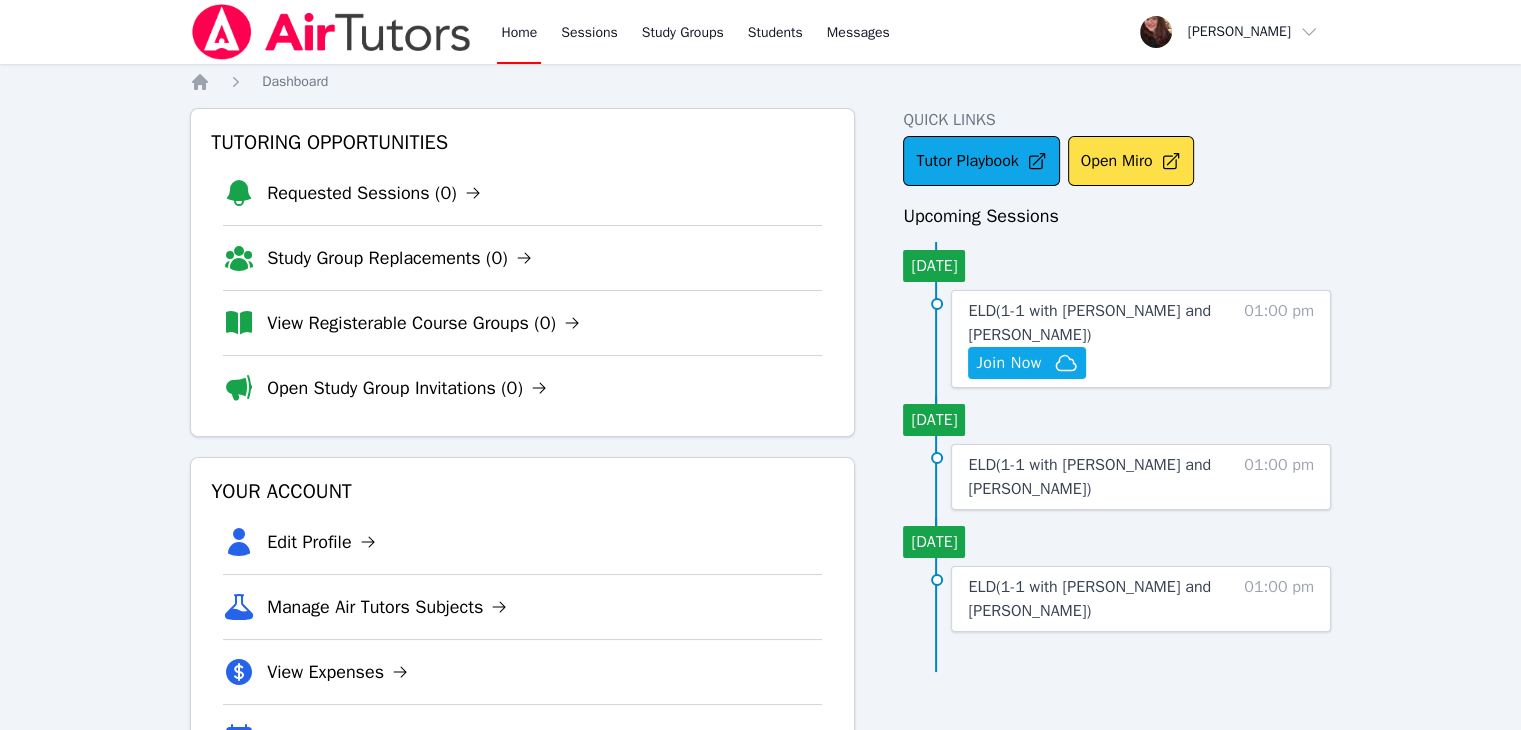 click on "Home" at bounding box center [519, 32] 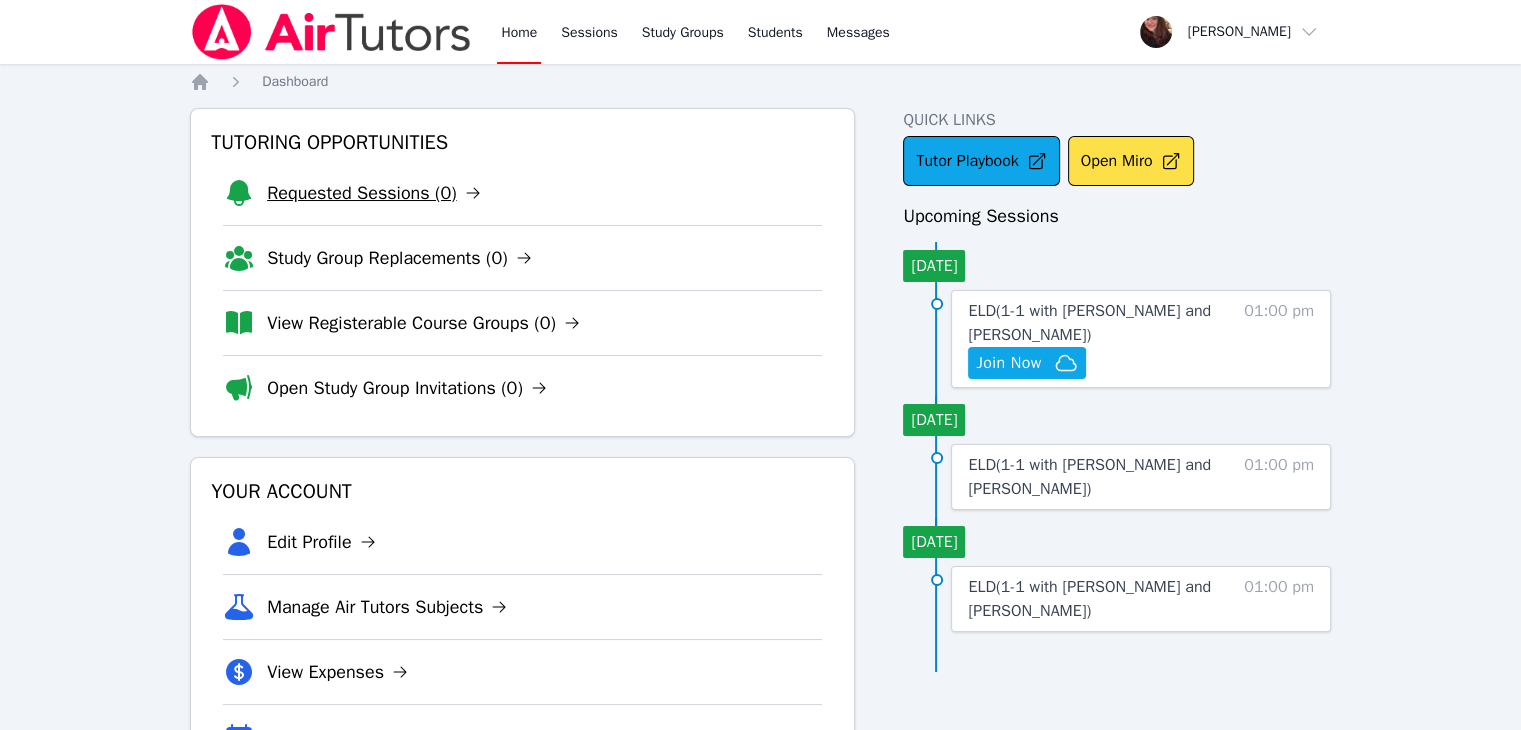 click on "Requested Sessions (0)" at bounding box center (373, 193) 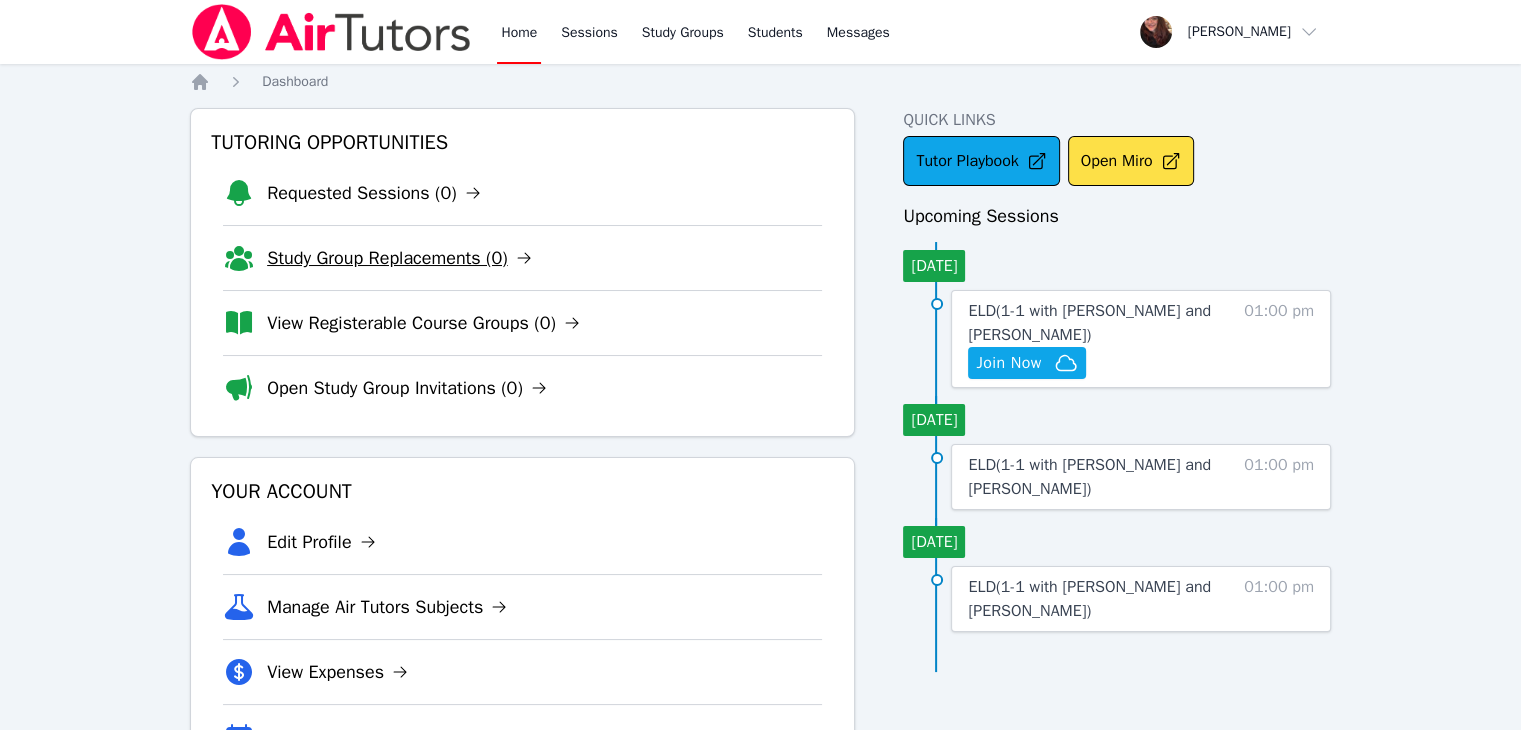 click on "Study Group Replacements (0)" at bounding box center [399, 258] 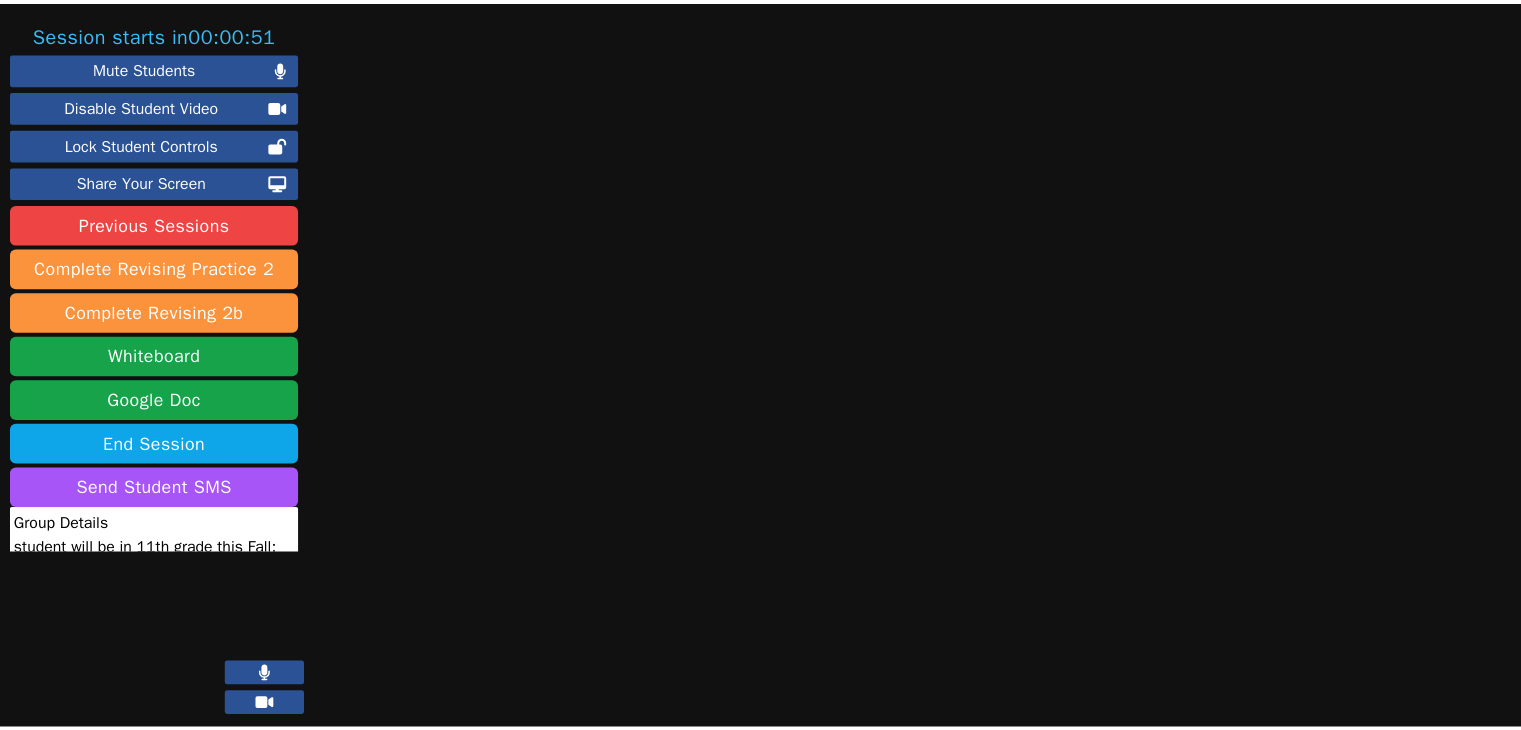 scroll, scrollTop: 0, scrollLeft: 0, axis: both 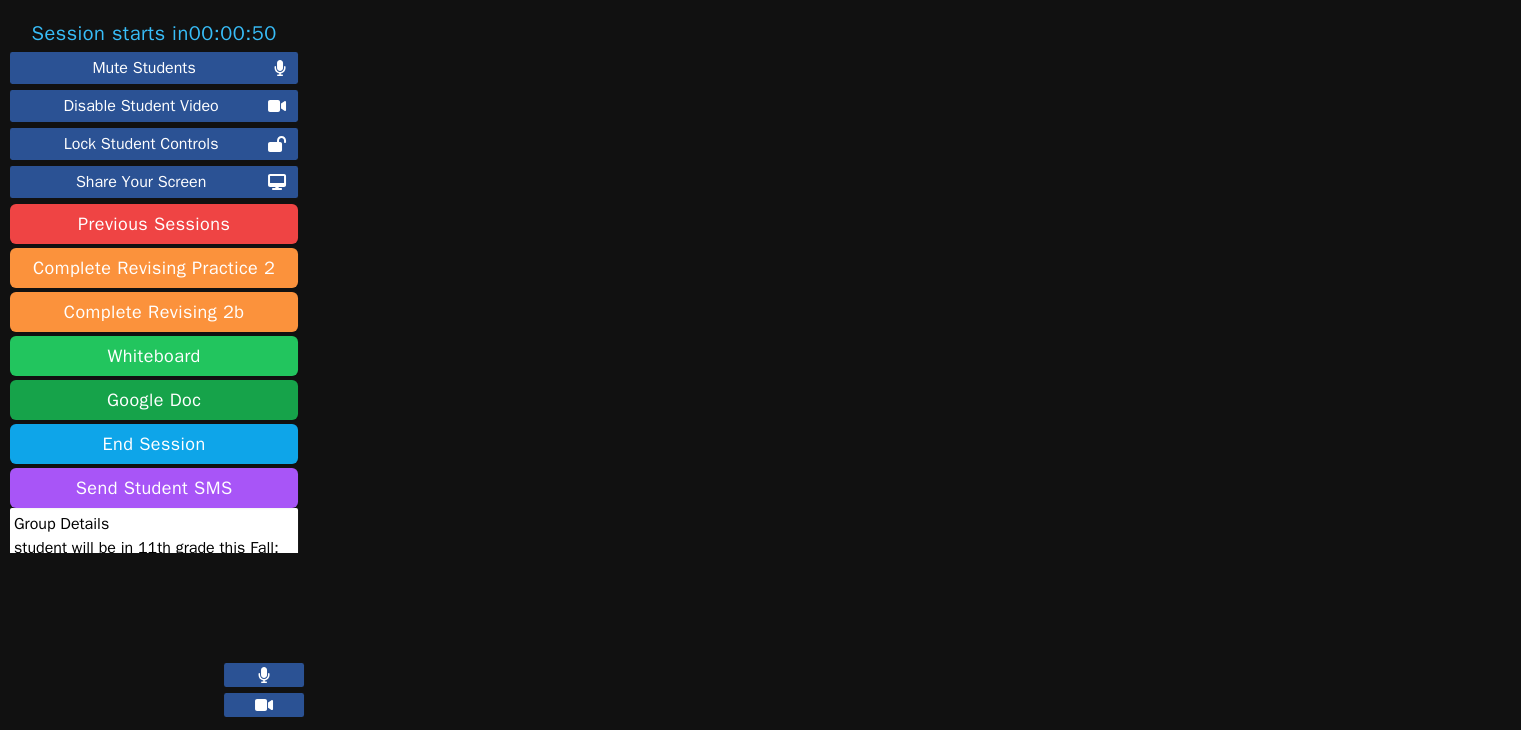 click on "Whiteboard" at bounding box center (154, 356) 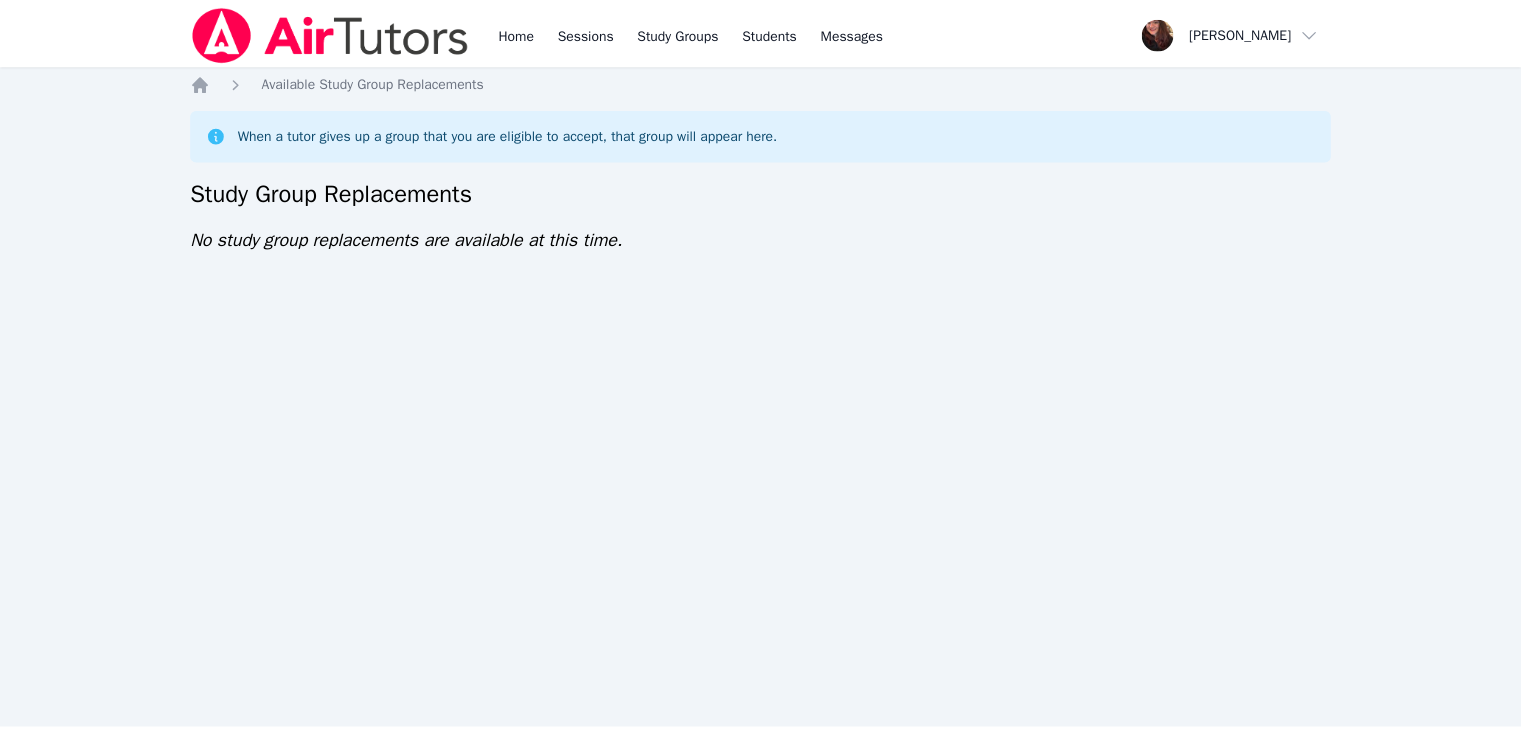 scroll, scrollTop: 0, scrollLeft: 0, axis: both 